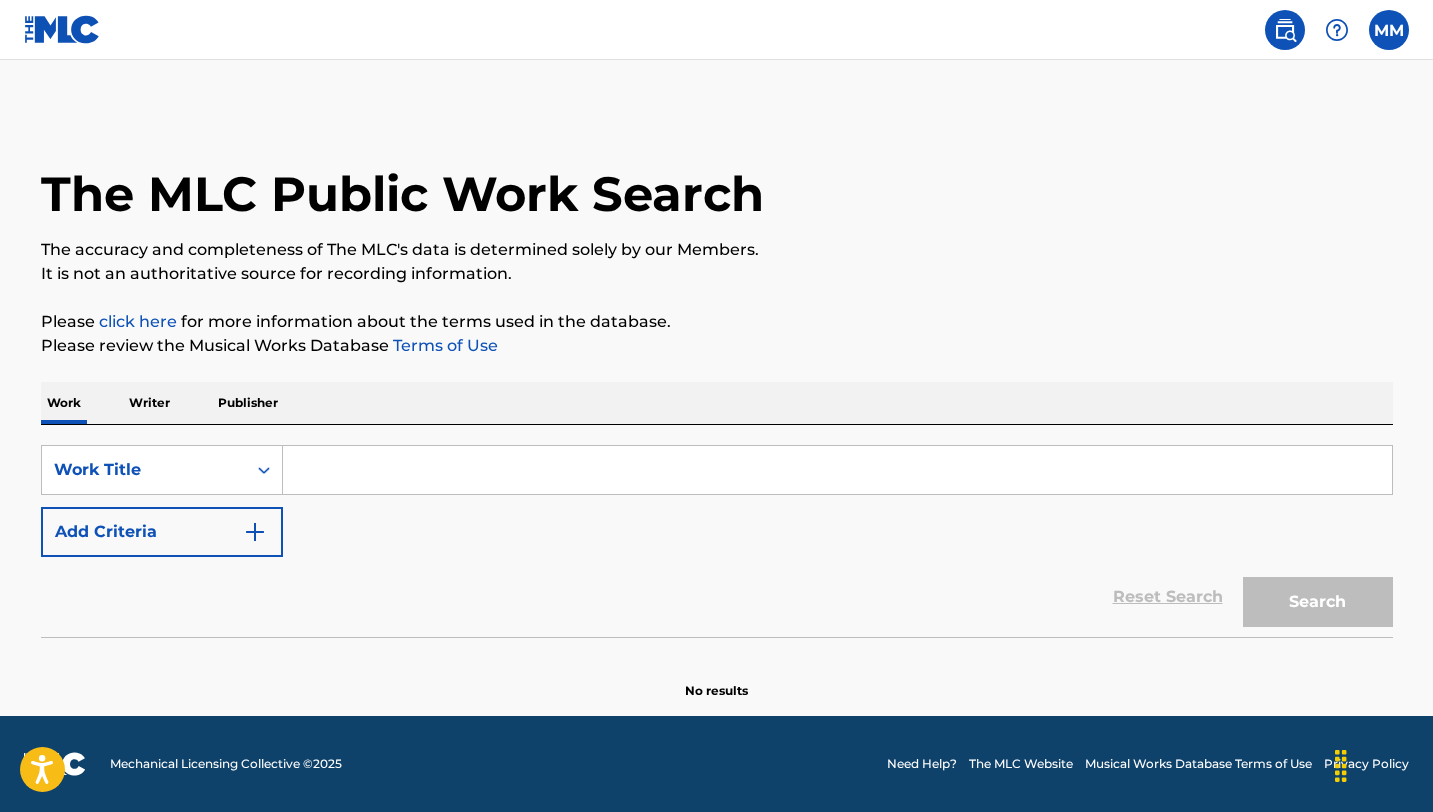 scroll, scrollTop: 0, scrollLeft: 0, axis: both 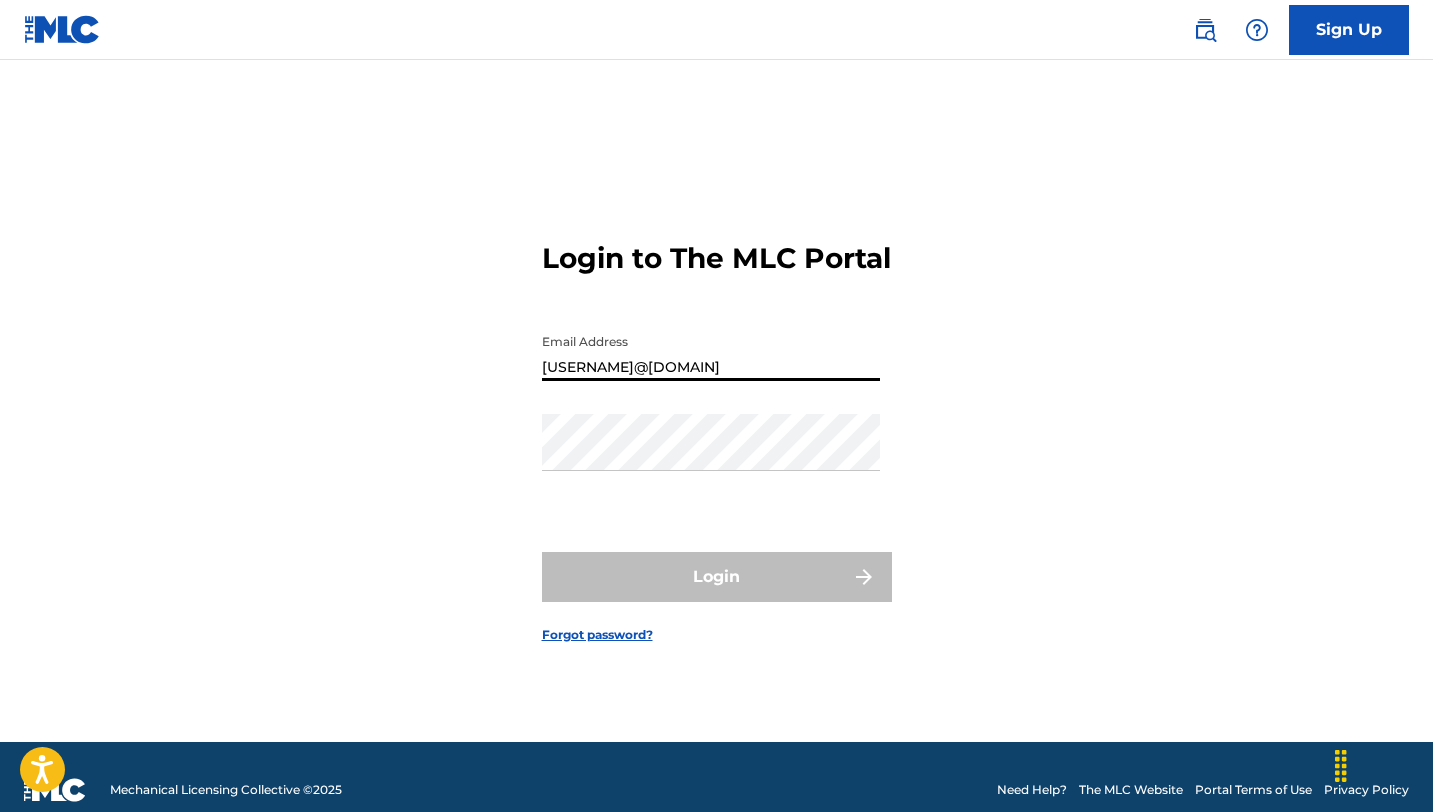 type on "[USERNAME]@[DOMAIN]" 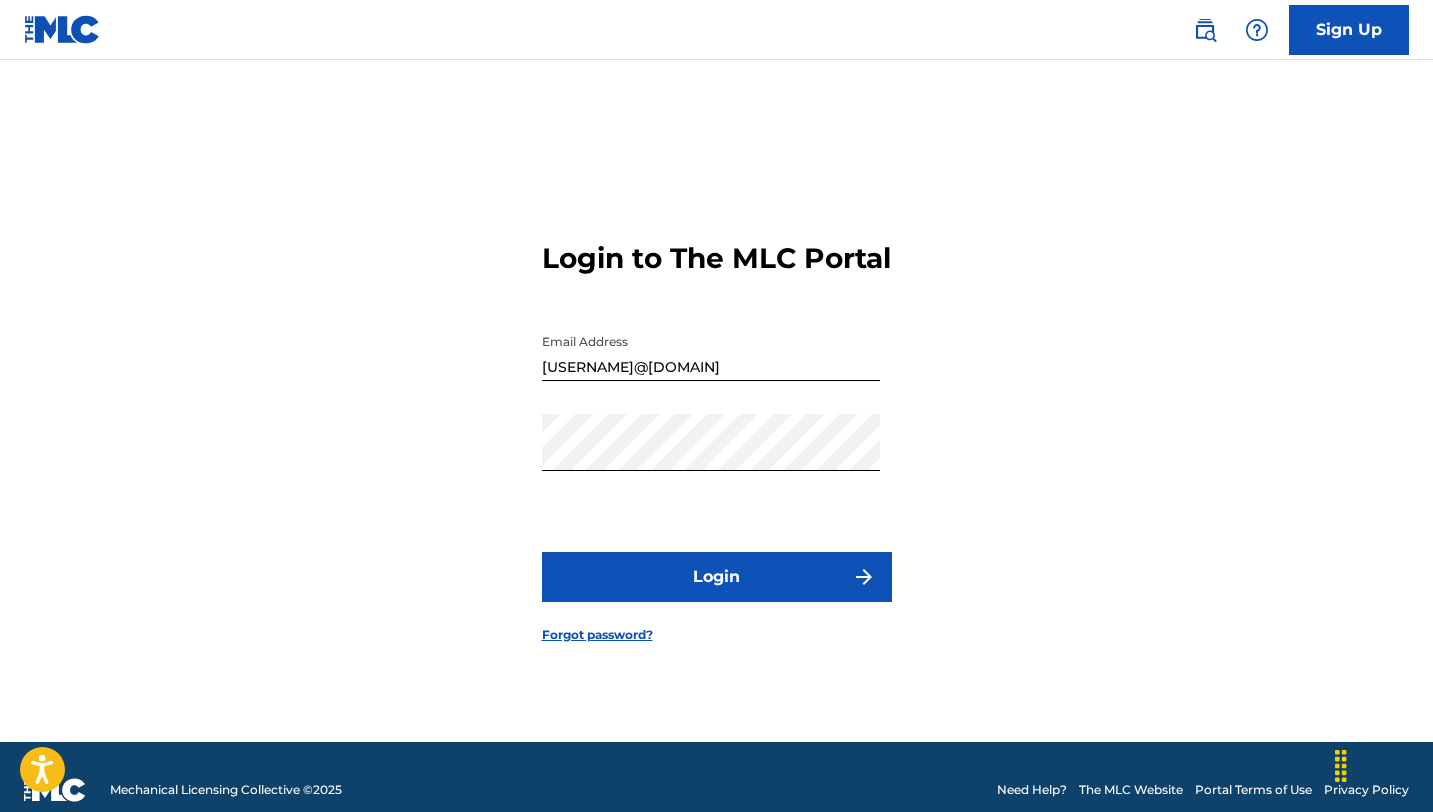 click on "Login" at bounding box center (717, 577) 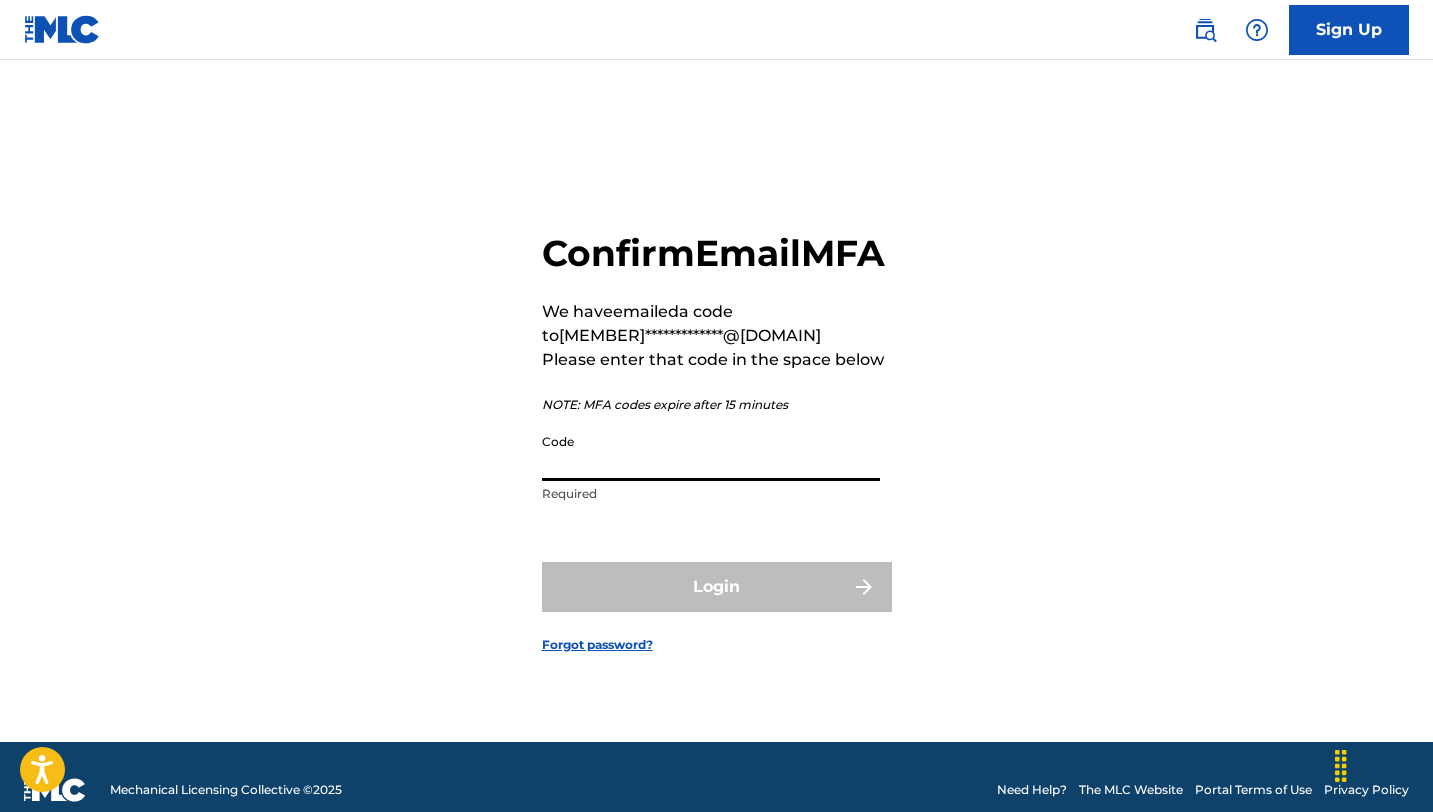 click on "Code" at bounding box center (711, 452) 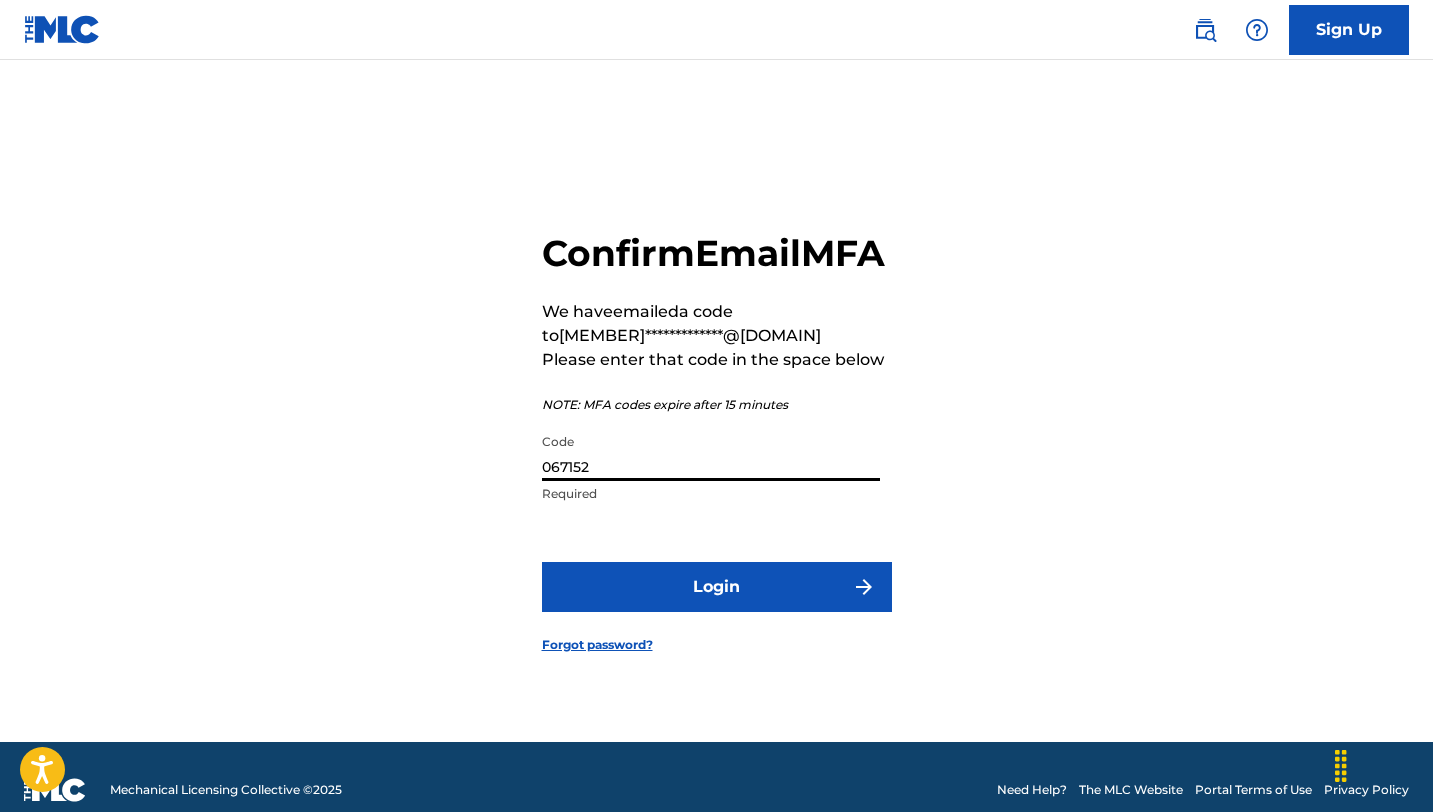 type on "067152" 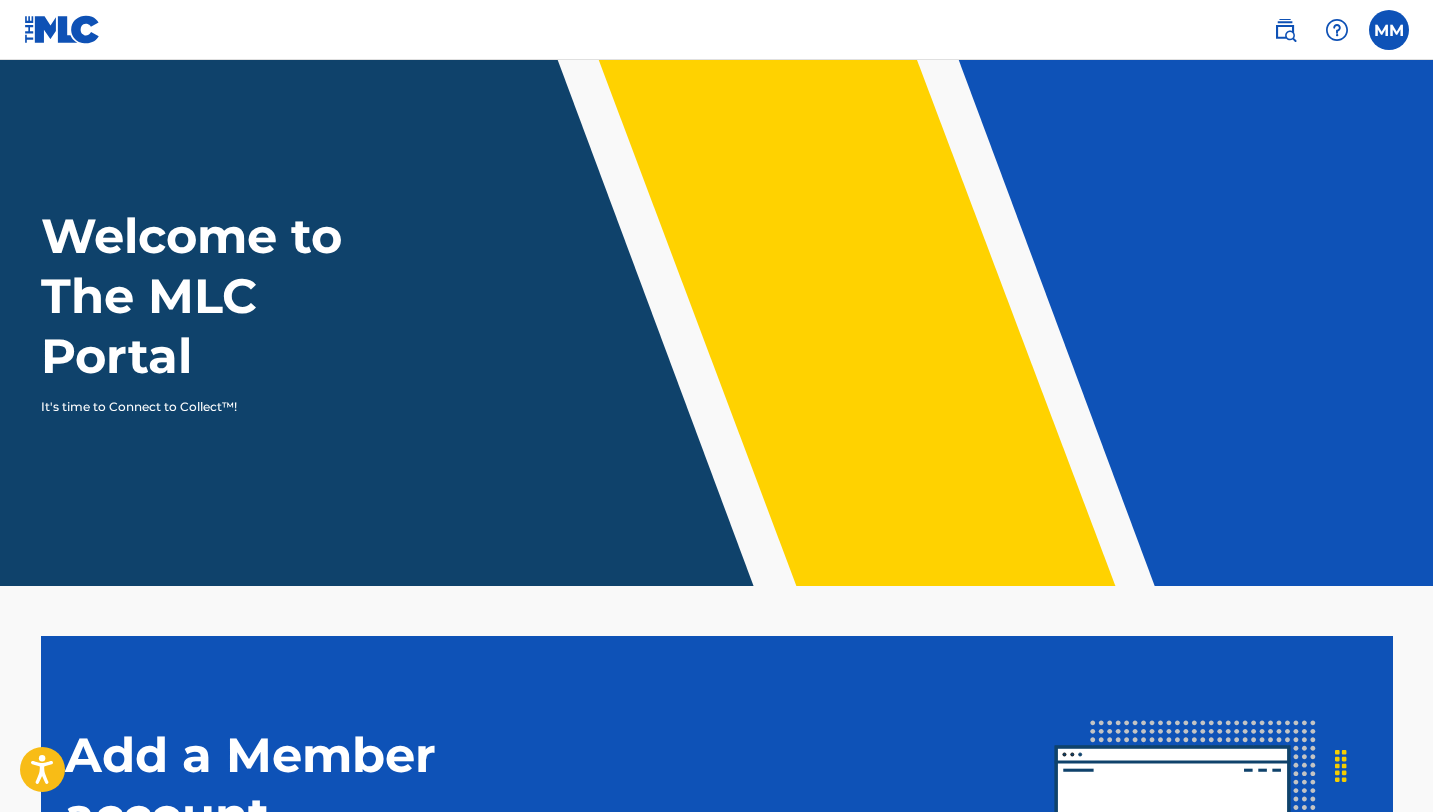 scroll, scrollTop: 0, scrollLeft: 0, axis: both 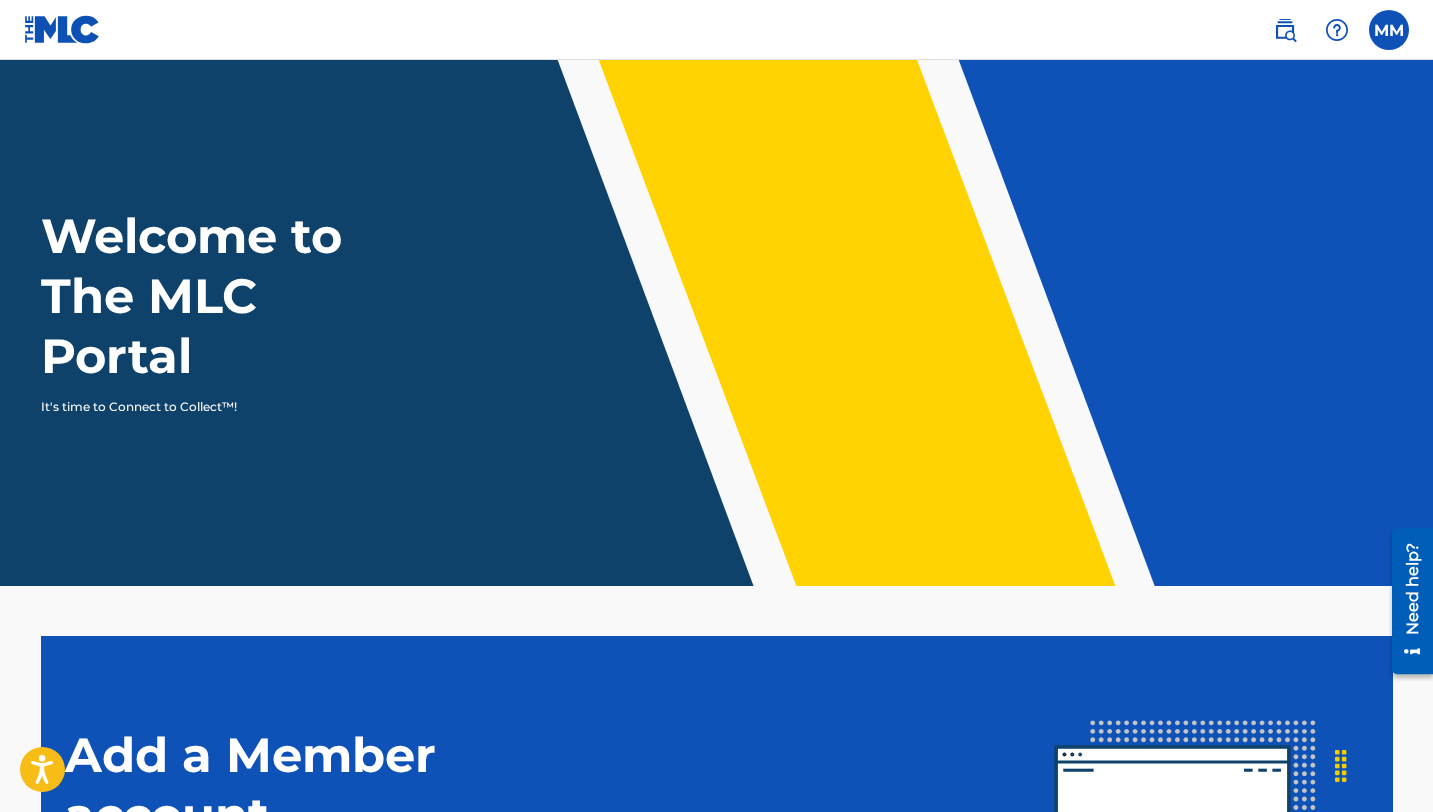 click at bounding box center [1389, 30] 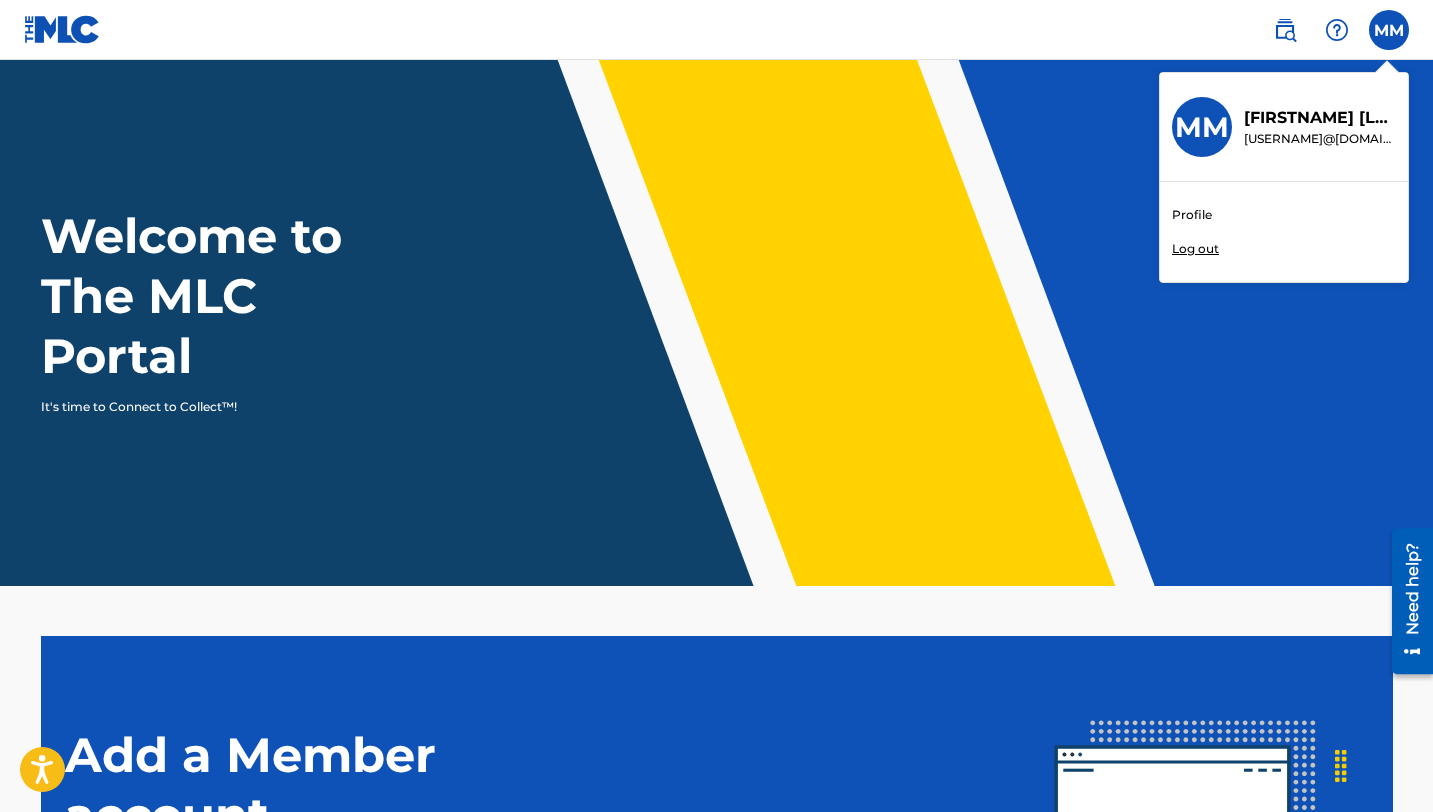 click on "Welcome to The MLC Portal It's time to Connect to Collect™!" at bounding box center [717, 311] 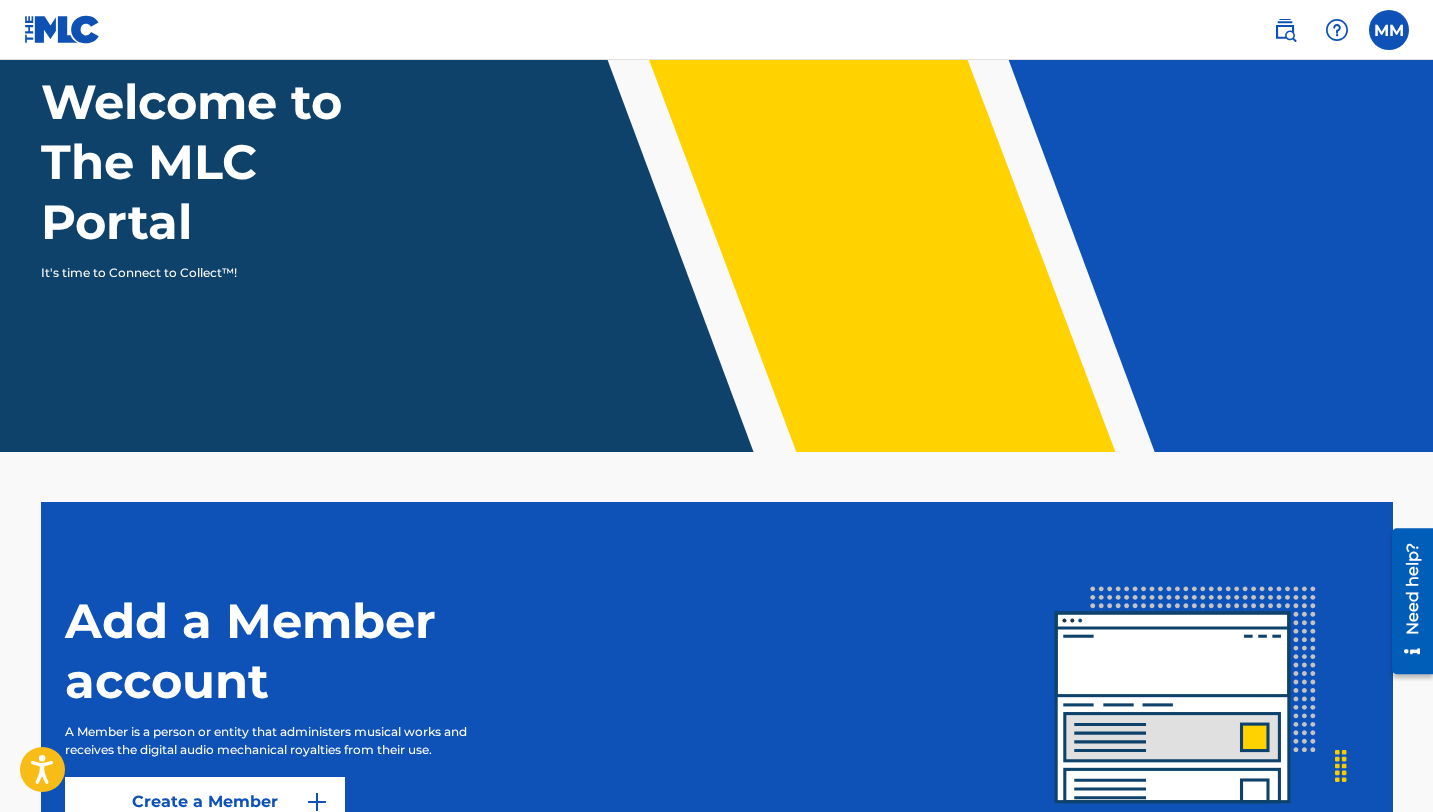 scroll, scrollTop: 0, scrollLeft: 0, axis: both 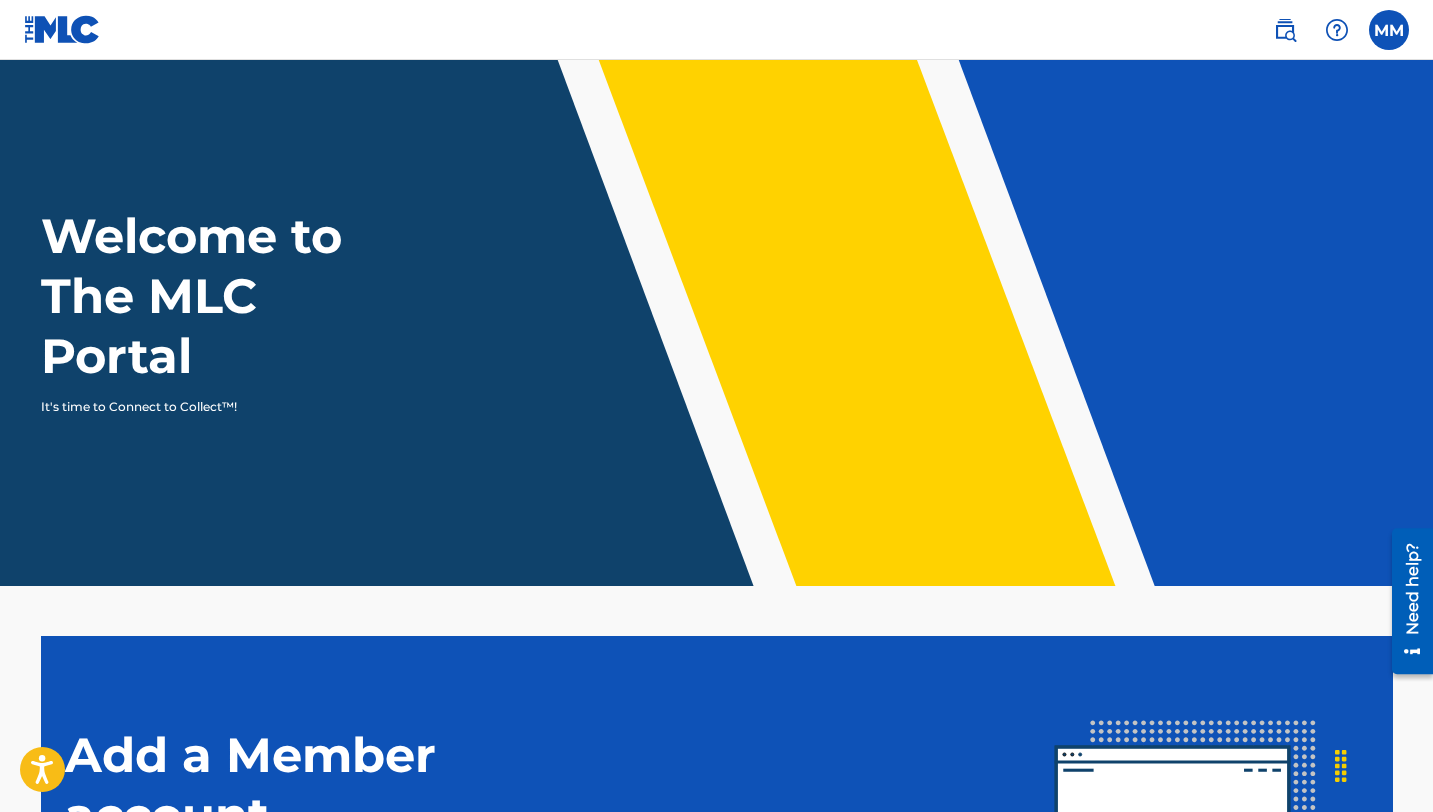 click at bounding box center (62, 29) 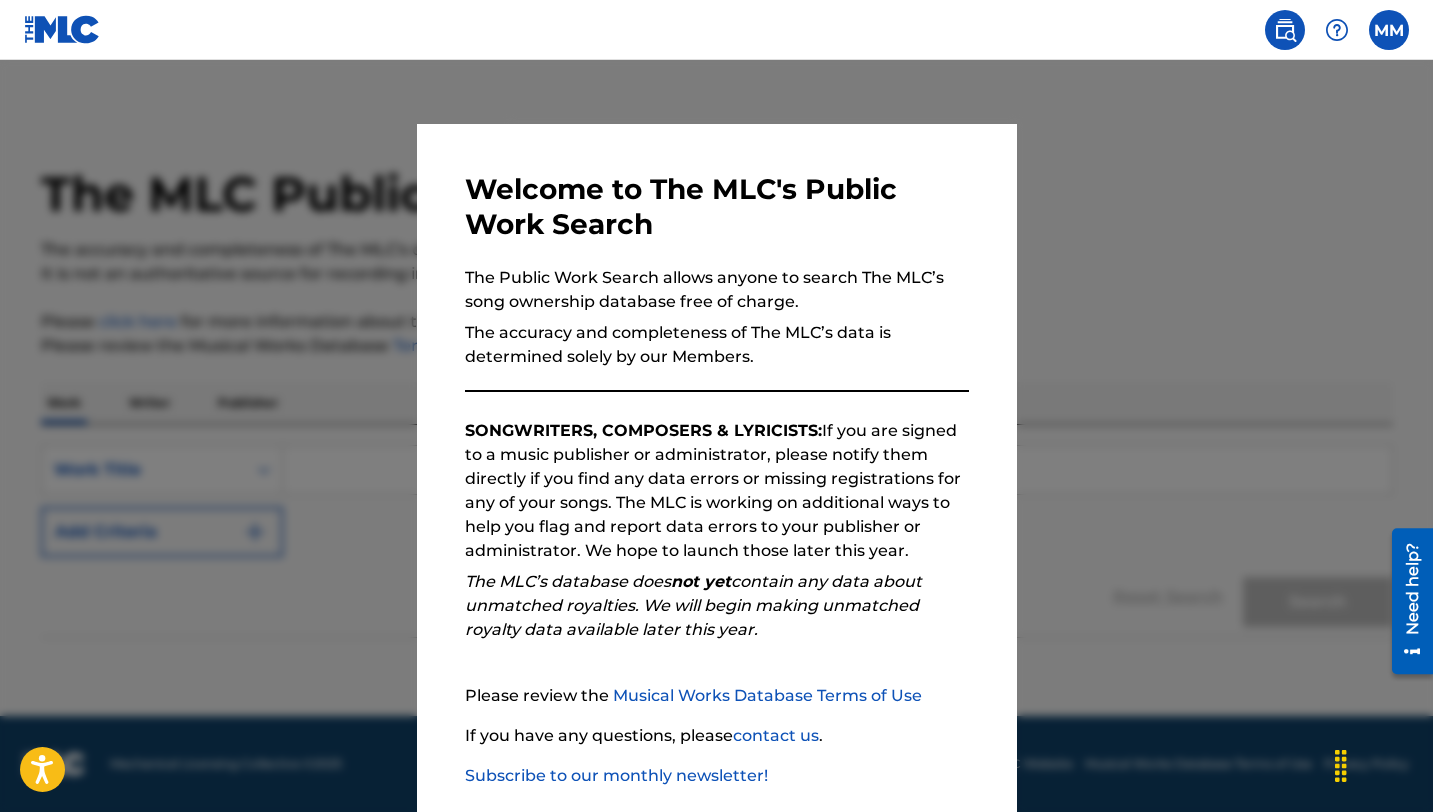 click at bounding box center (716, 466) 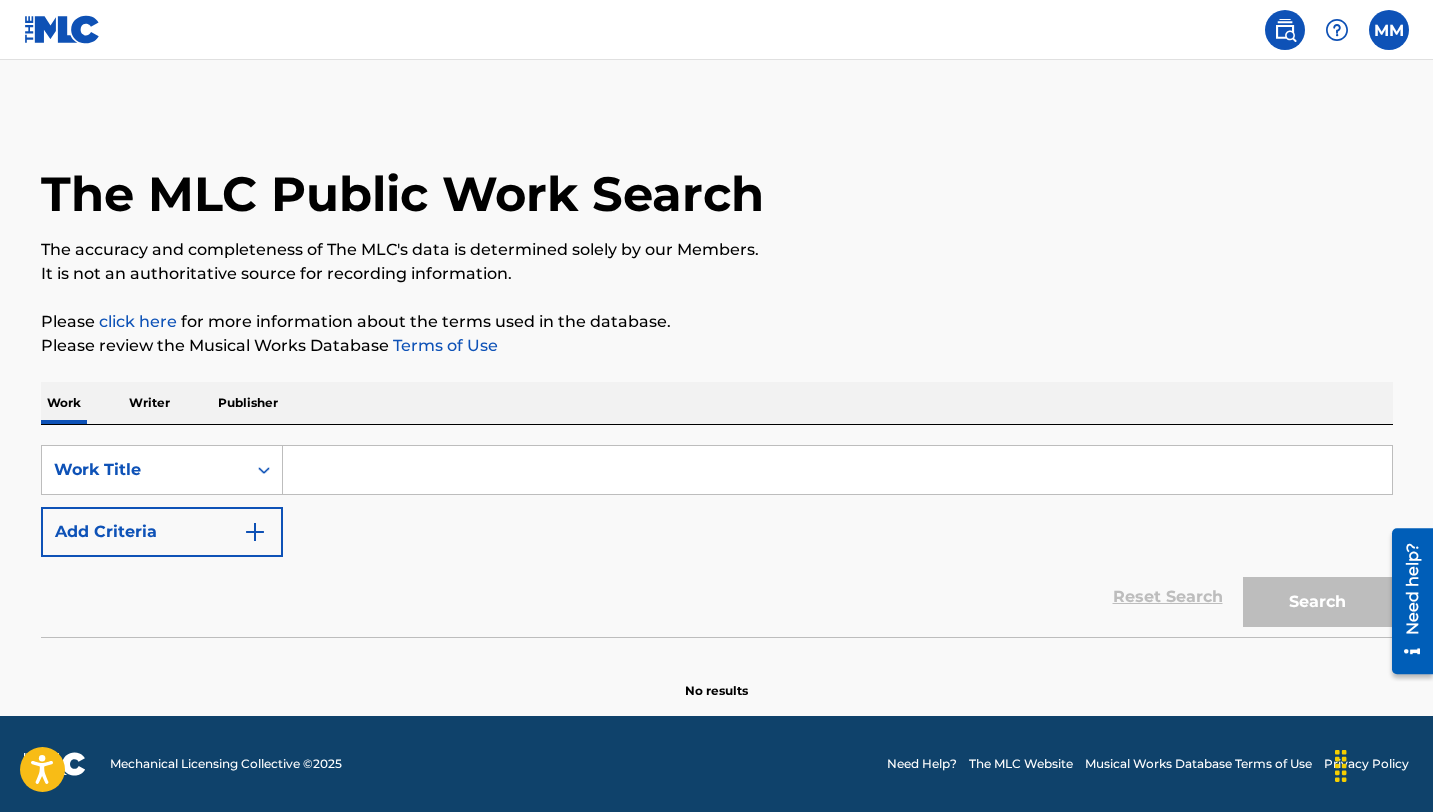 click on "Writer" at bounding box center [149, 403] 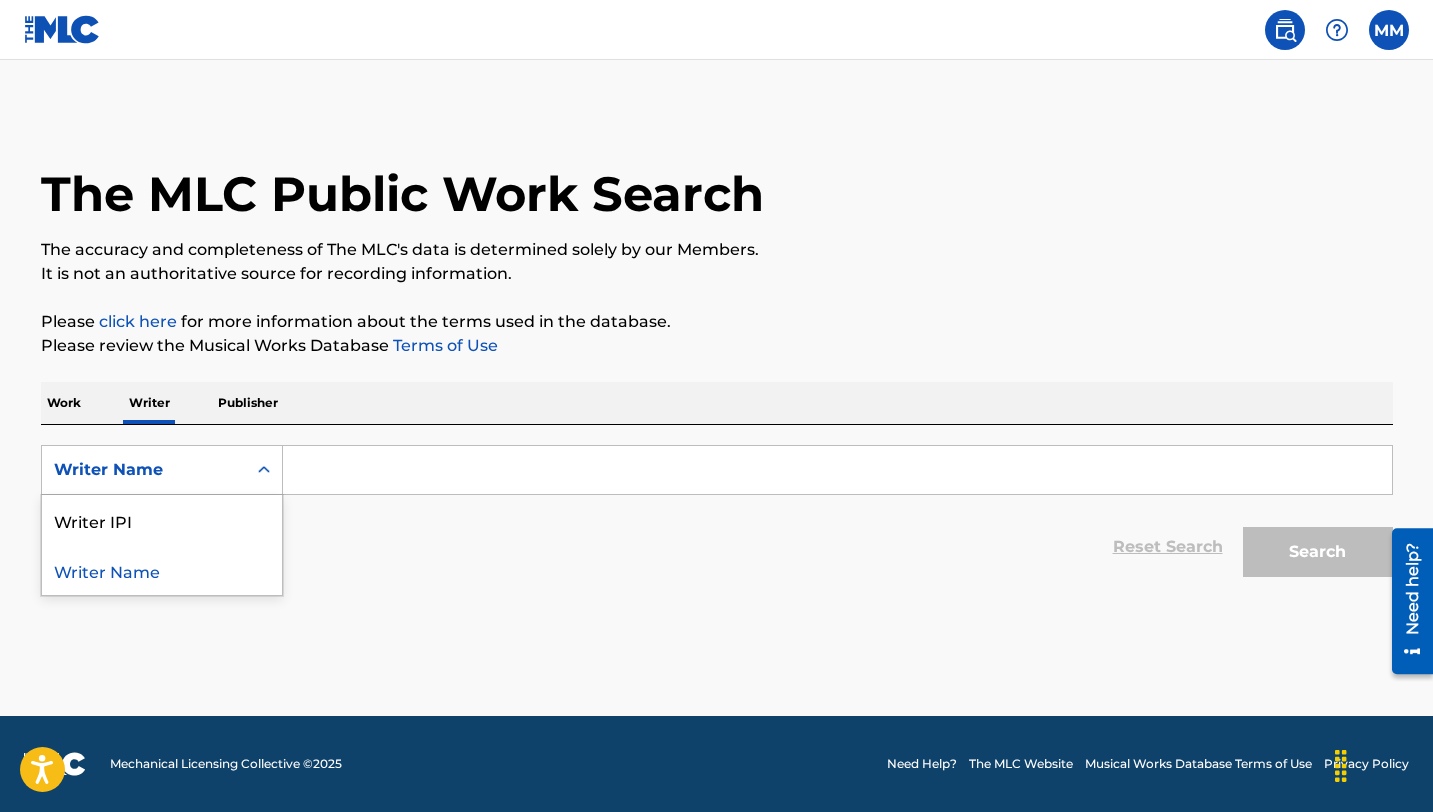 click on "Writer Name" at bounding box center [144, 470] 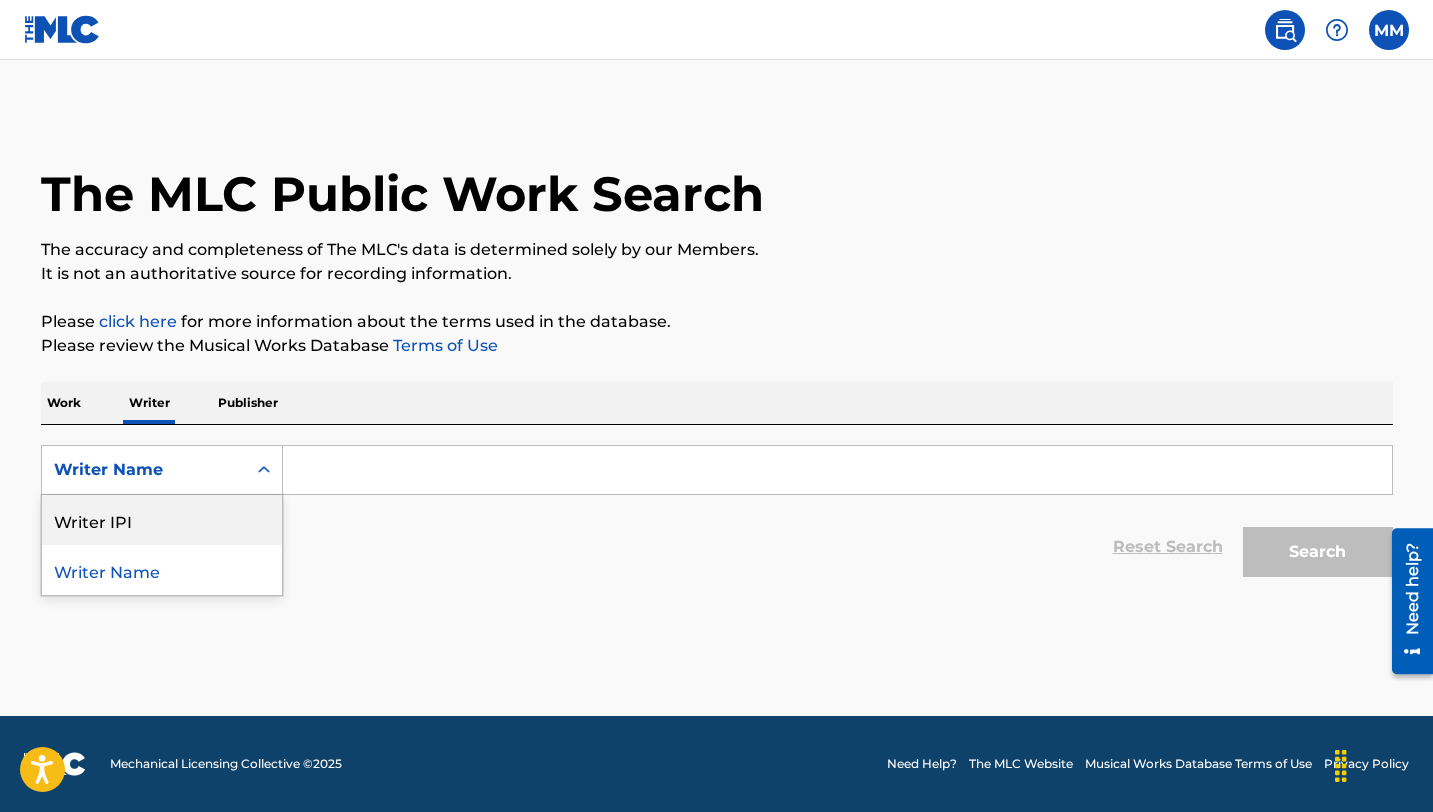 click on "Writer IPI" at bounding box center (162, 520) 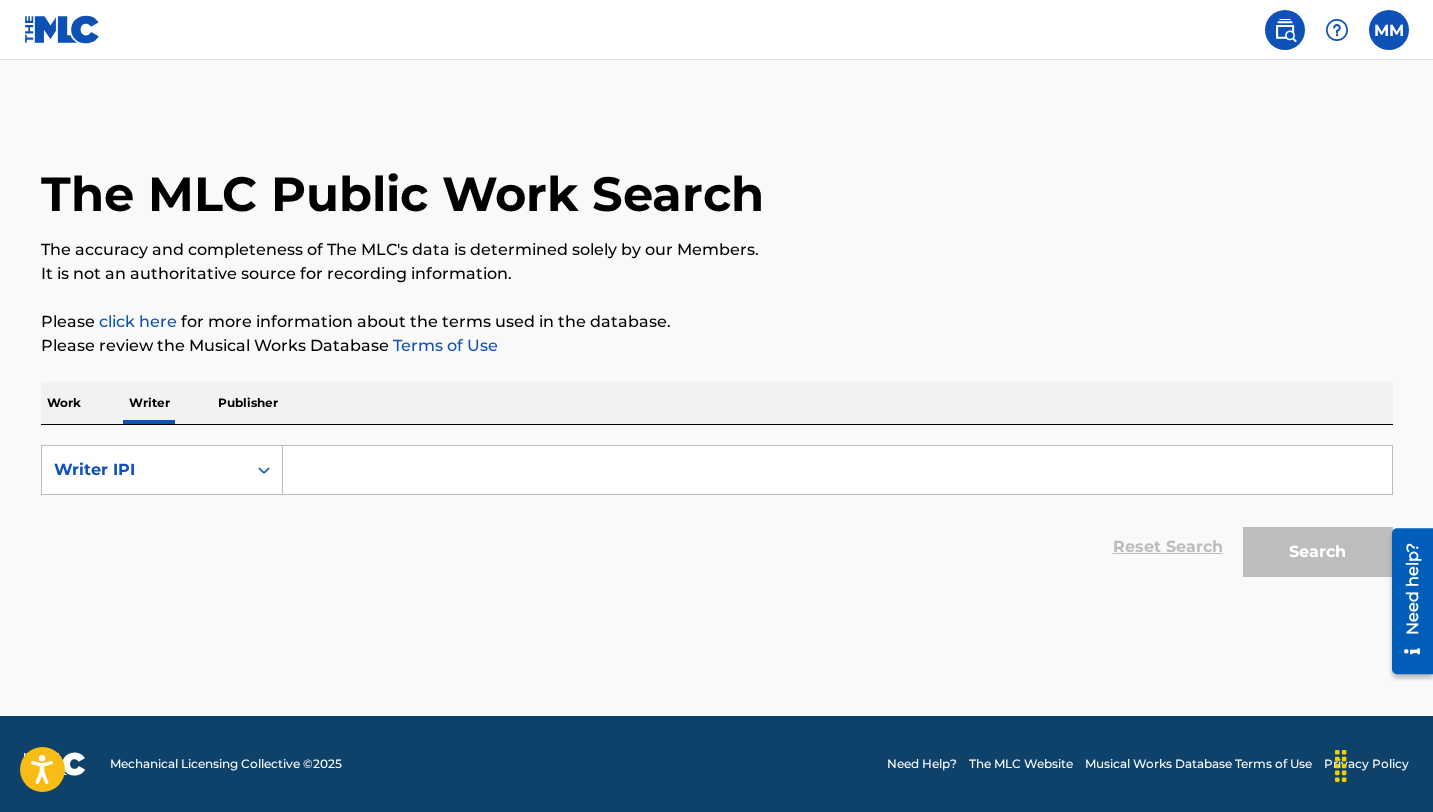 click at bounding box center (837, 470) 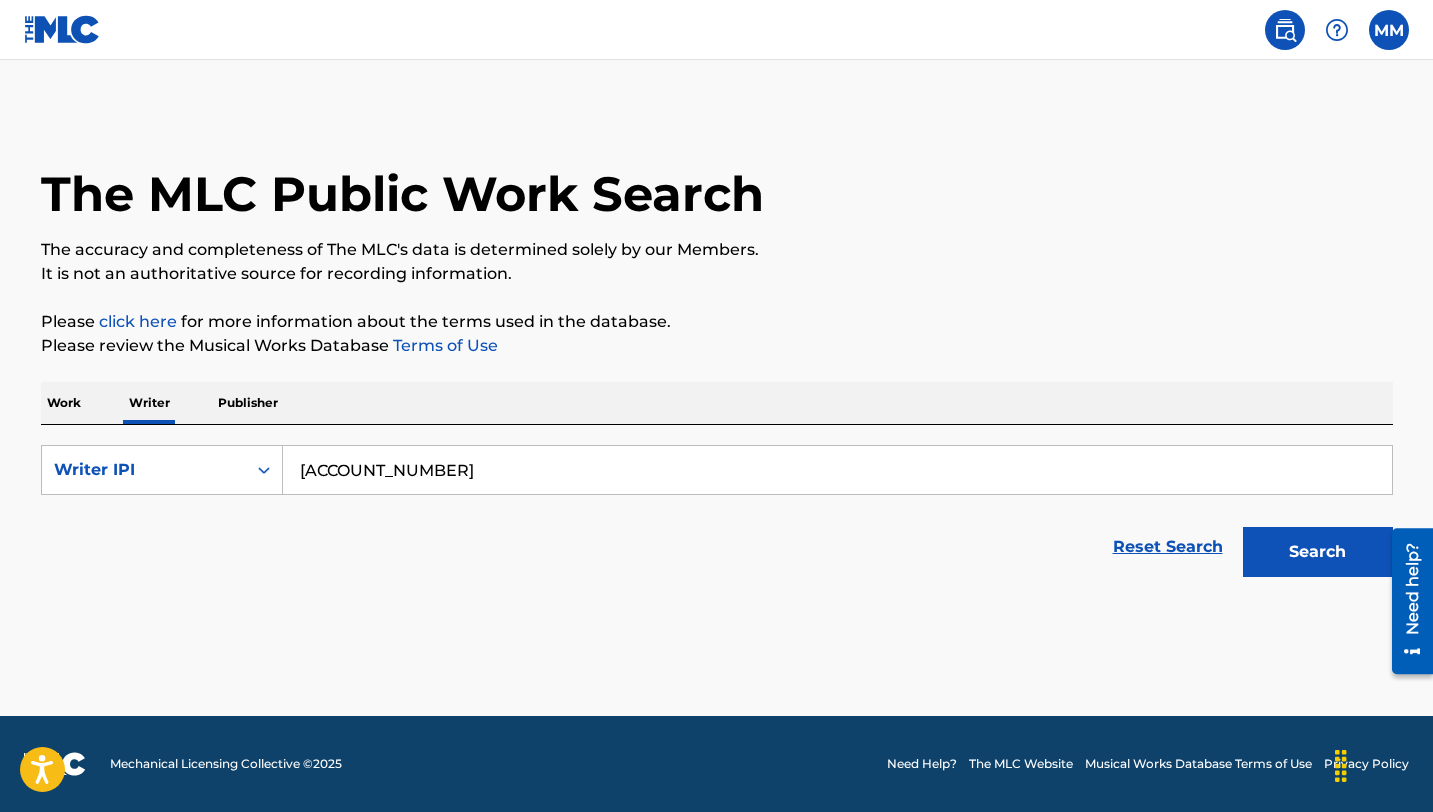 type on "[ACCOUNT_NUMBER]" 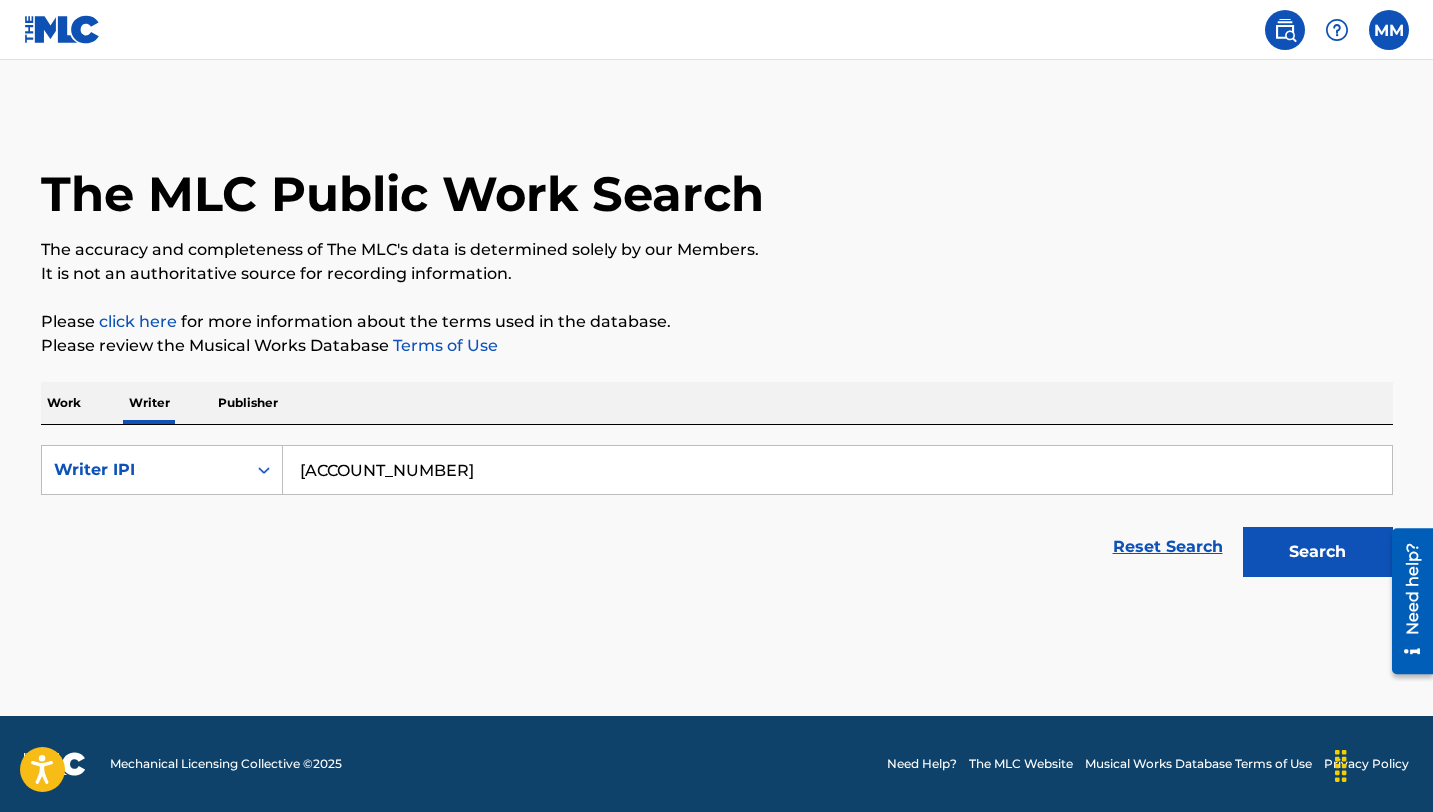 click on "Search" at bounding box center (1318, 552) 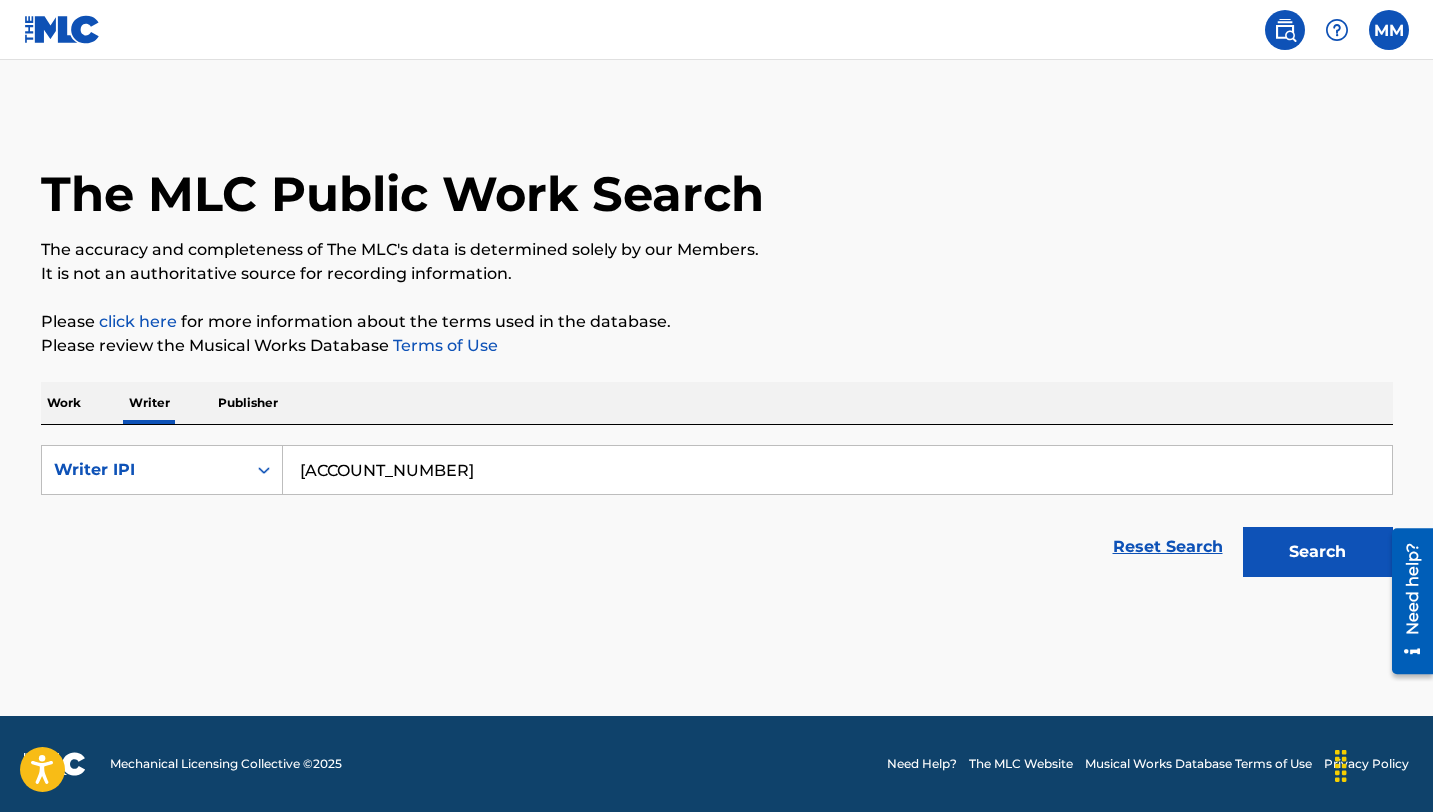 click on "Search" at bounding box center [1318, 552] 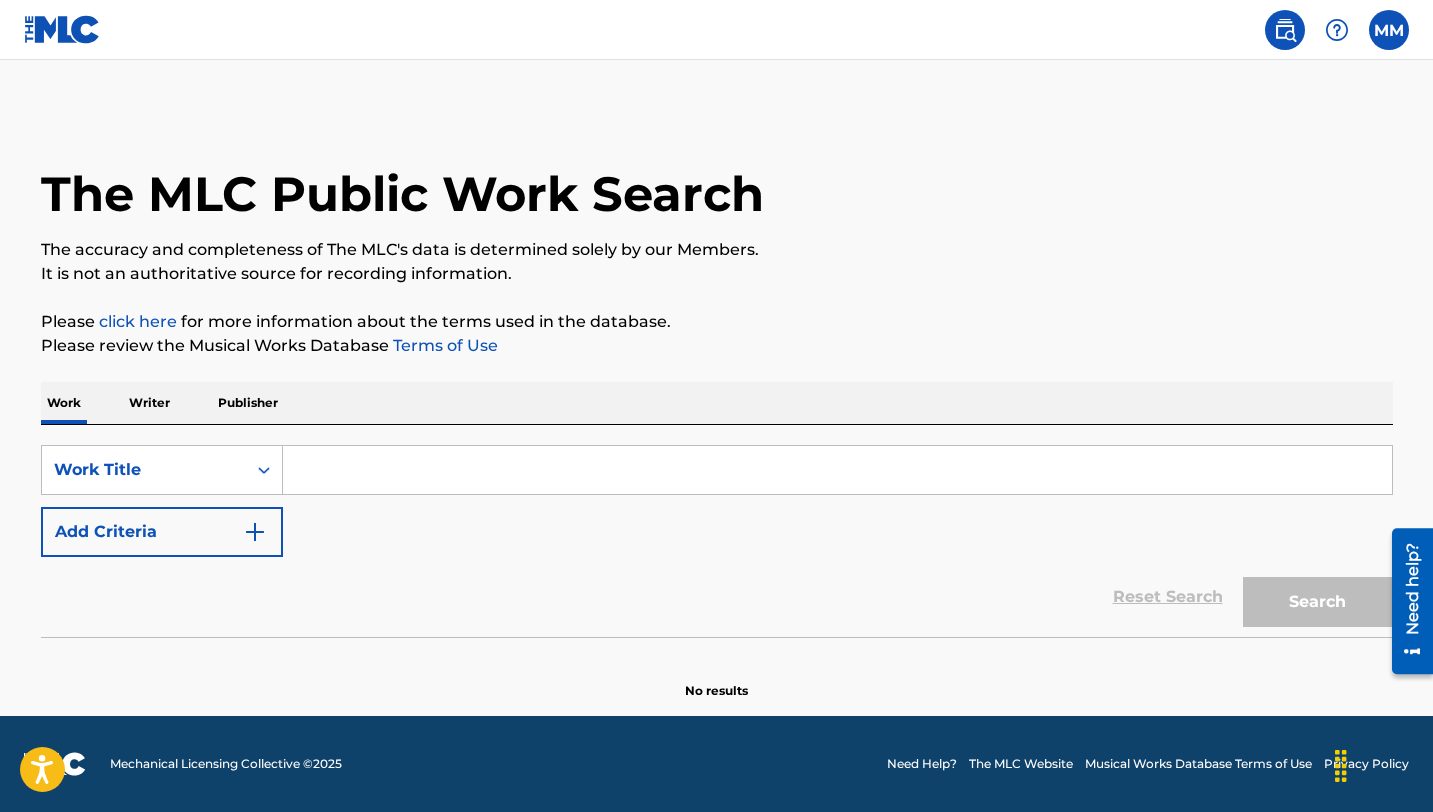 click at bounding box center [255, 532] 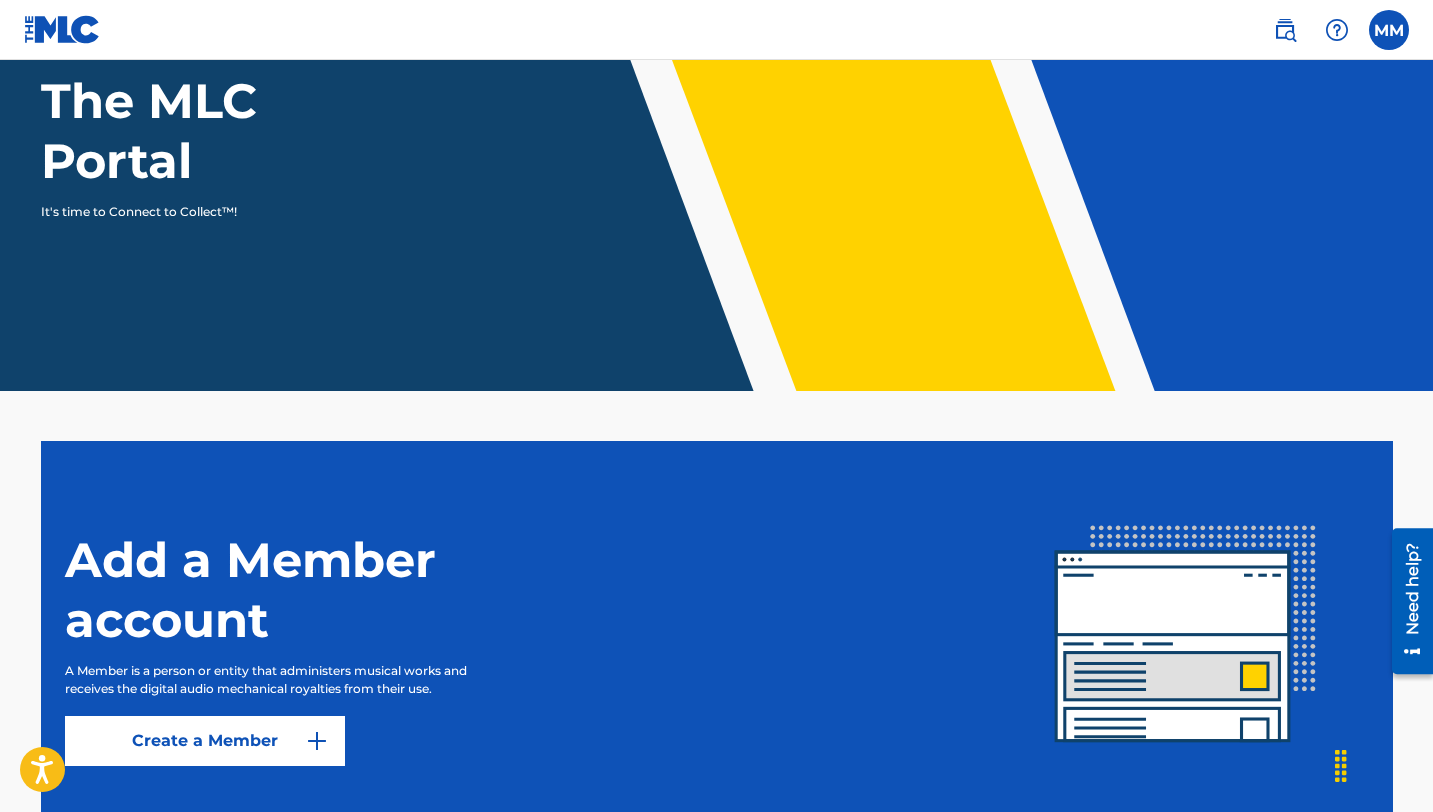 scroll, scrollTop: 0, scrollLeft: 0, axis: both 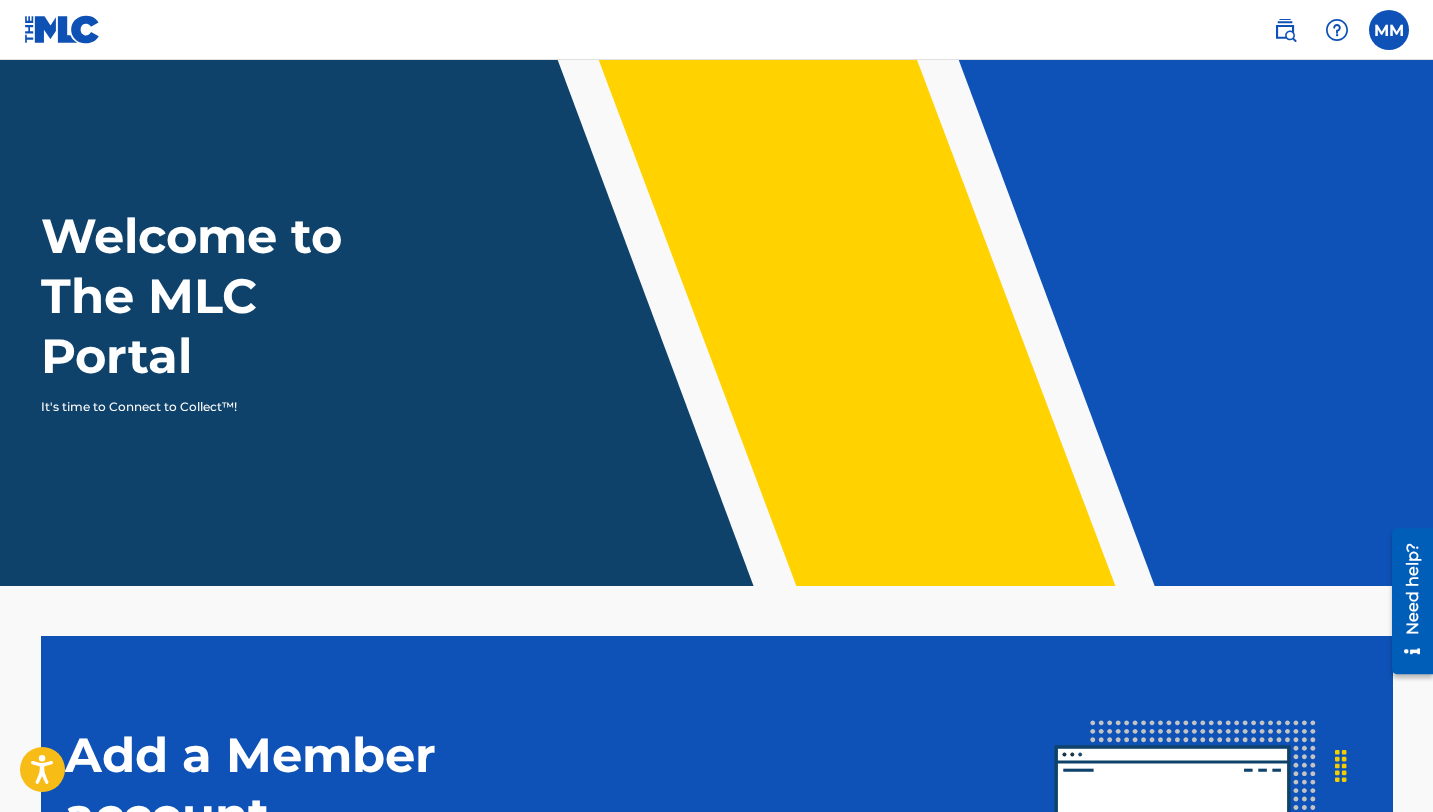 click at bounding box center (1389, 30) 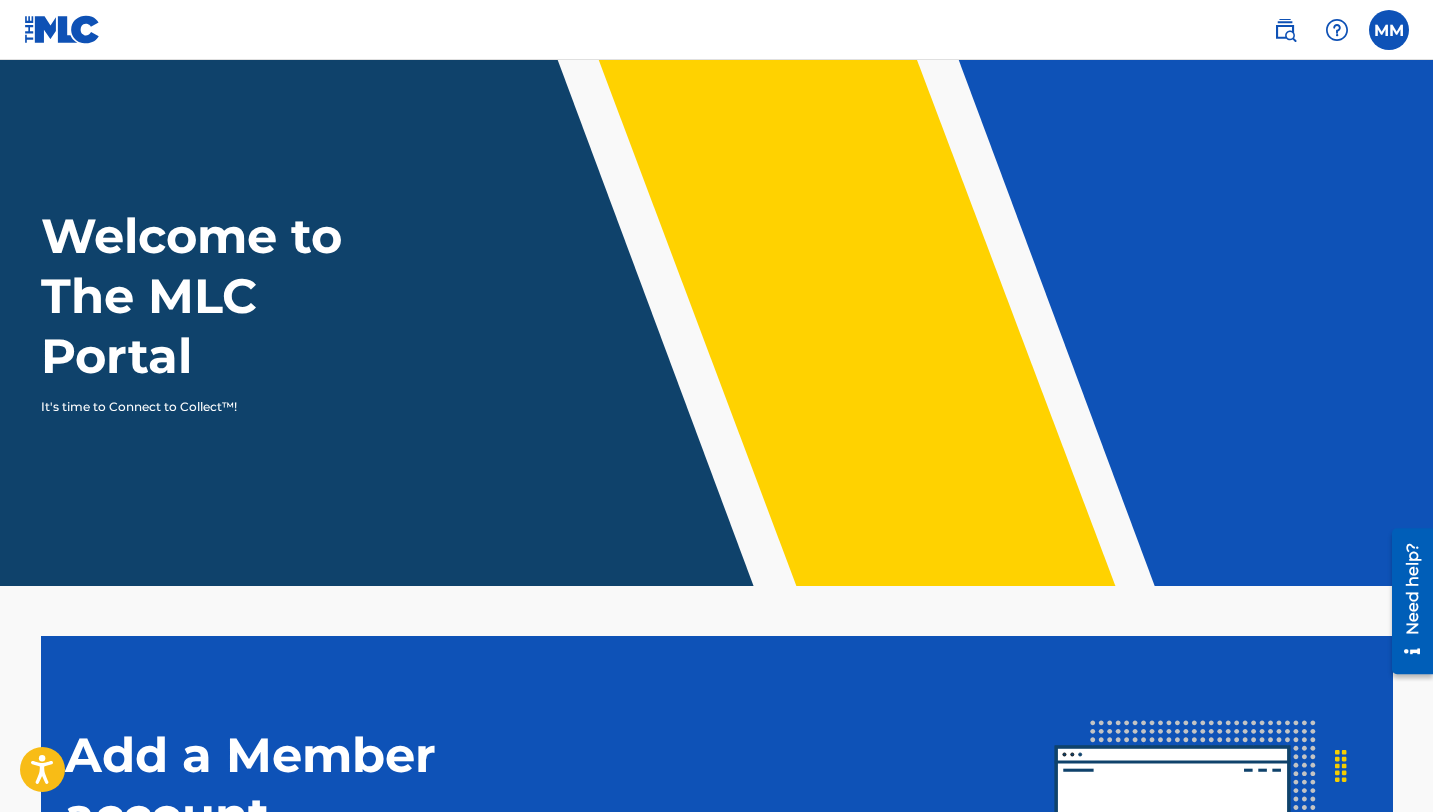 click on "Welcome to The MLC Portal It's time to Connect to Collect™!" at bounding box center [717, 311] 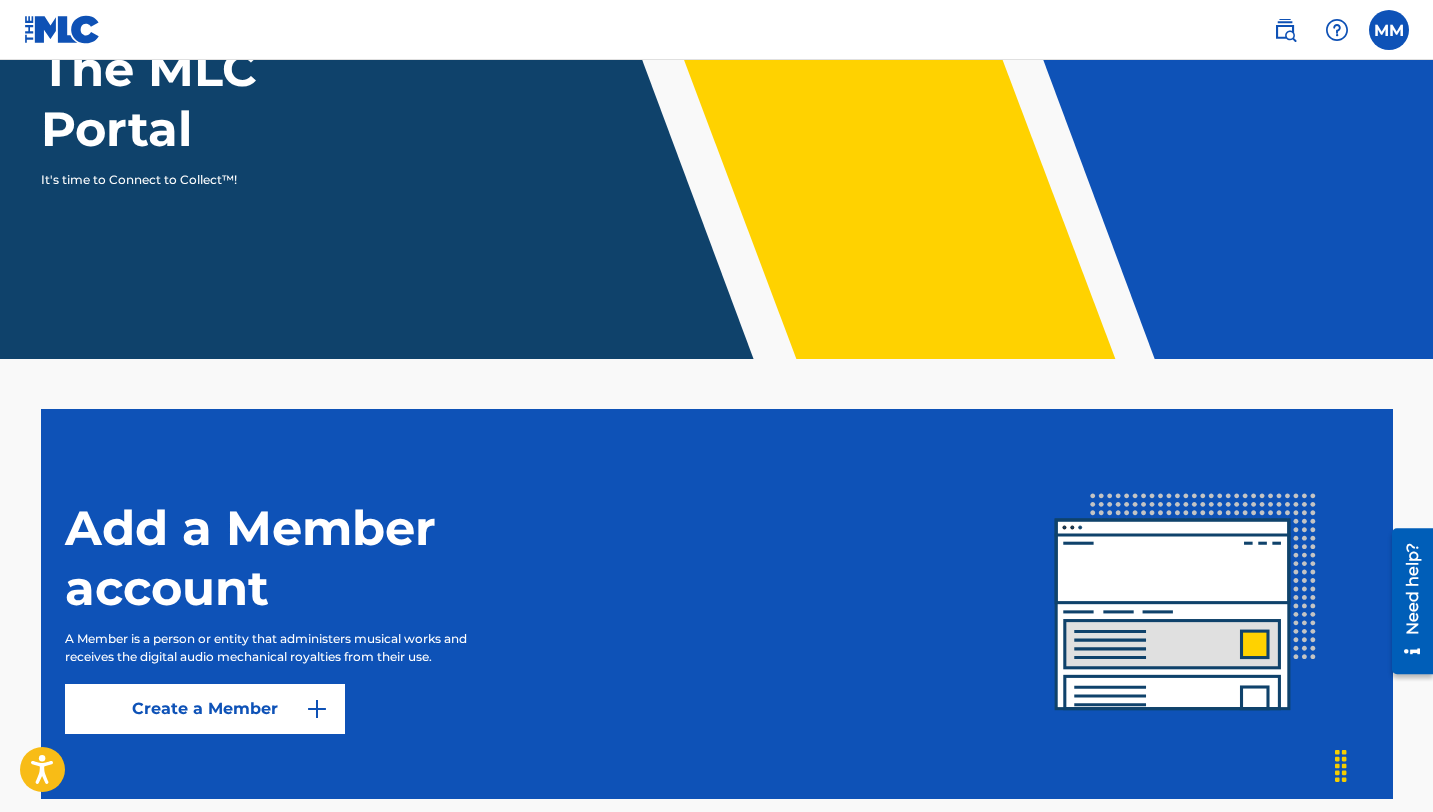 scroll, scrollTop: 334, scrollLeft: 0, axis: vertical 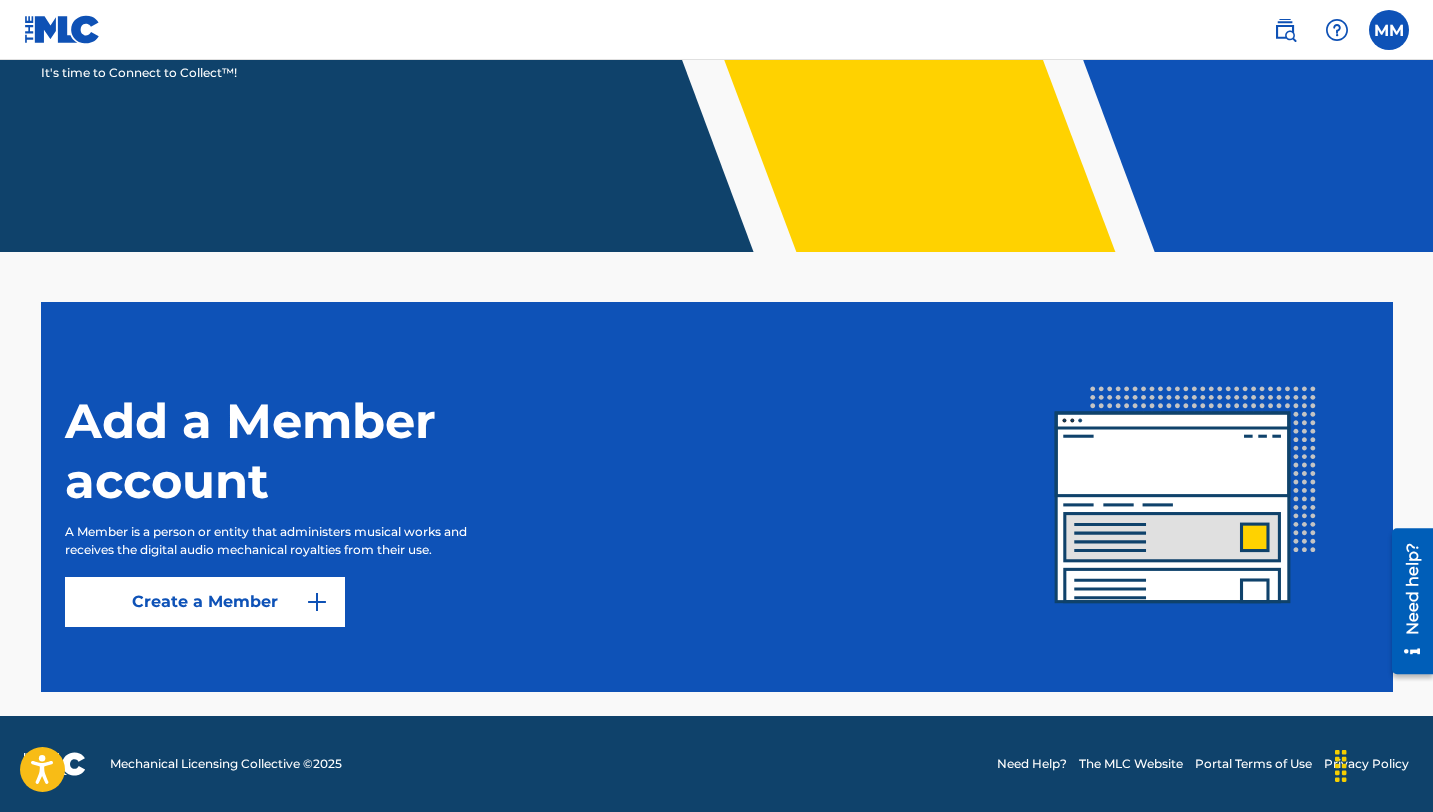 click at bounding box center [317, 602] 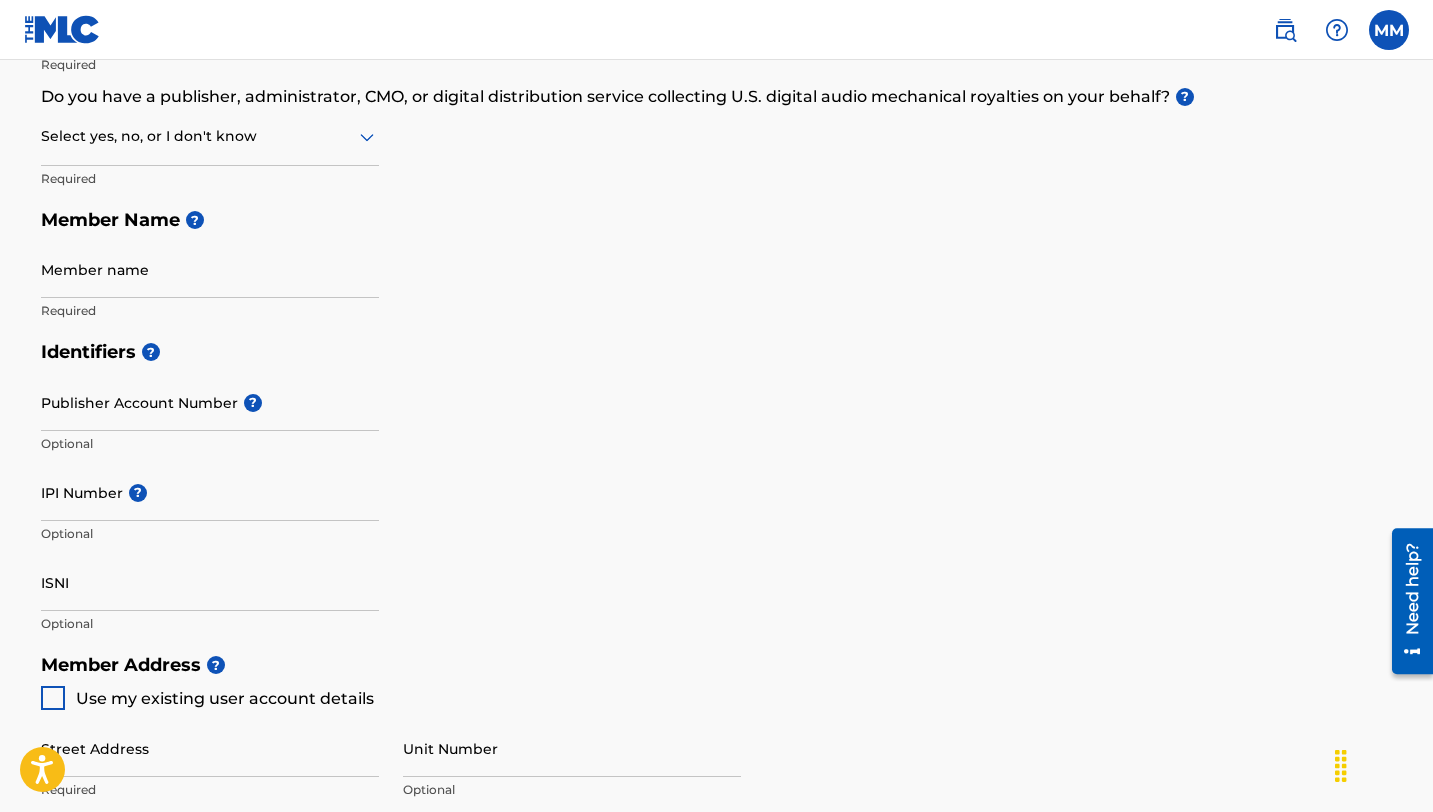 scroll, scrollTop: 0, scrollLeft: 0, axis: both 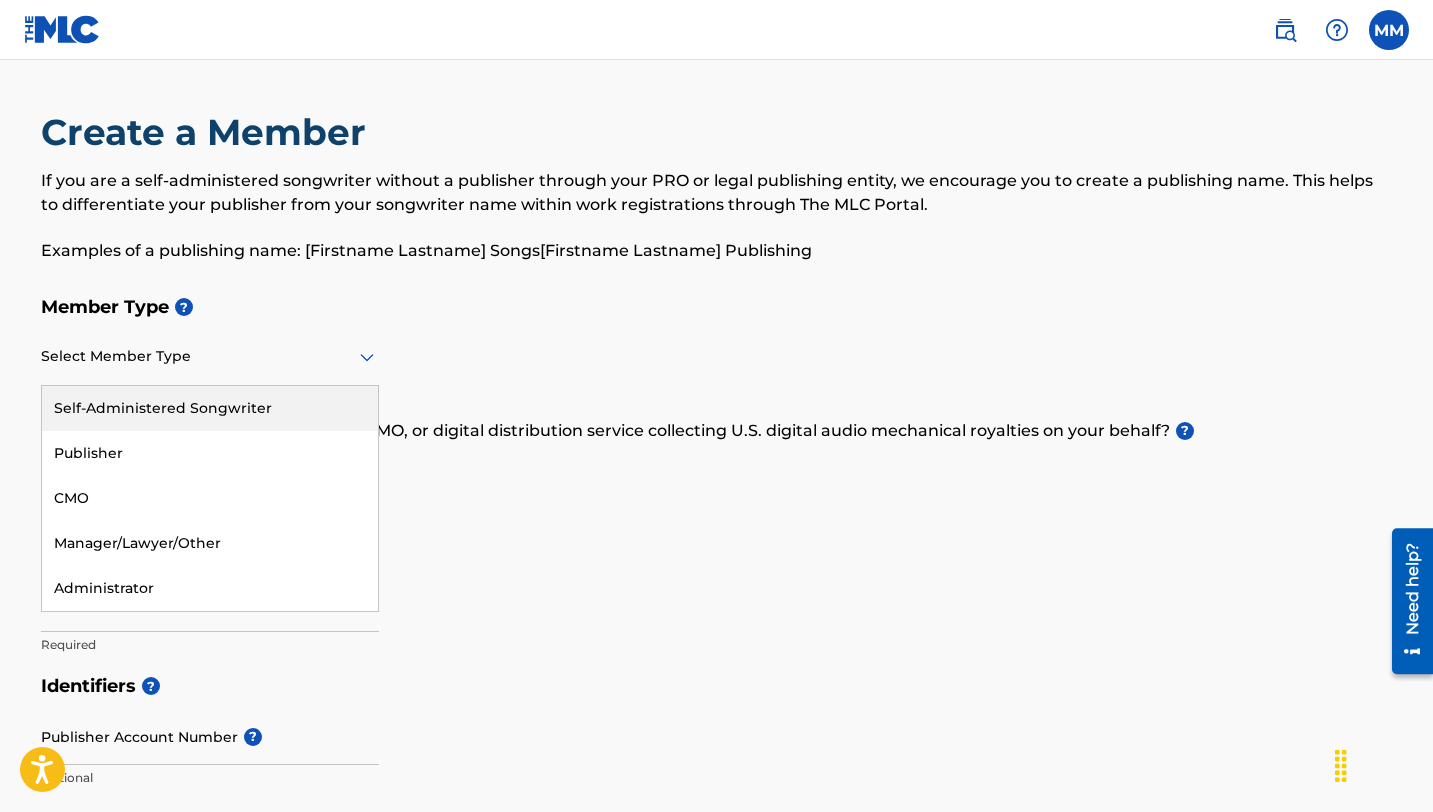 click 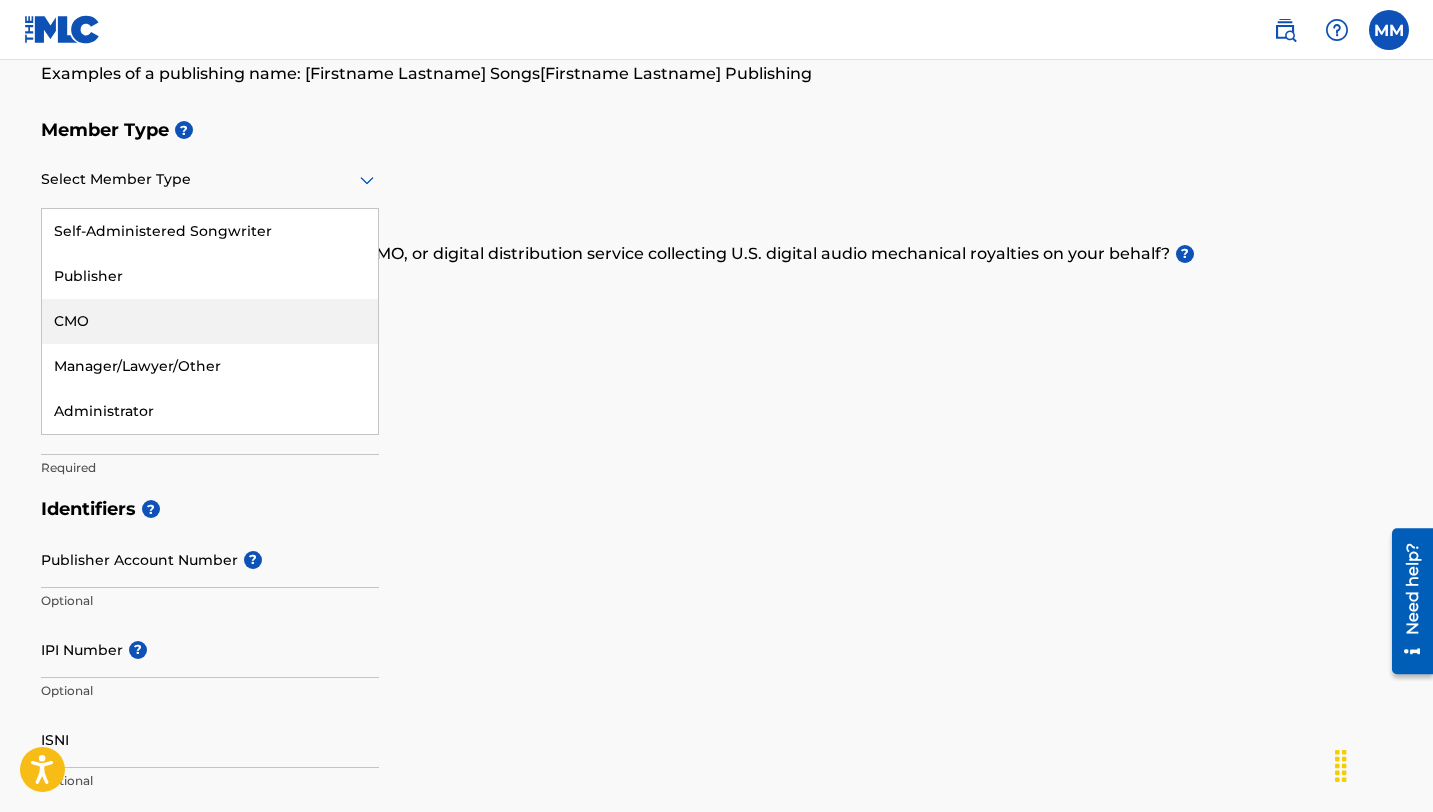 scroll, scrollTop: 305, scrollLeft: 0, axis: vertical 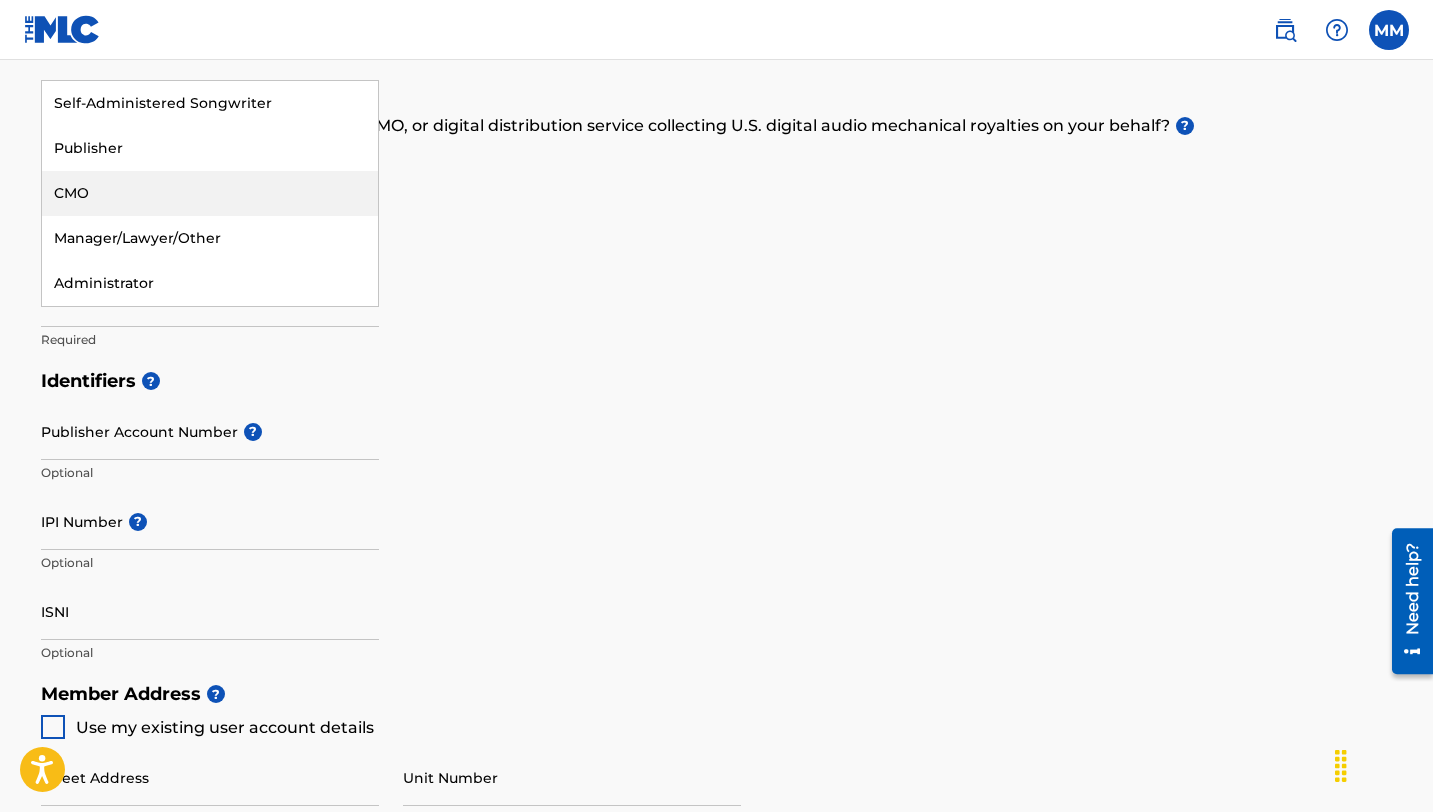 click on "IPI Number ?" at bounding box center (210, 521) 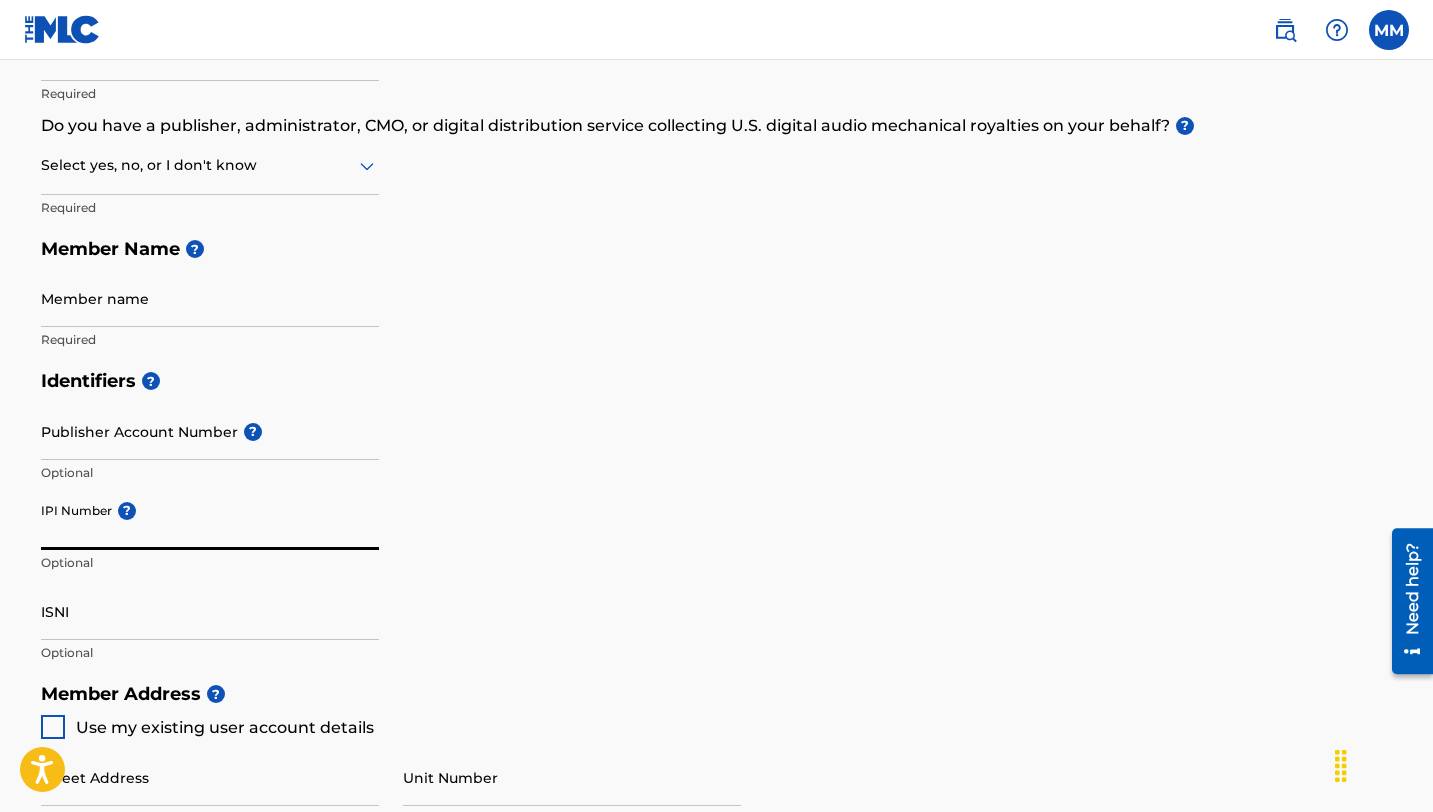 click on "Publisher Account Number ?" at bounding box center [210, 431] 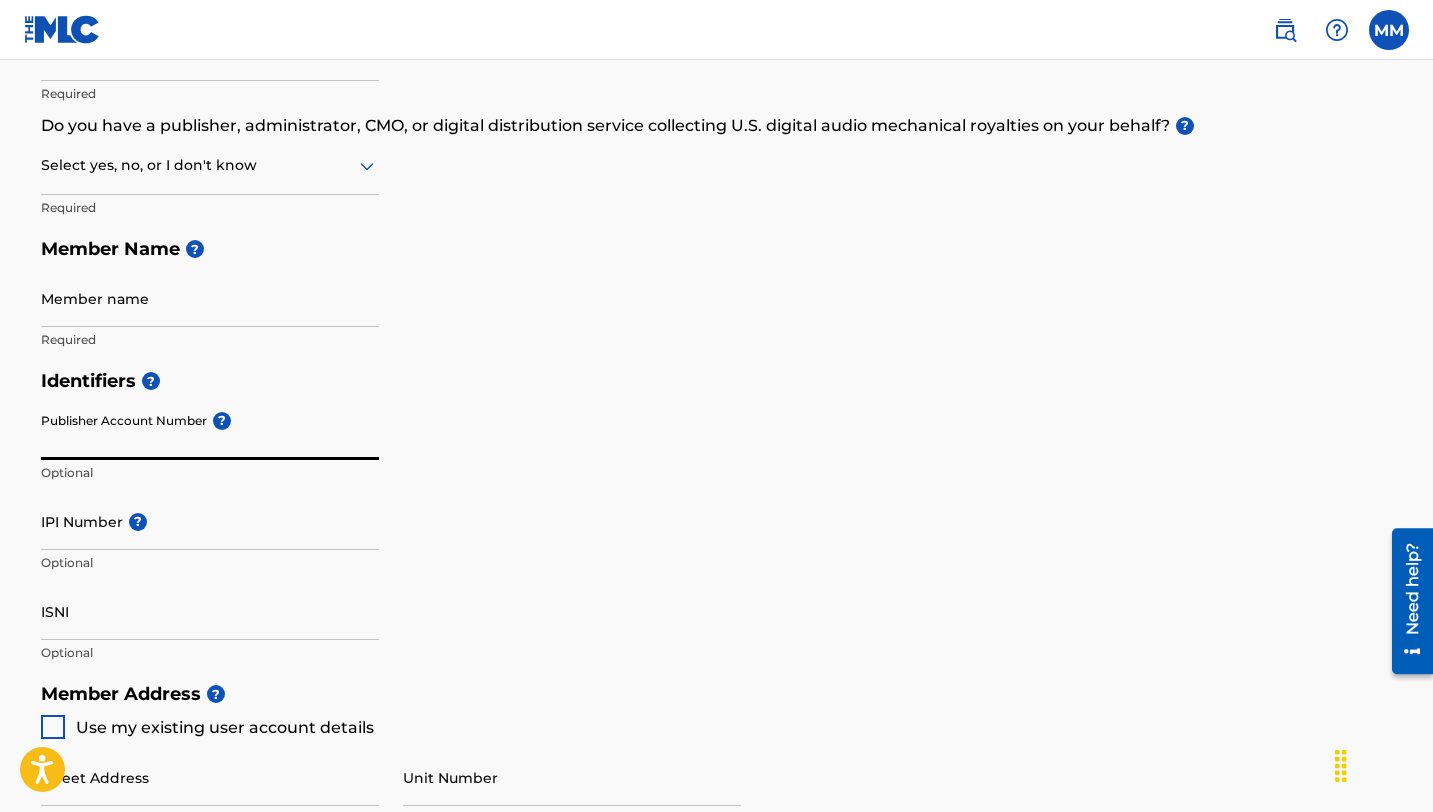 scroll, scrollTop: 0, scrollLeft: 0, axis: both 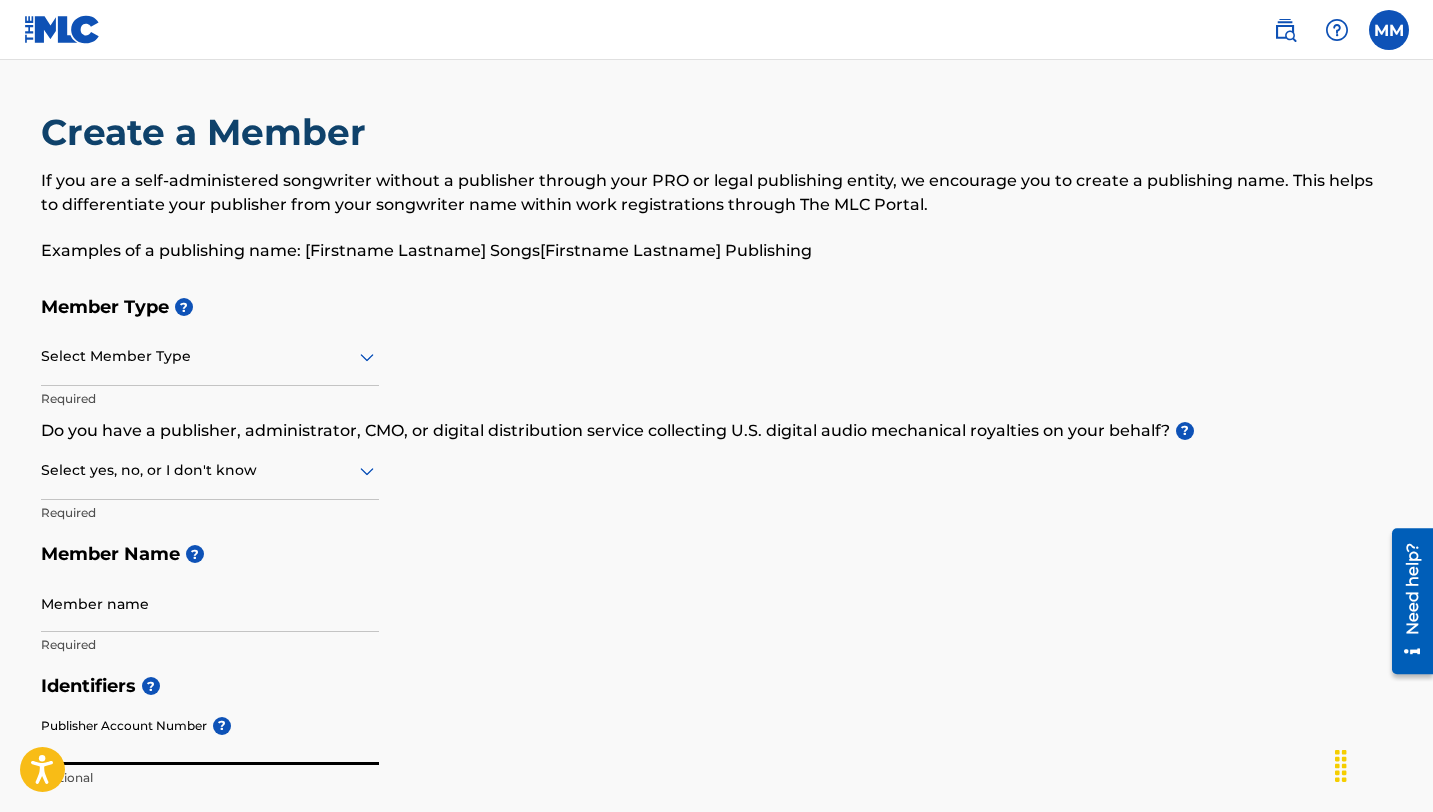 click at bounding box center (210, 356) 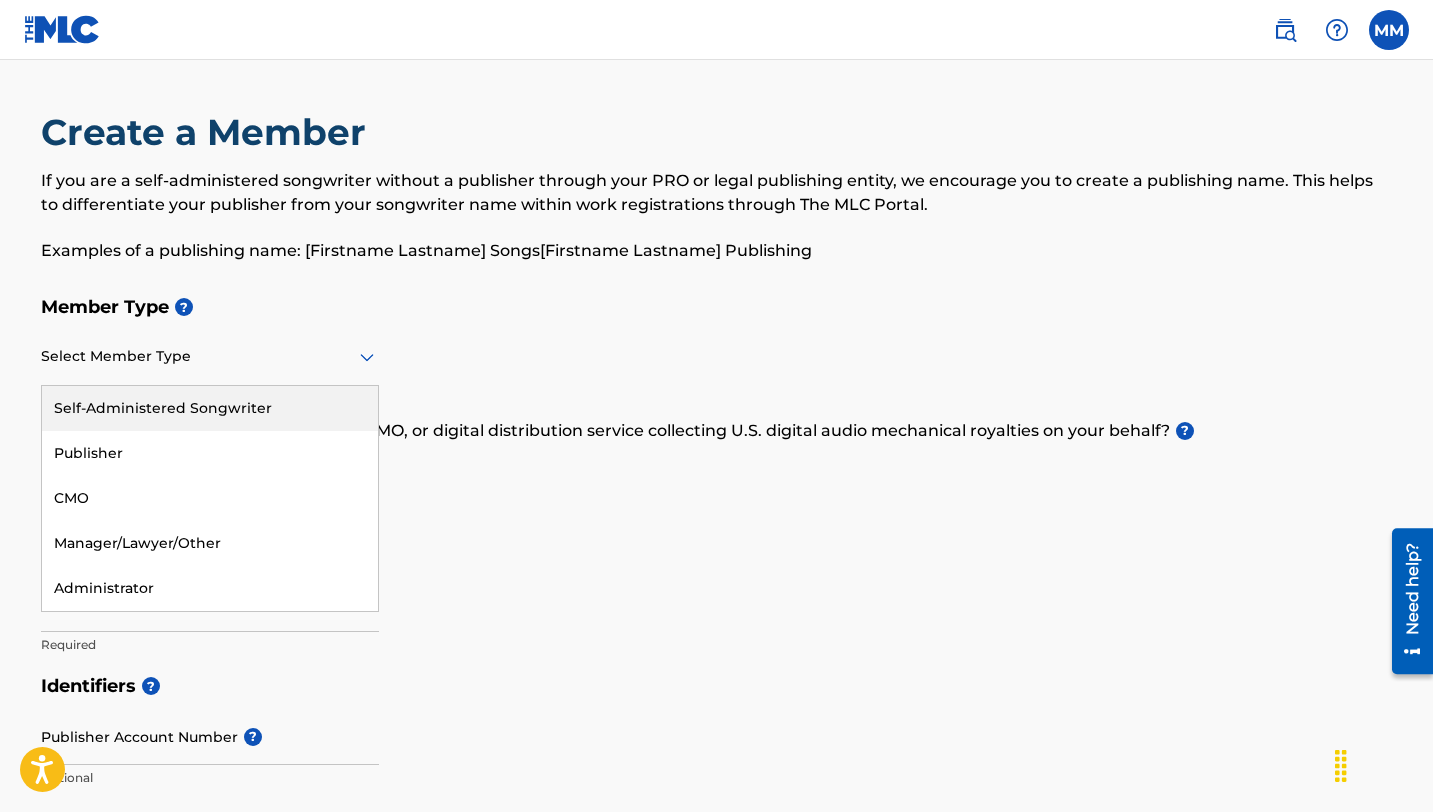 click on "Self-Administered Songwriter" at bounding box center [210, 408] 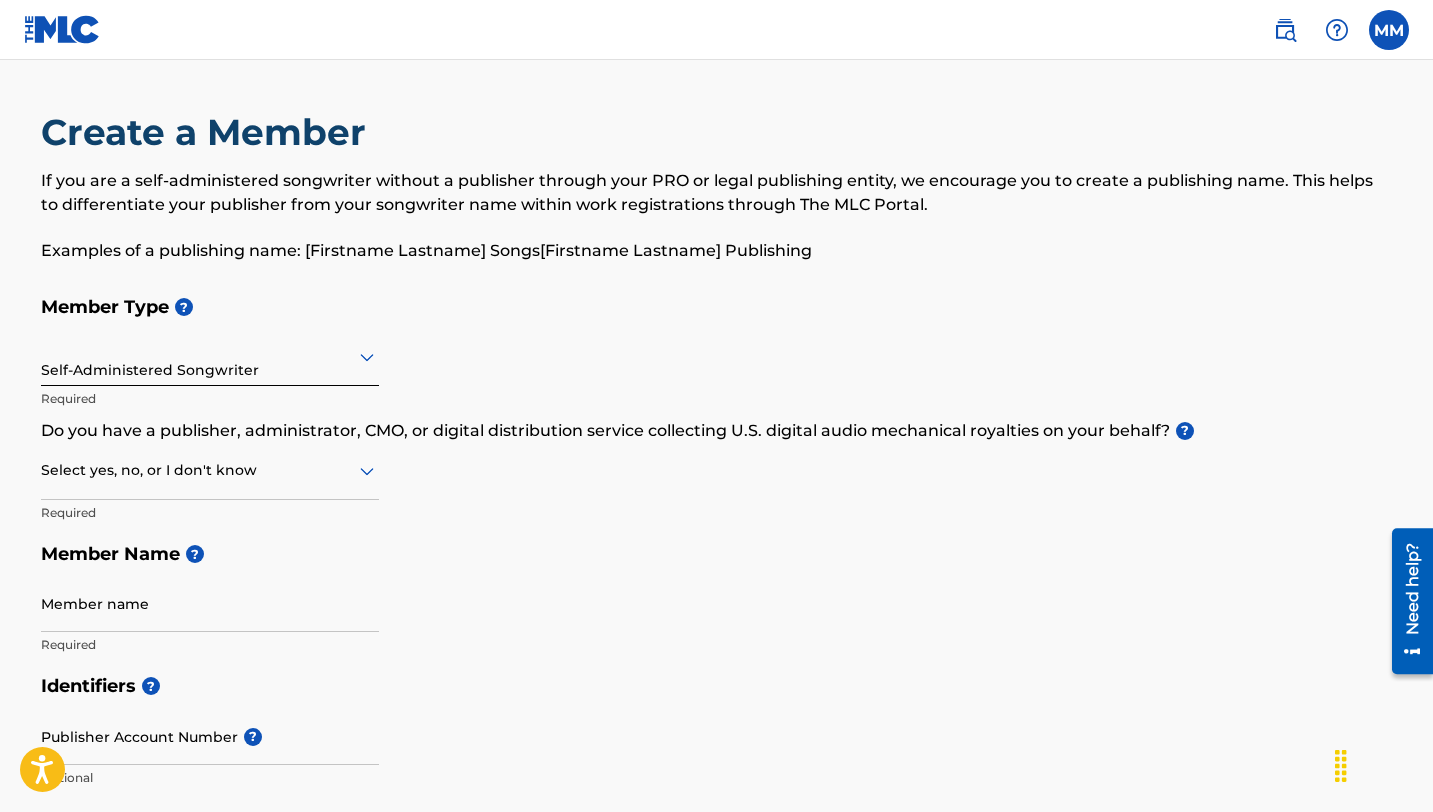 click at bounding box center (210, 470) 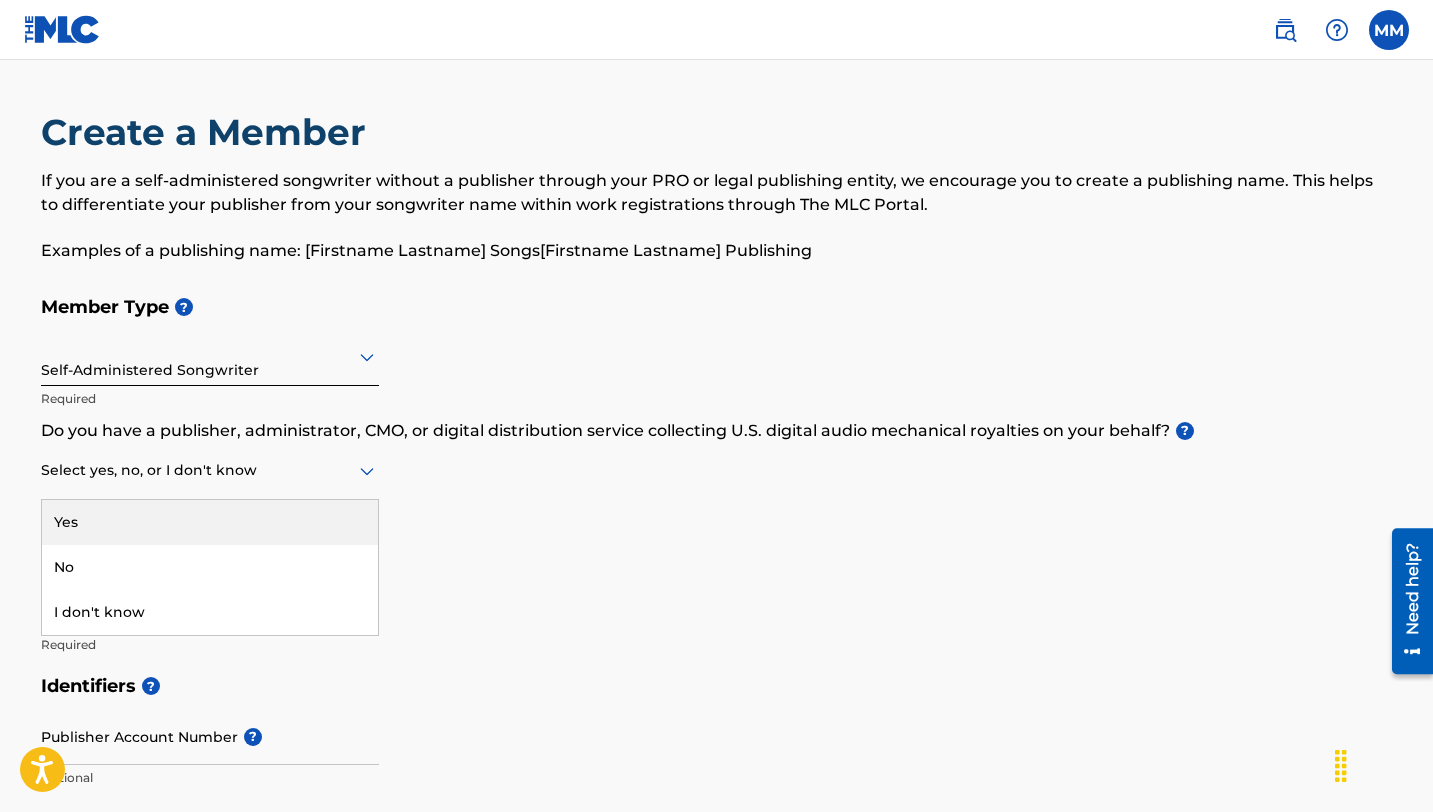 click on "Yes" at bounding box center (210, 522) 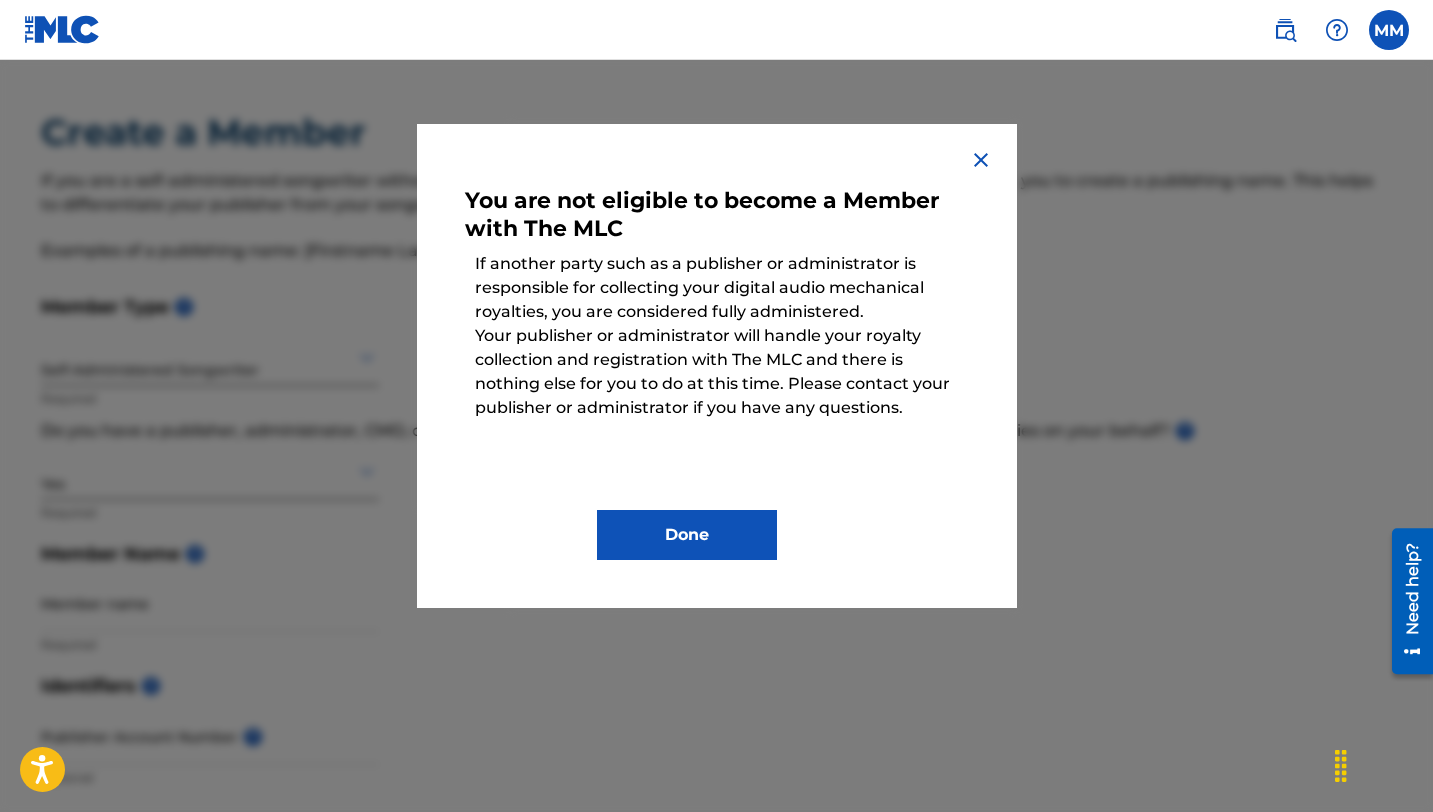 click on "Done" at bounding box center (687, 535) 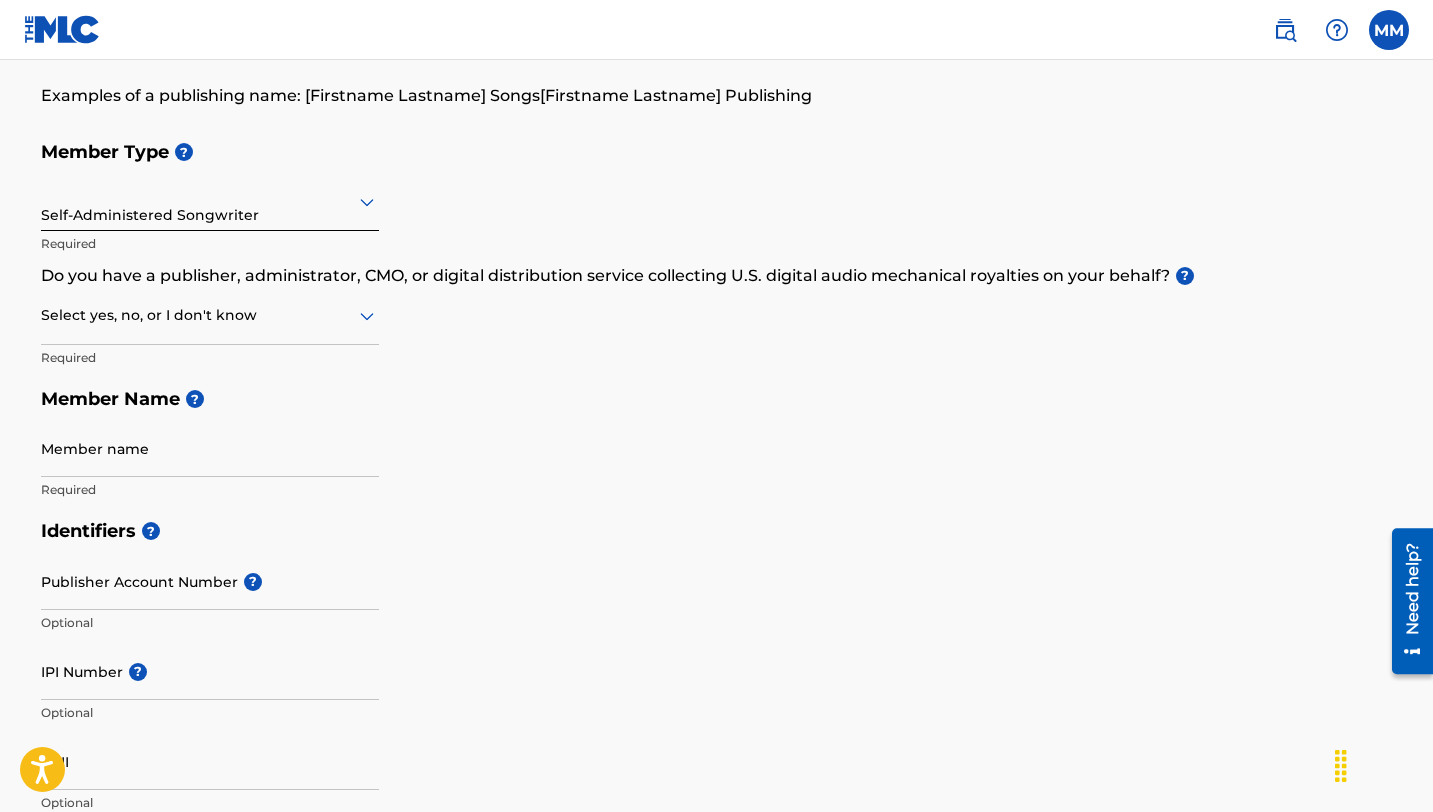 scroll, scrollTop: 156, scrollLeft: 0, axis: vertical 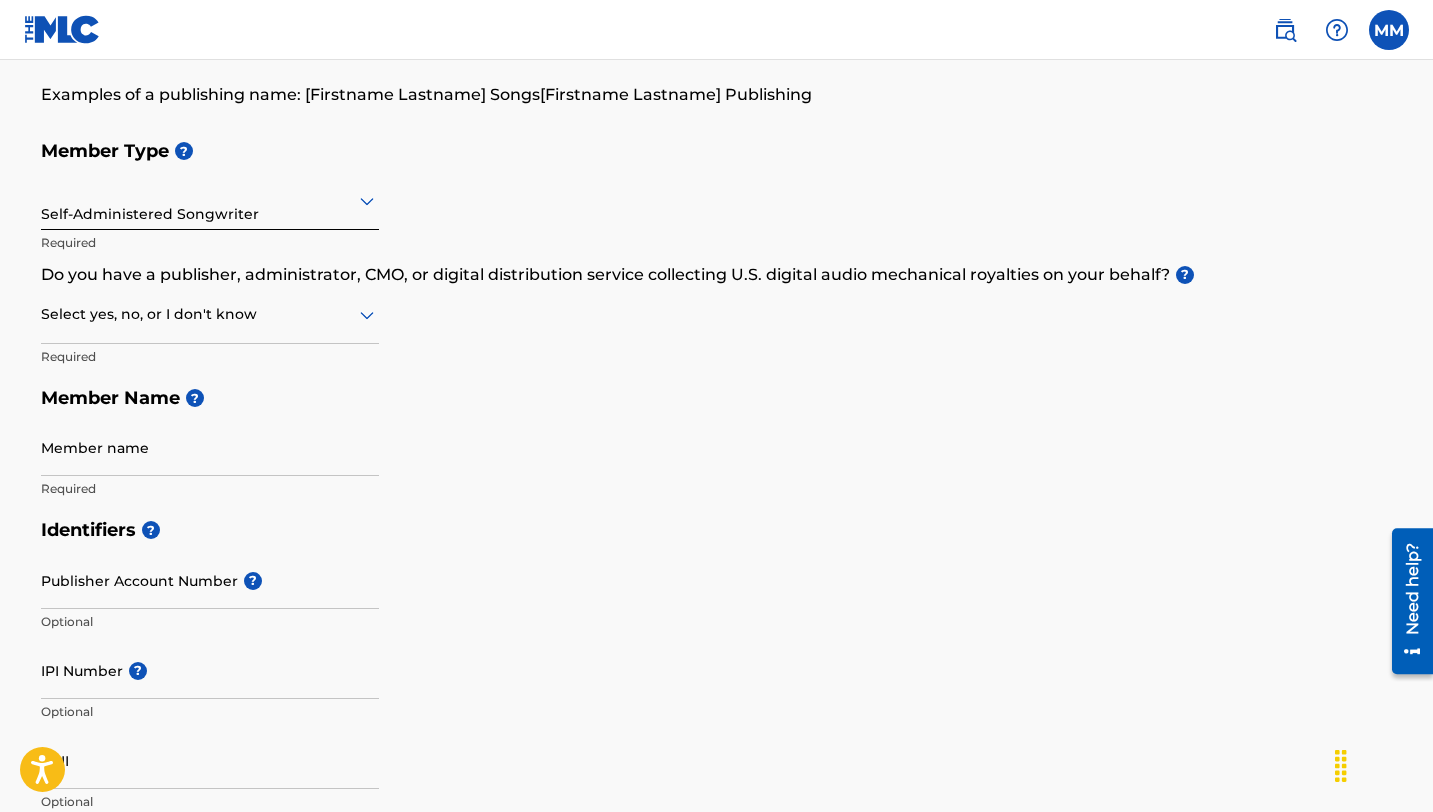 click on "Member name" at bounding box center [210, 447] 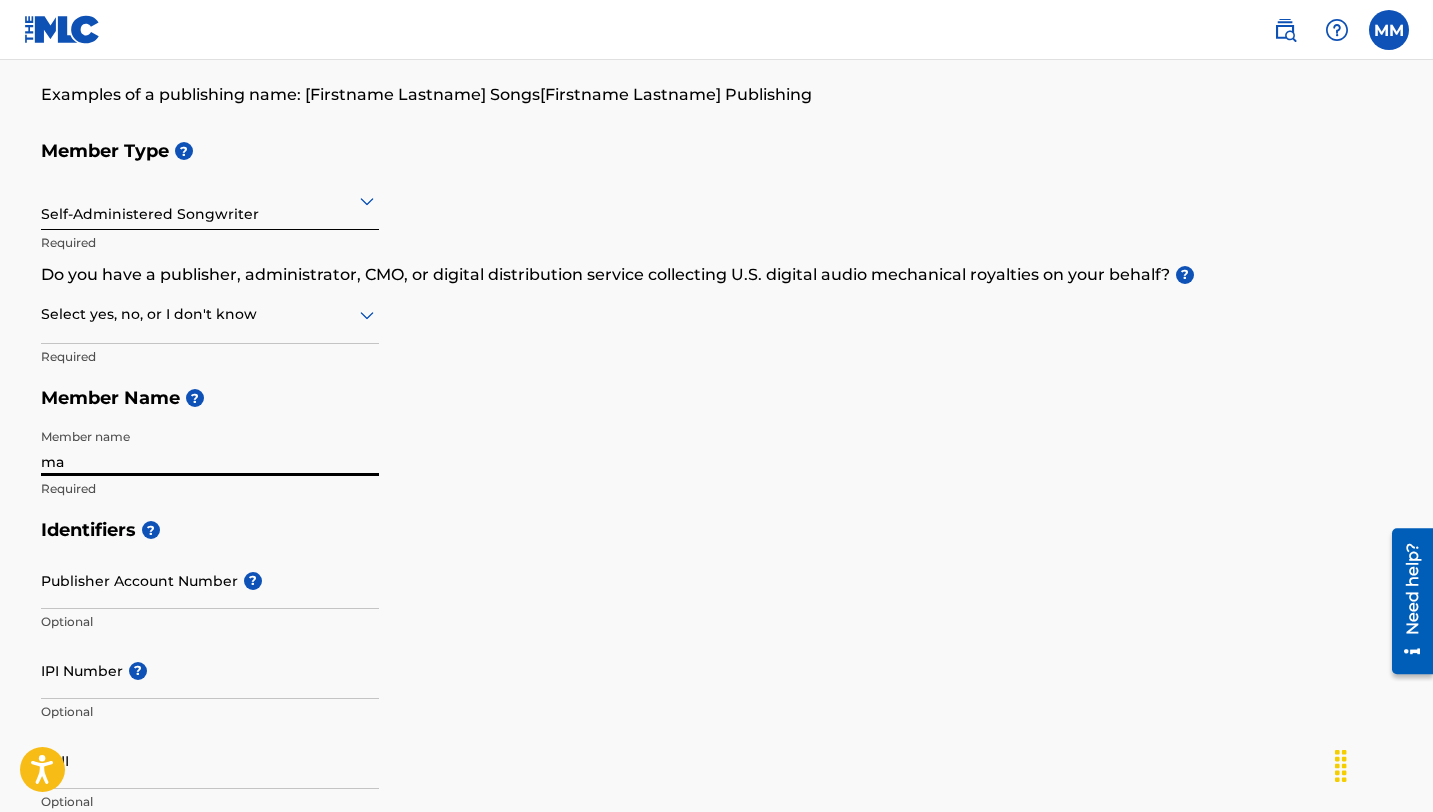 type on "m" 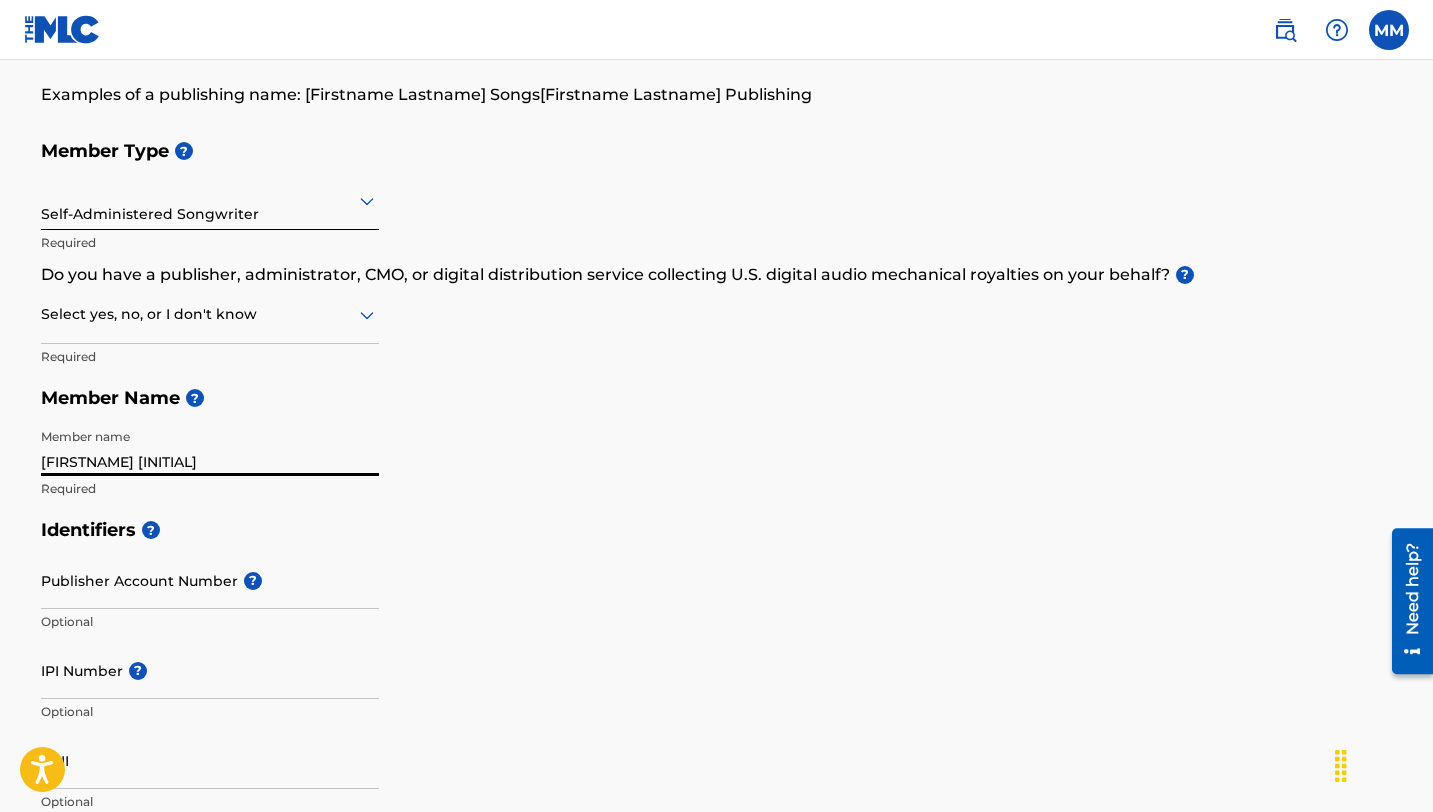 type on "[FIRSTNAME] [LASTNAME]" 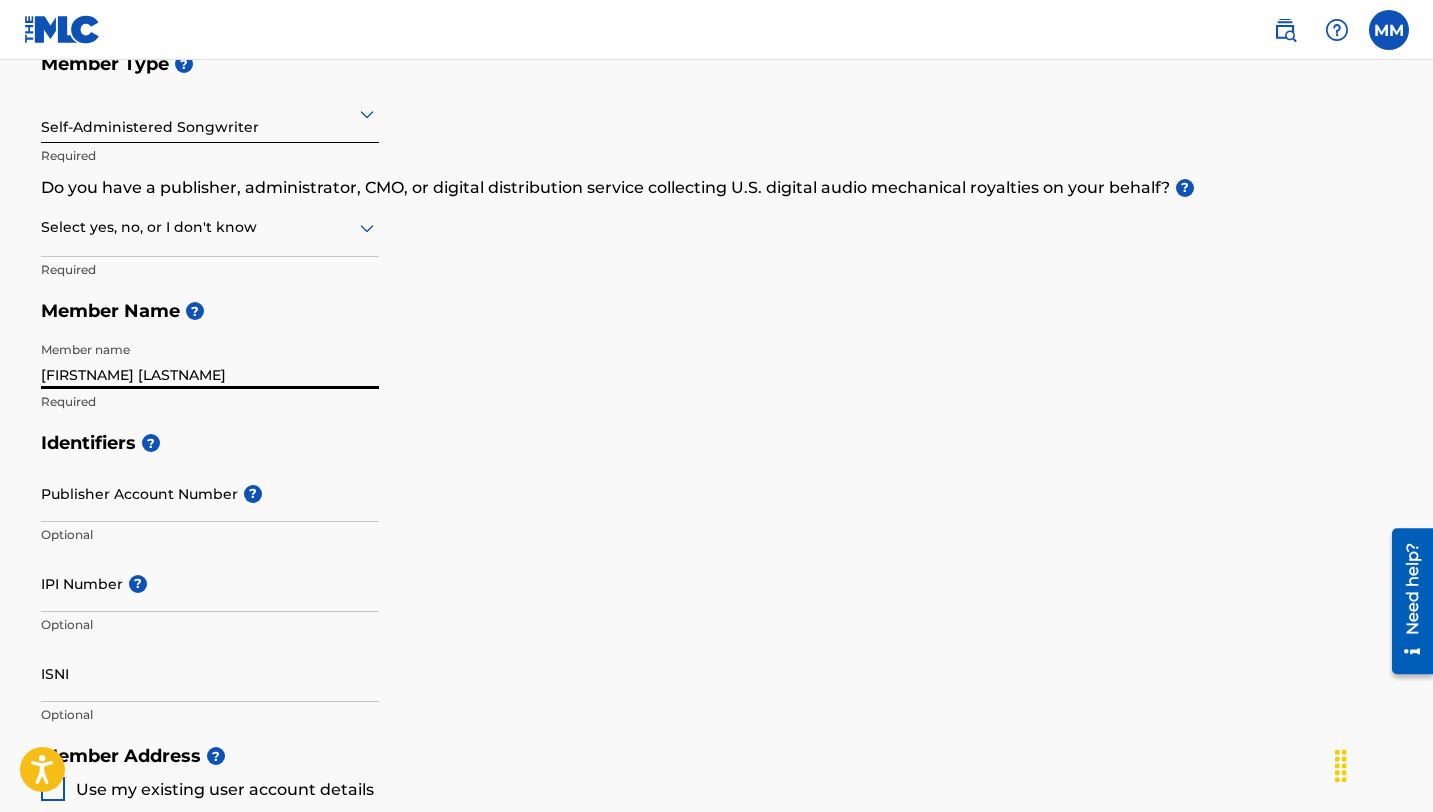 scroll, scrollTop: 244, scrollLeft: 0, axis: vertical 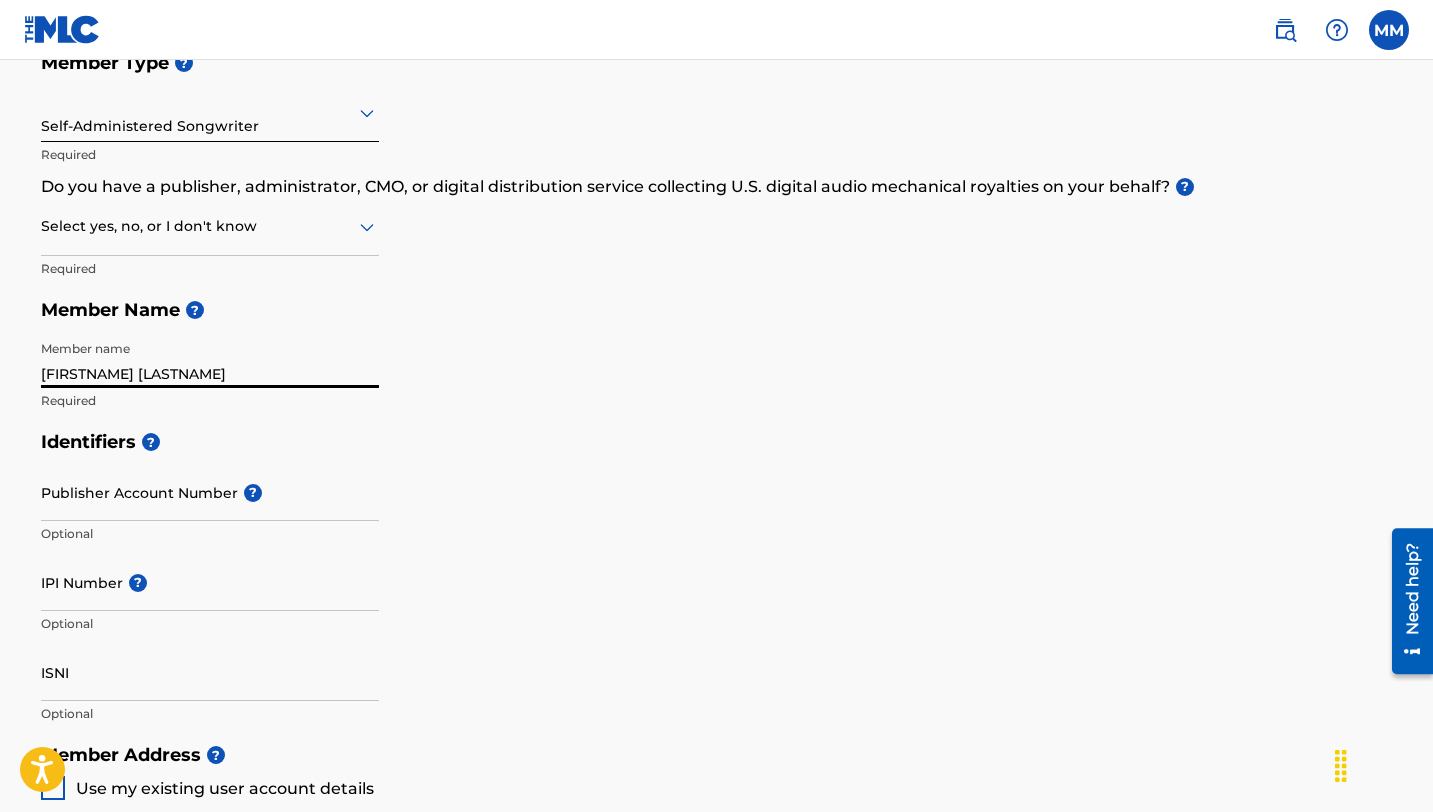 click on "Publisher Account Number ?" at bounding box center (210, 492) 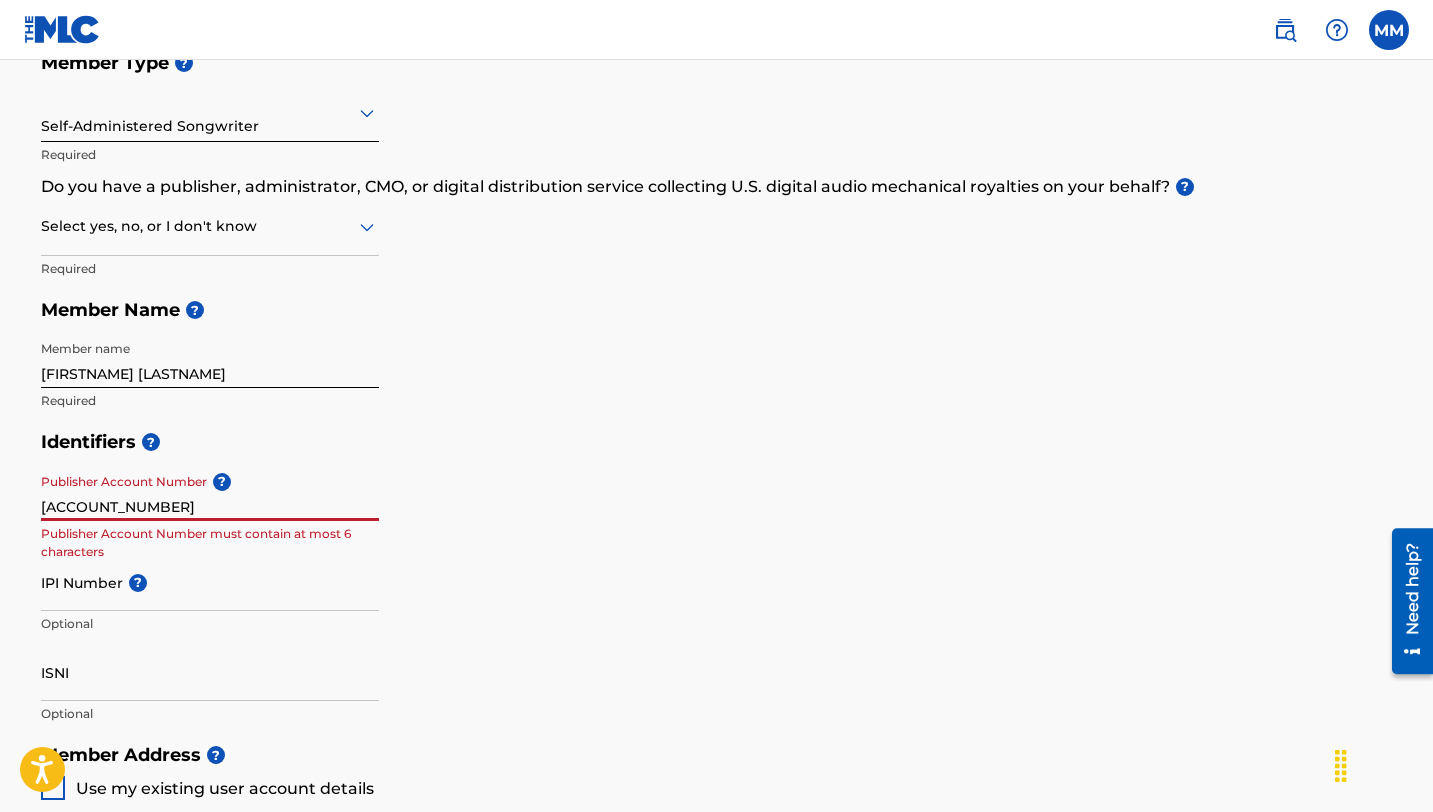 type on "[ACCOUNT_NUMBER]" 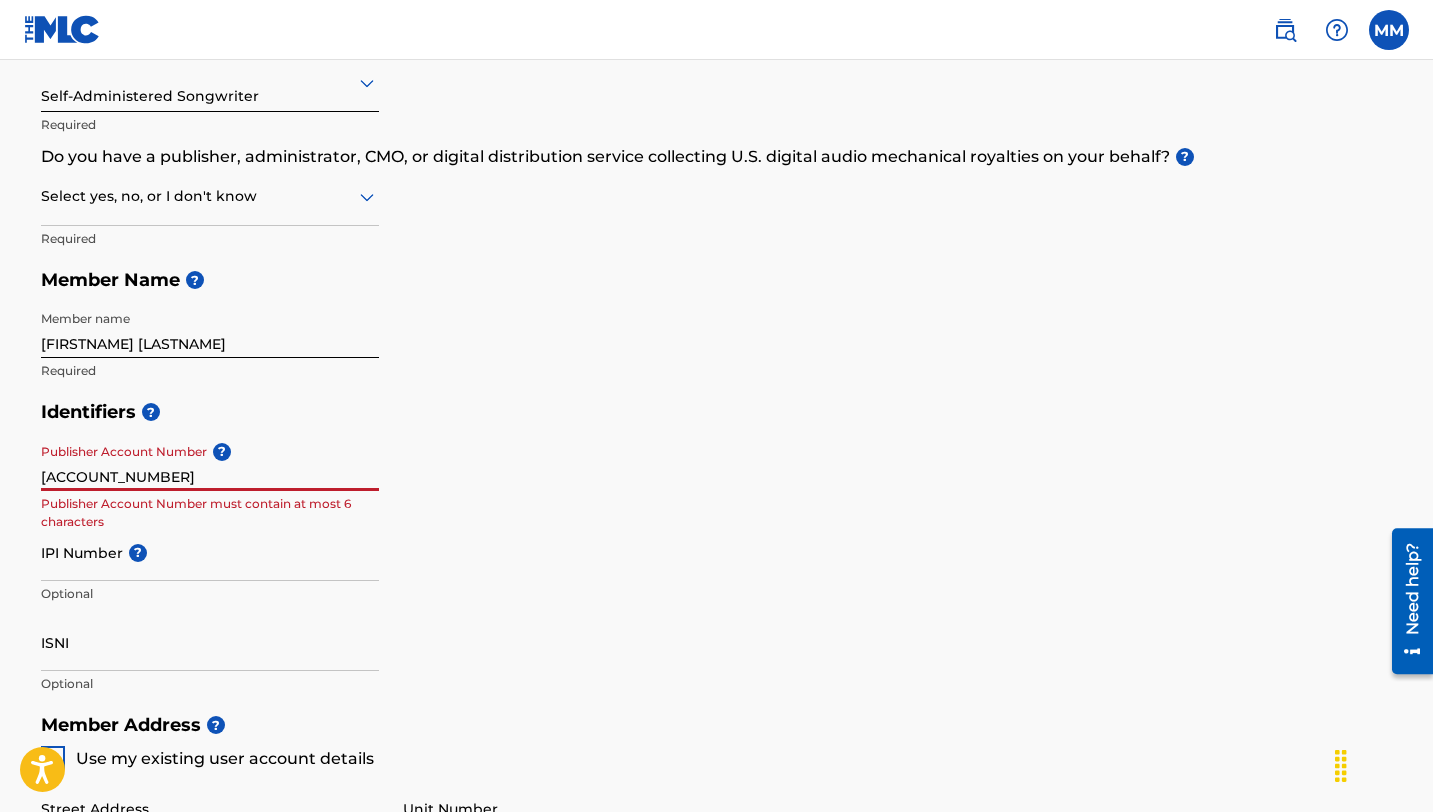 scroll, scrollTop: 287, scrollLeft: 0, axis: vertical 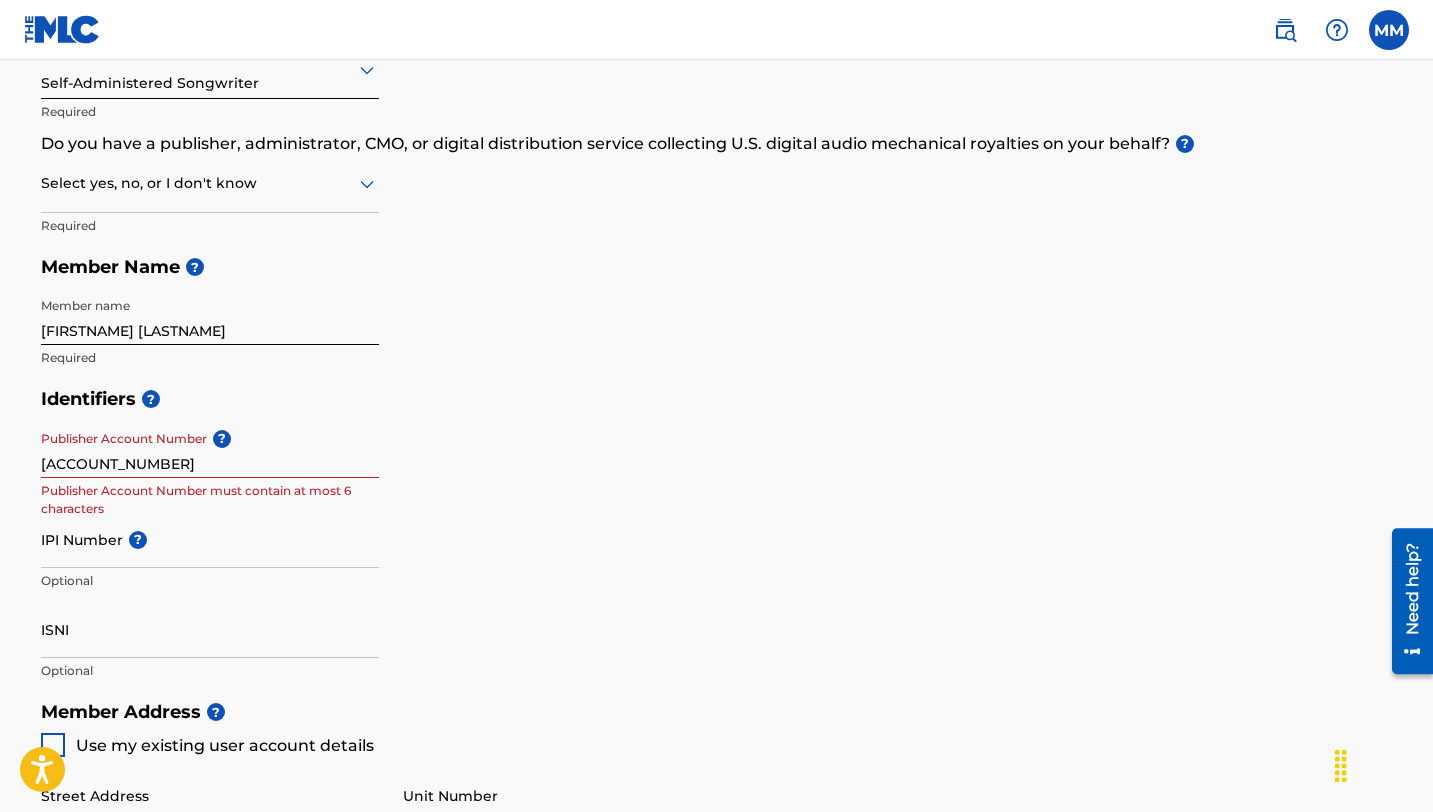 click at bounding box center (62, 29) 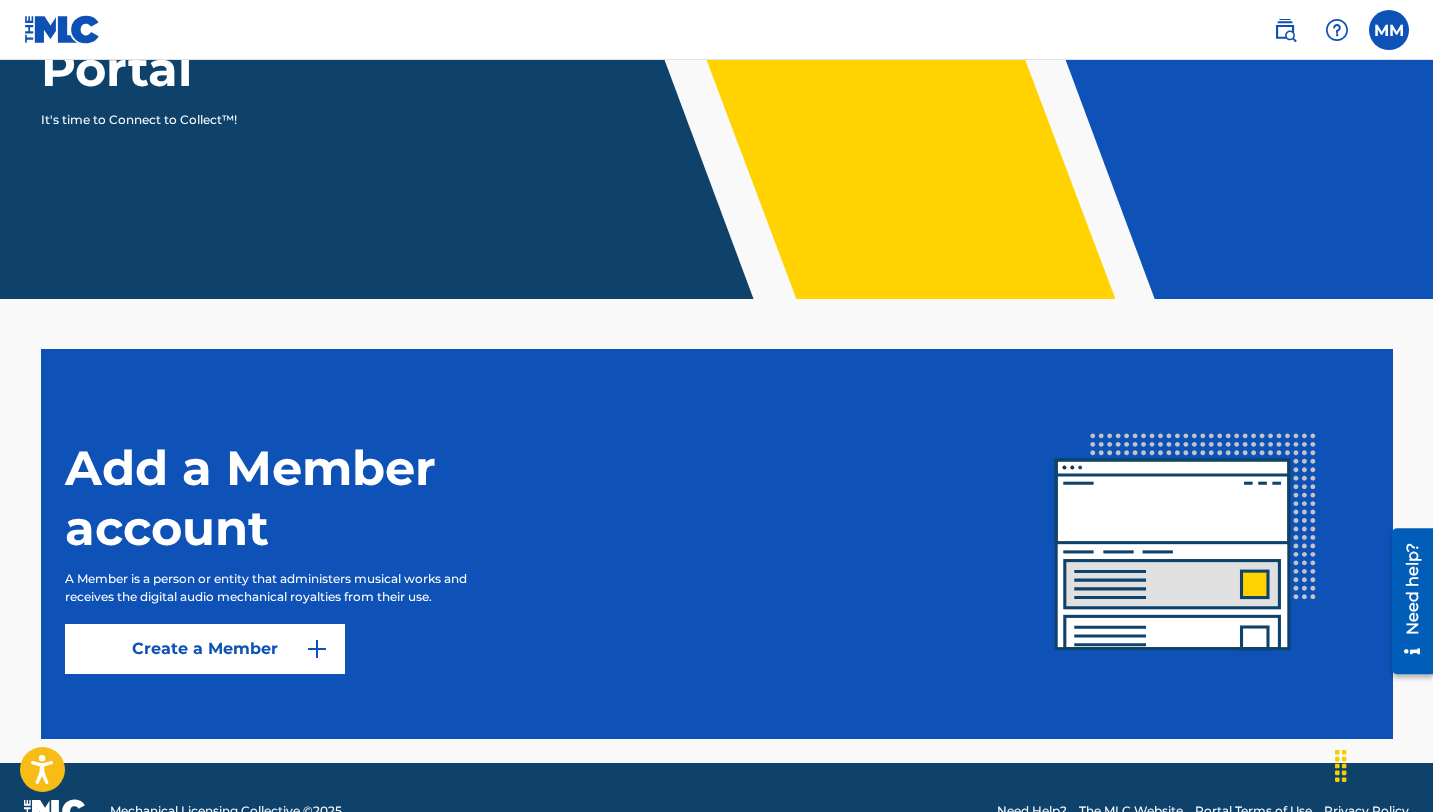scroll, scrollTop: 0, scrollLeft: 0, axis: both 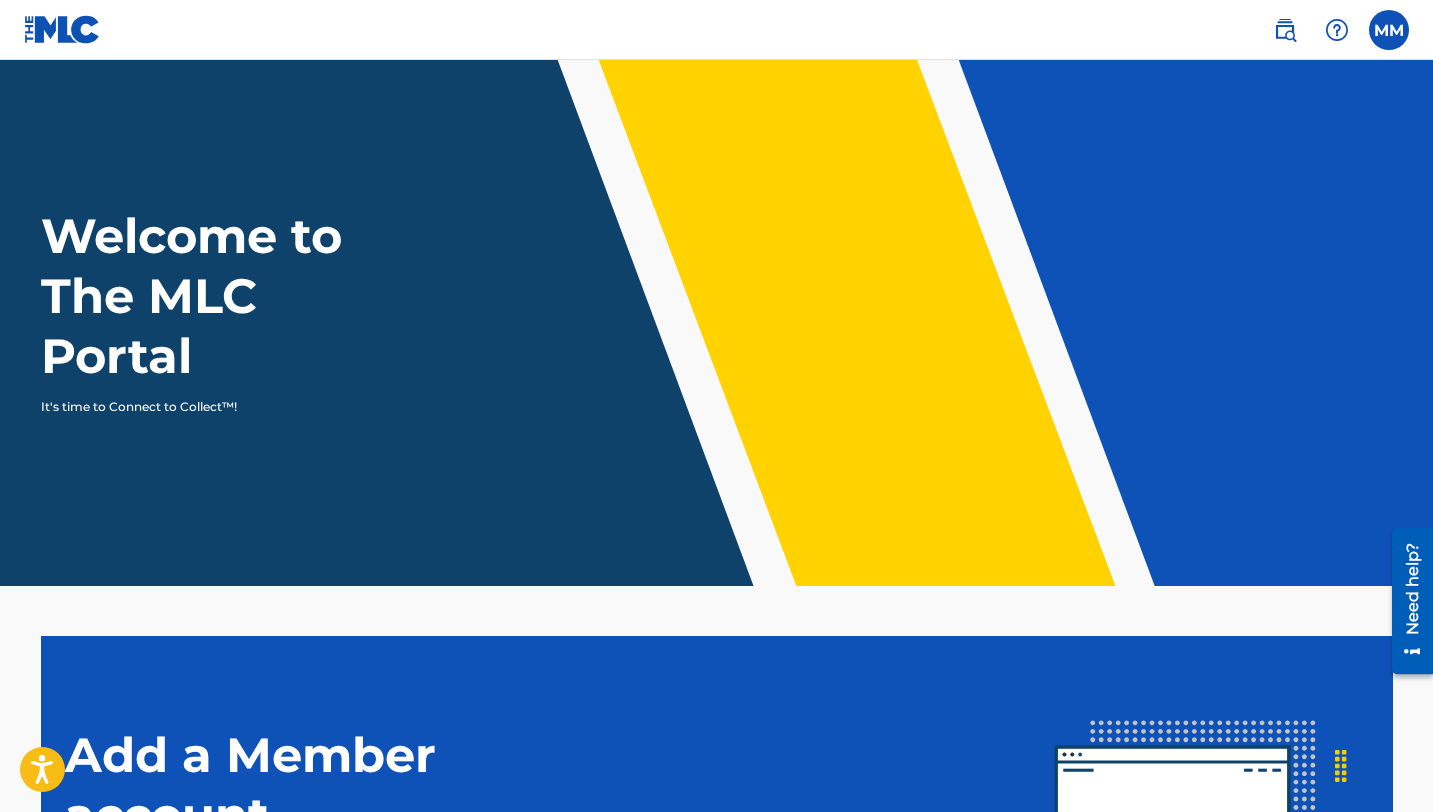 click at bounding box center (1389, 30) 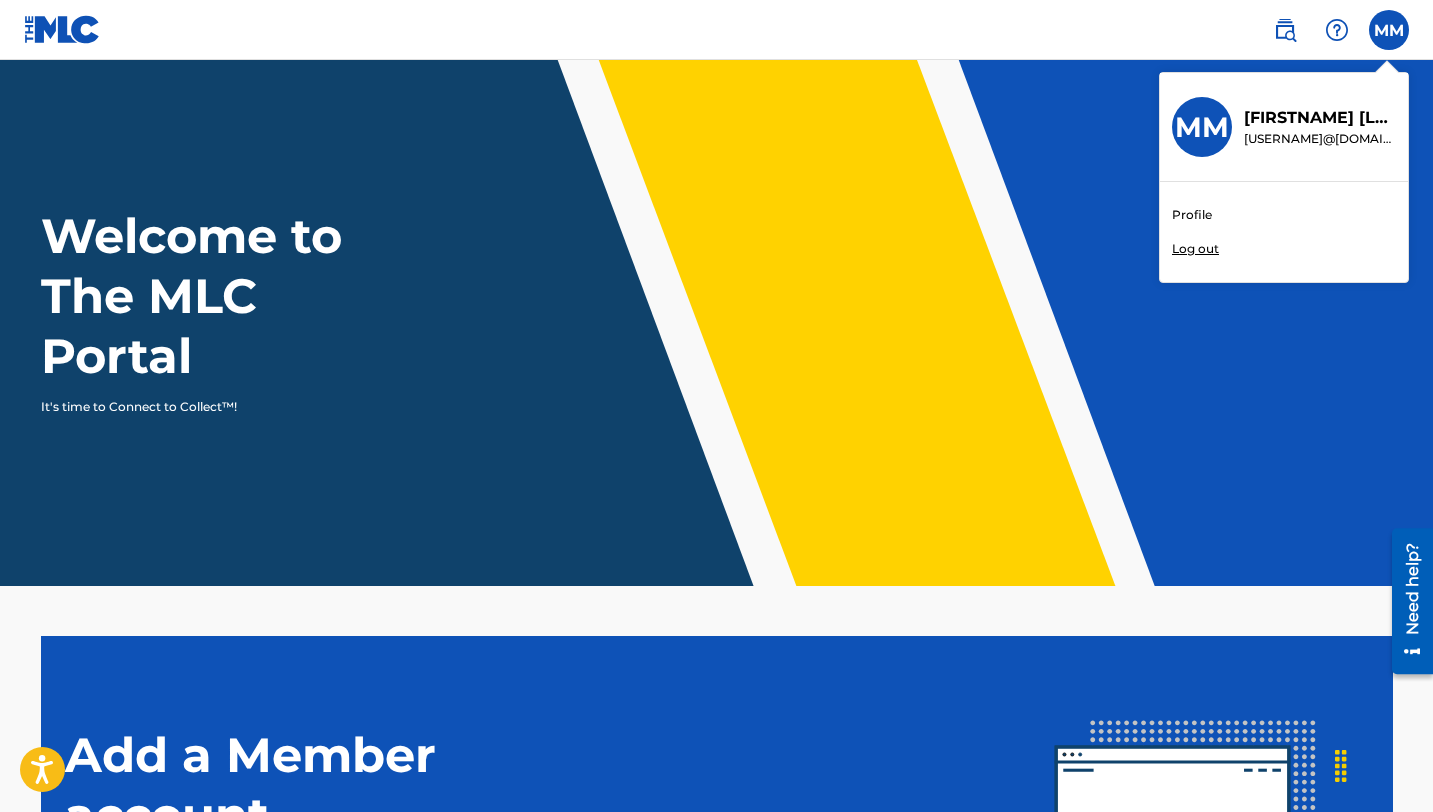 click at bounding box center (1285, 30) 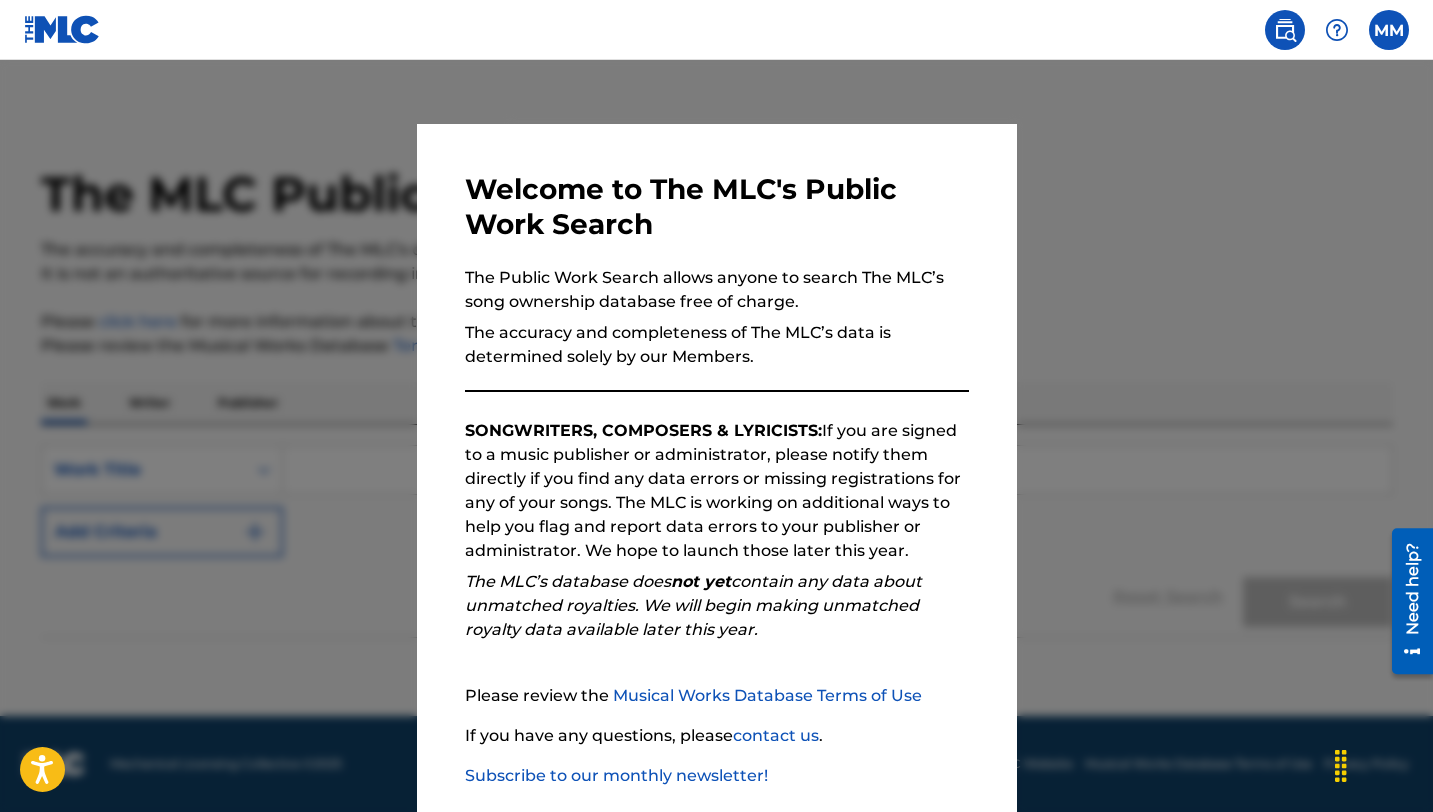 click at bounding box center [716, 466] 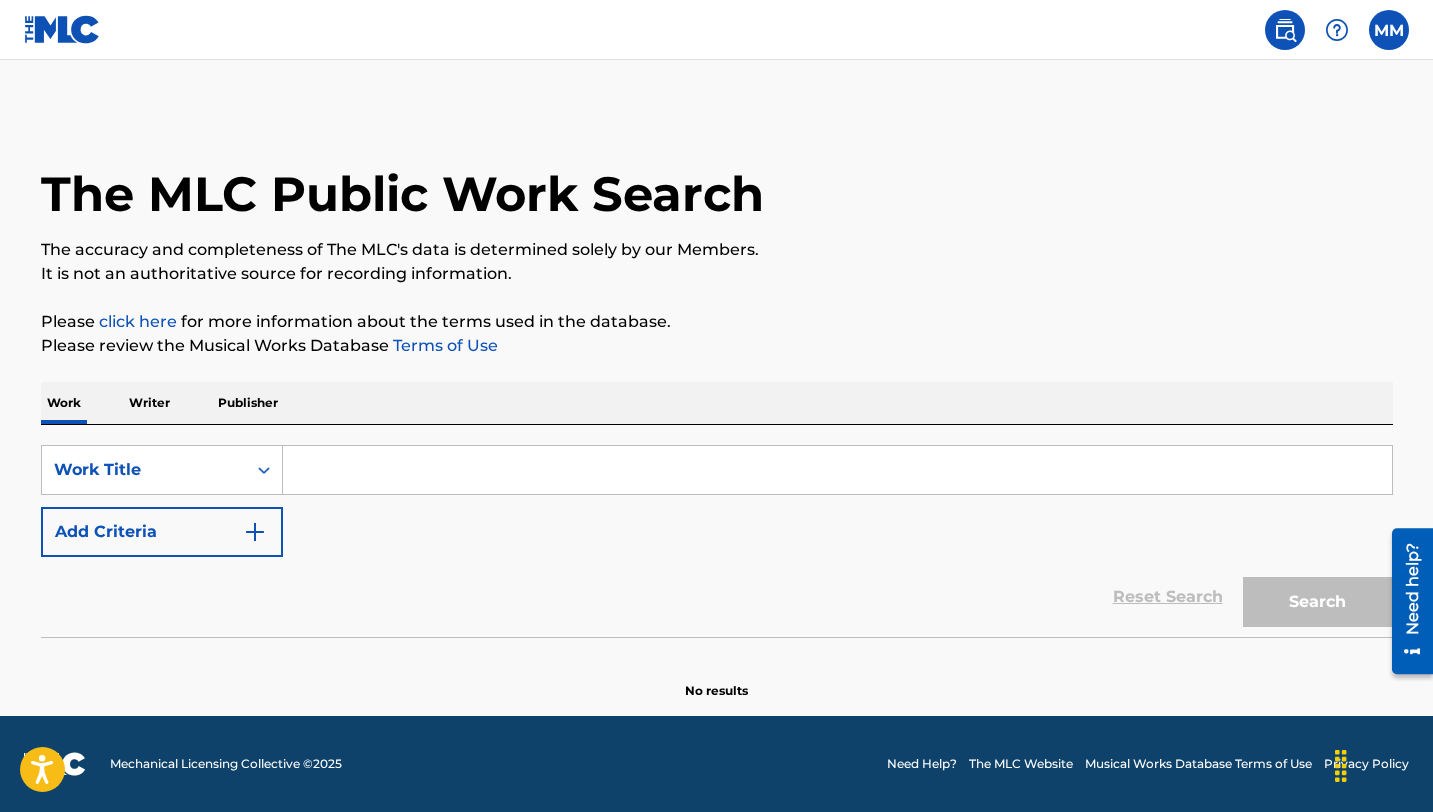 click at bounding box center [62, 29] 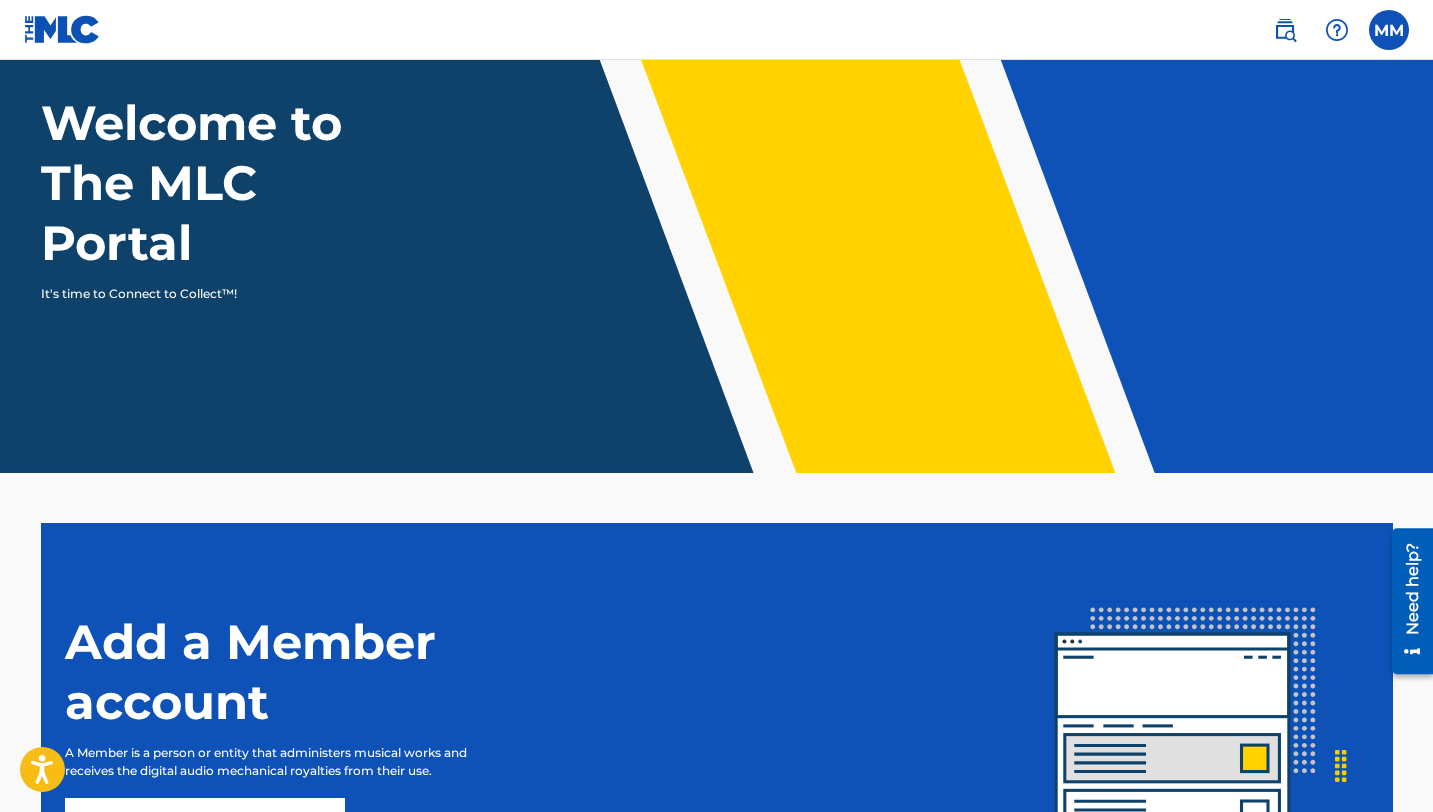 scroll, scrollTop: 0, scrollLeft: 0, axis: both 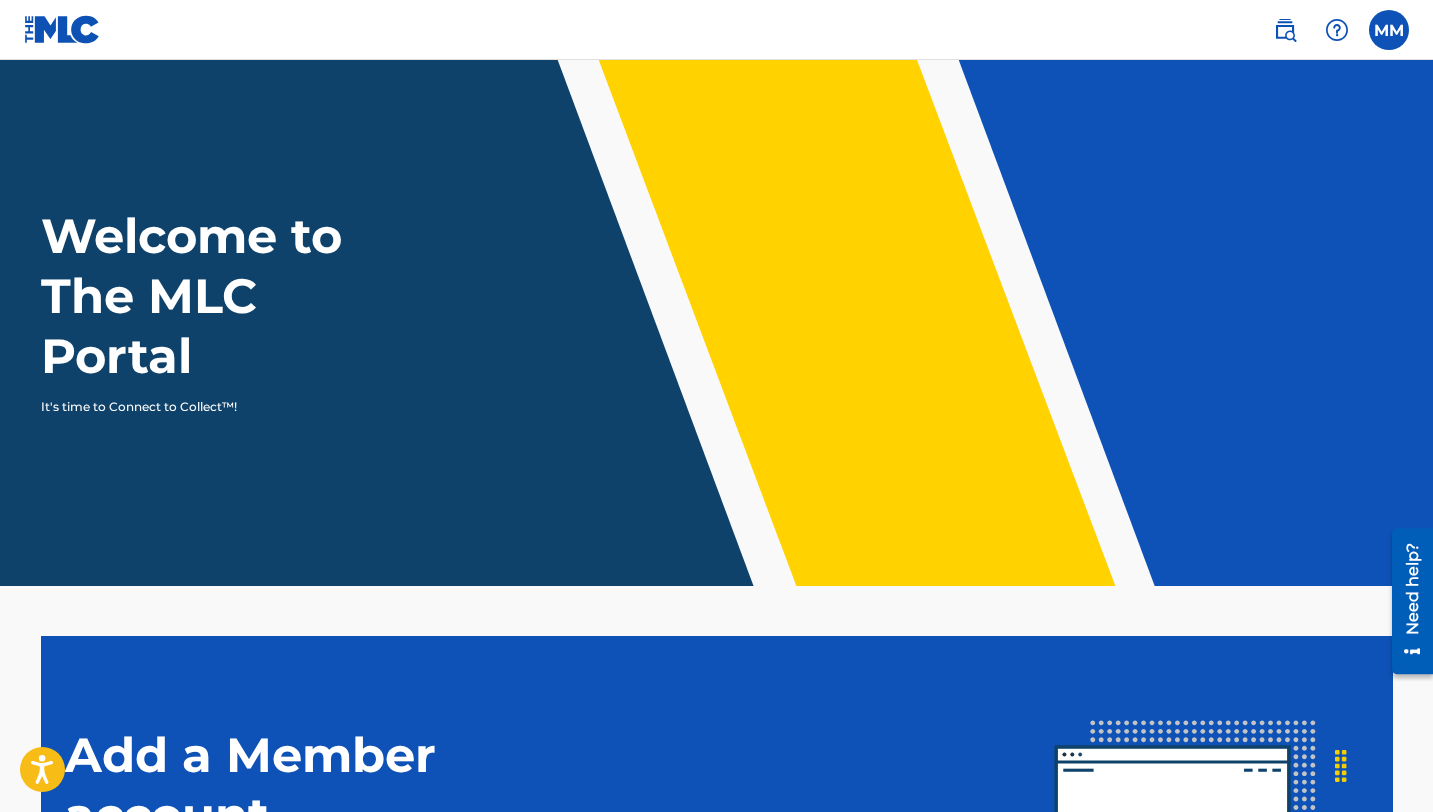 click on "Welcome to The MLC Portal It's time to Connect to Collect™!" at bounding box center (716, 323) 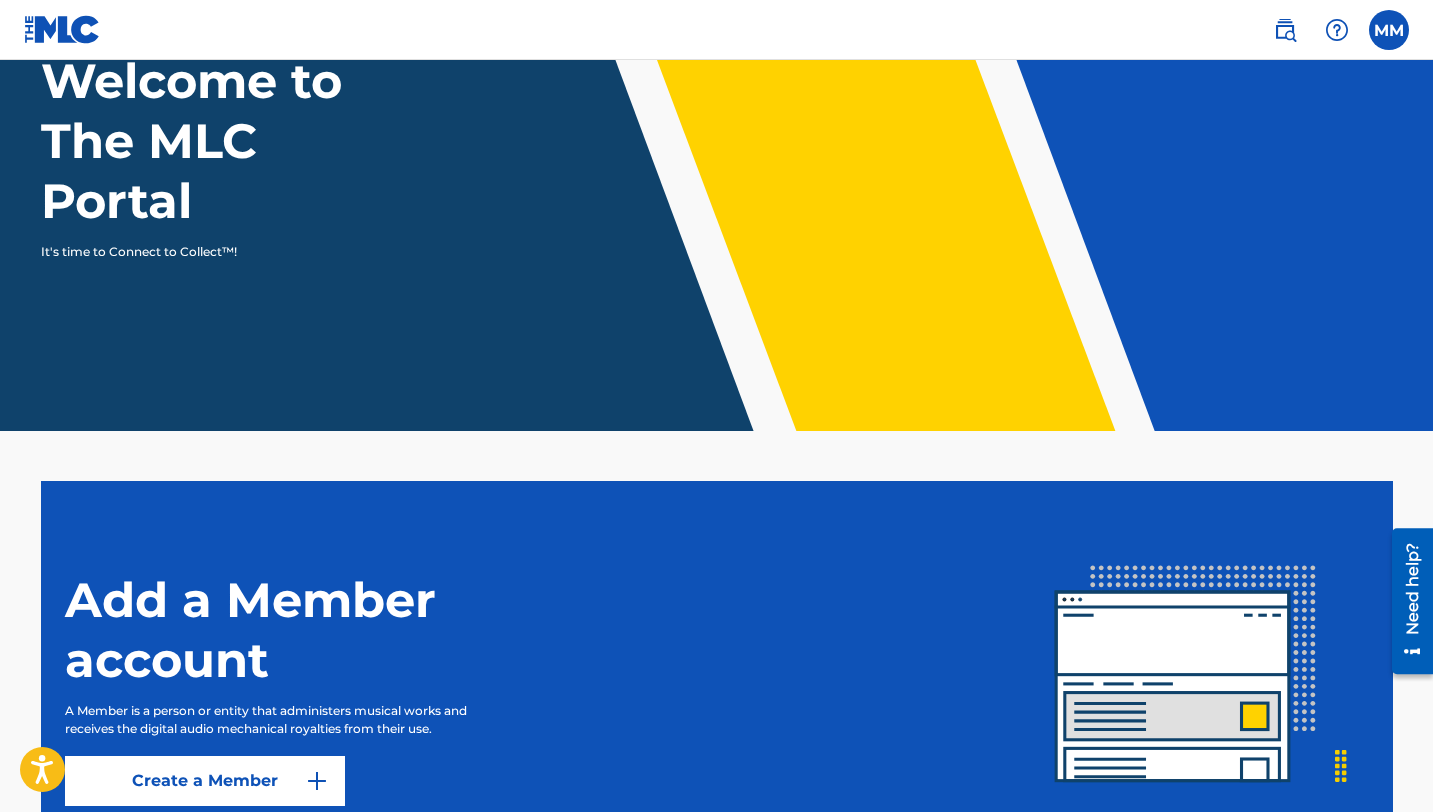 scroll, scrollTop: 334, scrollLeft: 0, axis: vertical 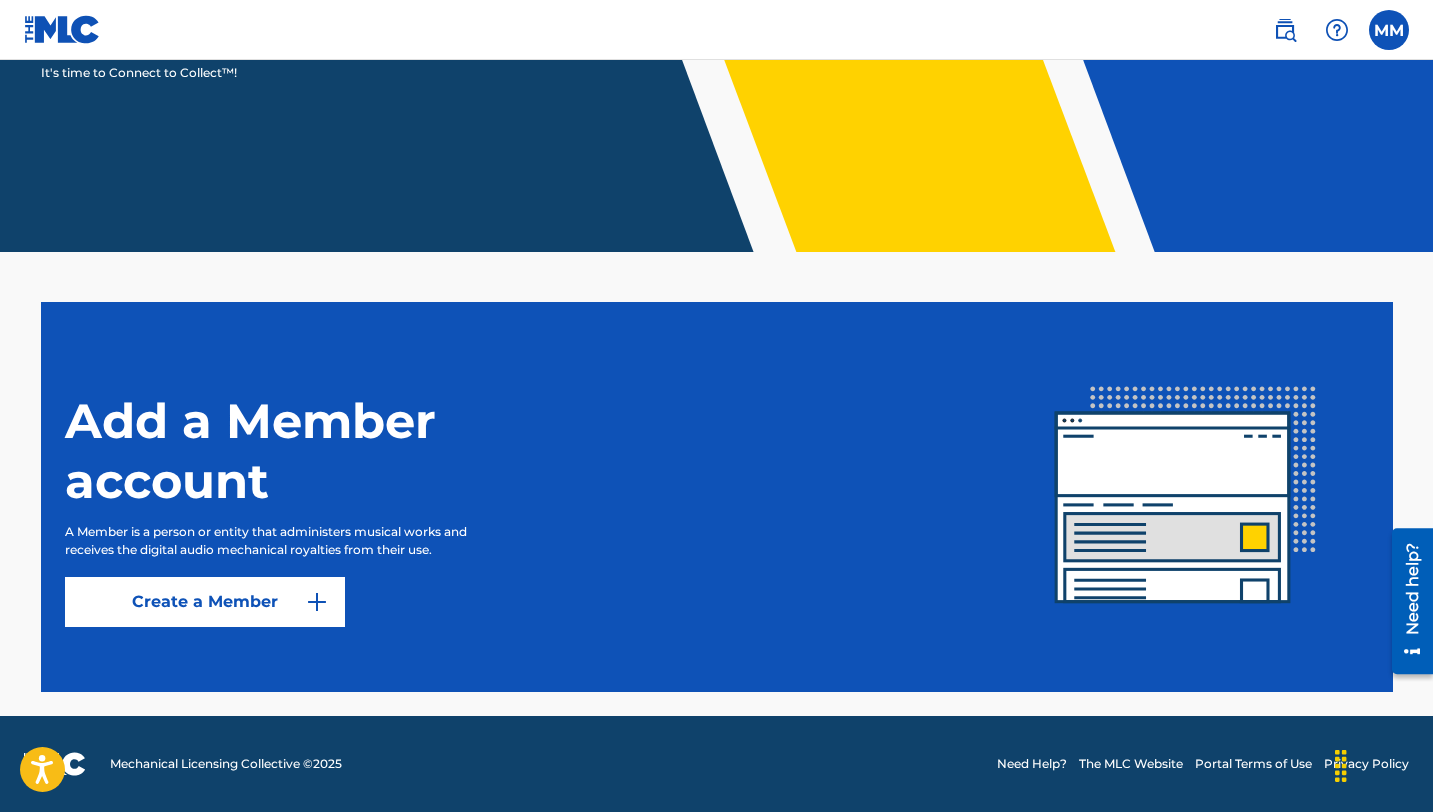 click on "Add a Member account A Member is a person or entity that administers musical works and receives the digital audio mechanical royalties from their use. Create a Member" at bounding box center (534, 497) 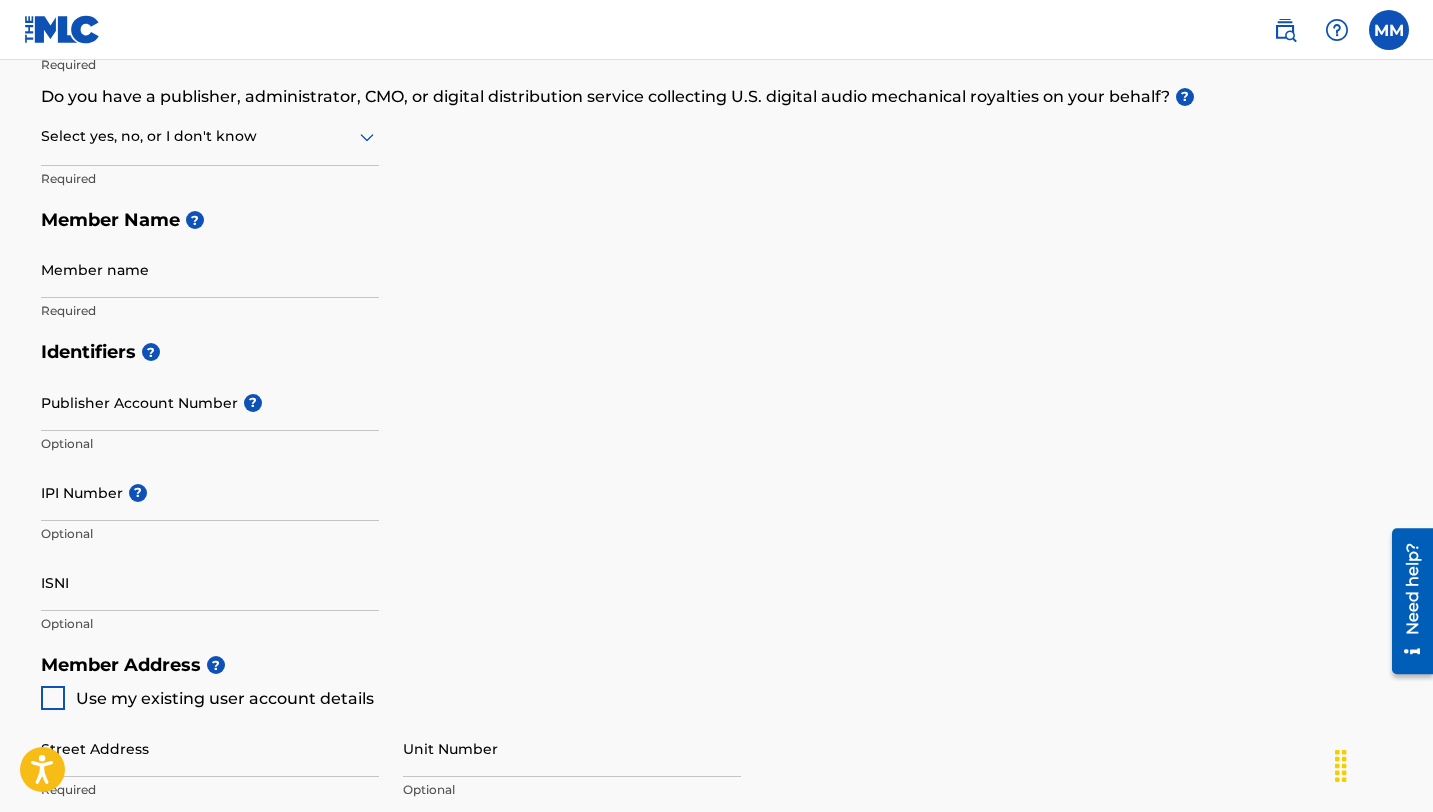 scroll, scrollTop: 0, scrollLeft: 0, axis: both 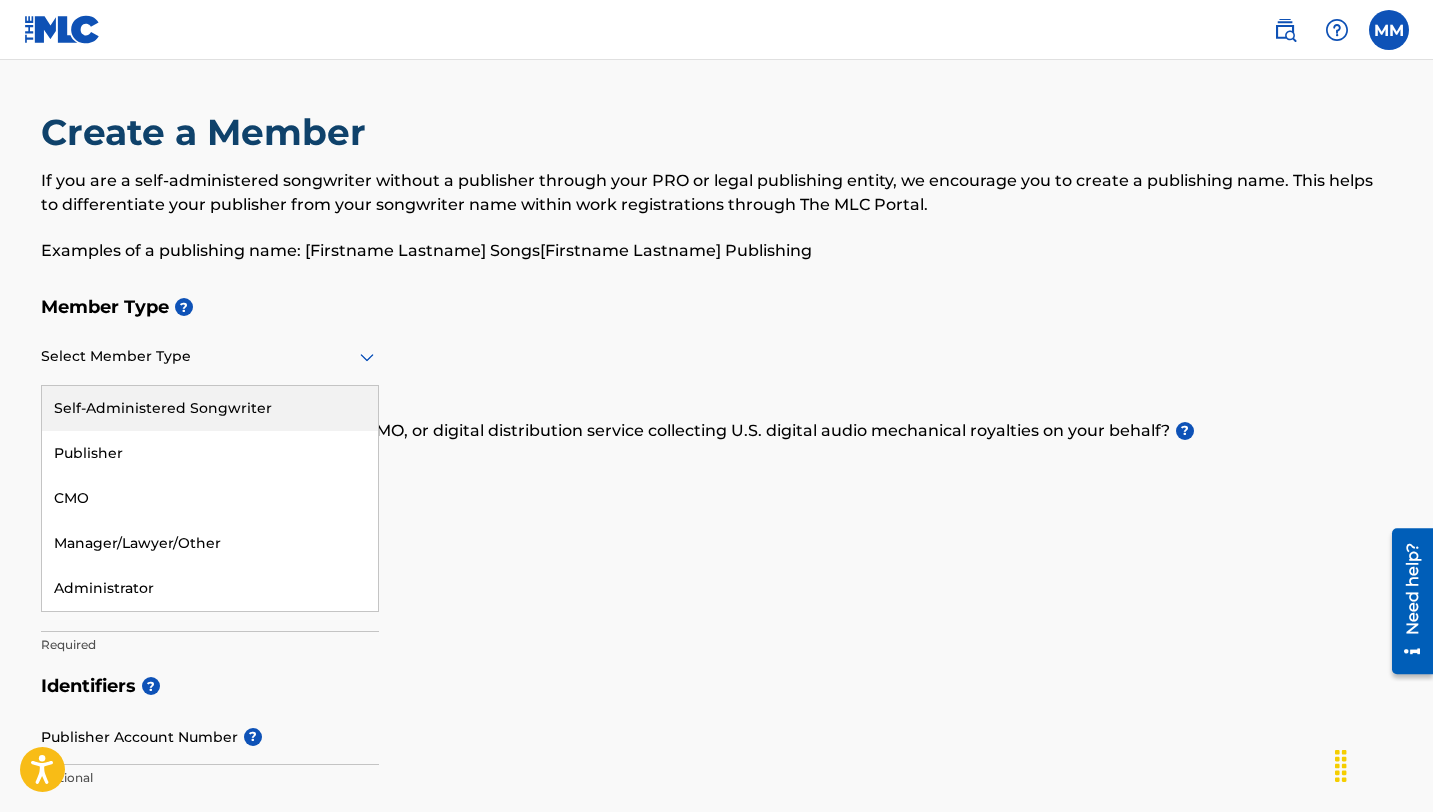 click 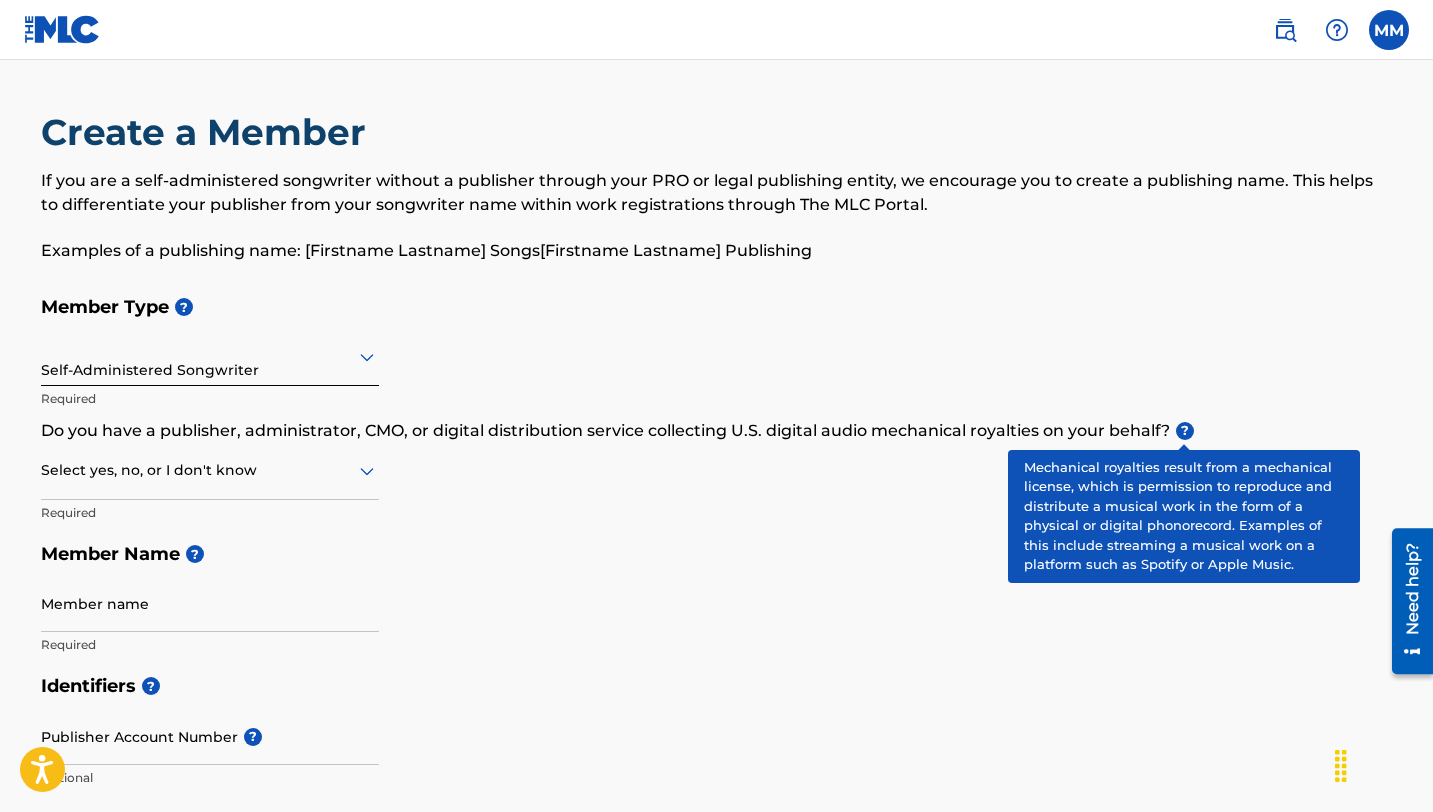 click on "?" at bounding box center (1185, 431) 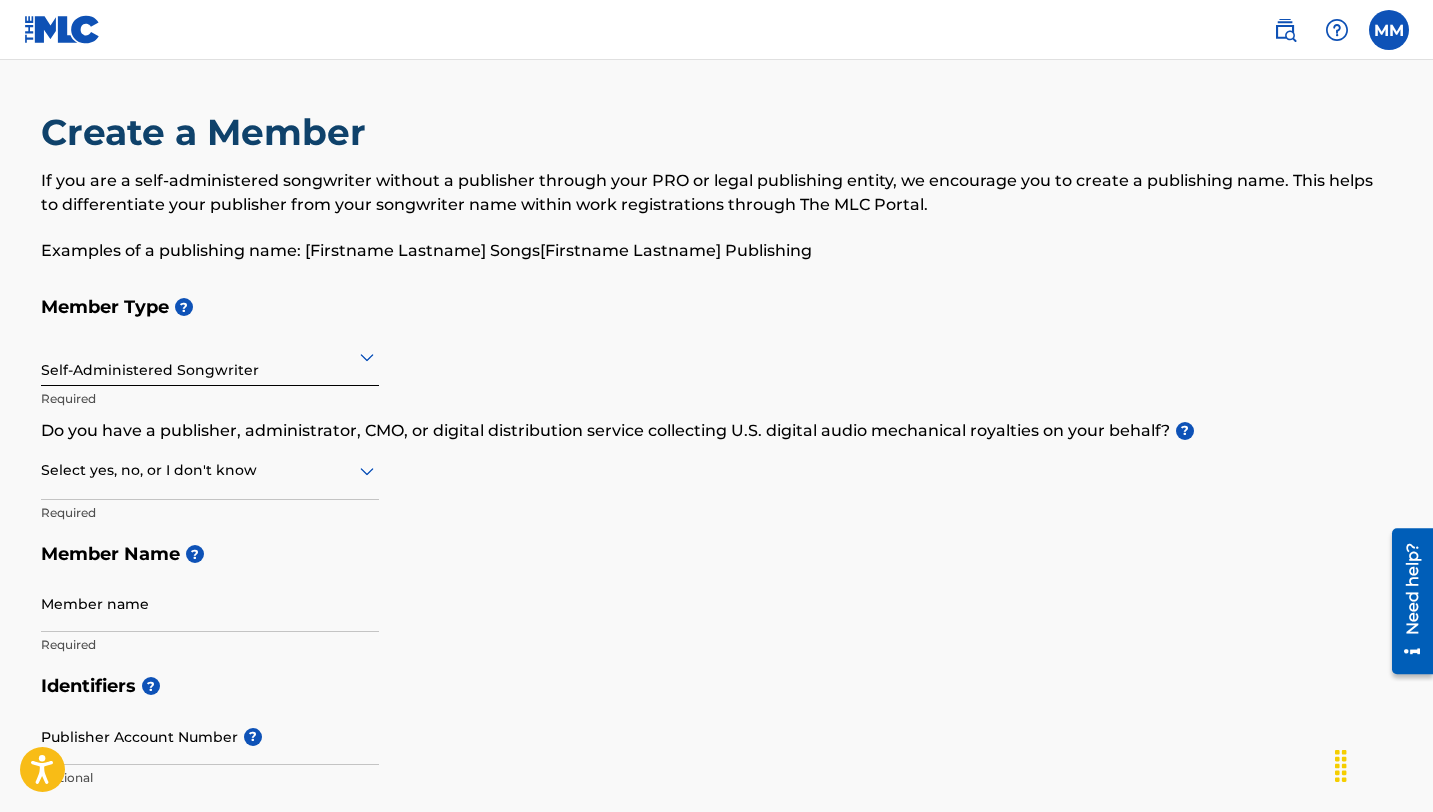 click on "Member Type ? Self-Administered Songwriter Required Do you have a publisher, administrator, CMO, or digital distribution service collecting U.S. digital audio mechanical royalties on your behalf? ? Select yes, no, or I don't know Required Member Name ? Member name Required" at bounding box center (717, 475) 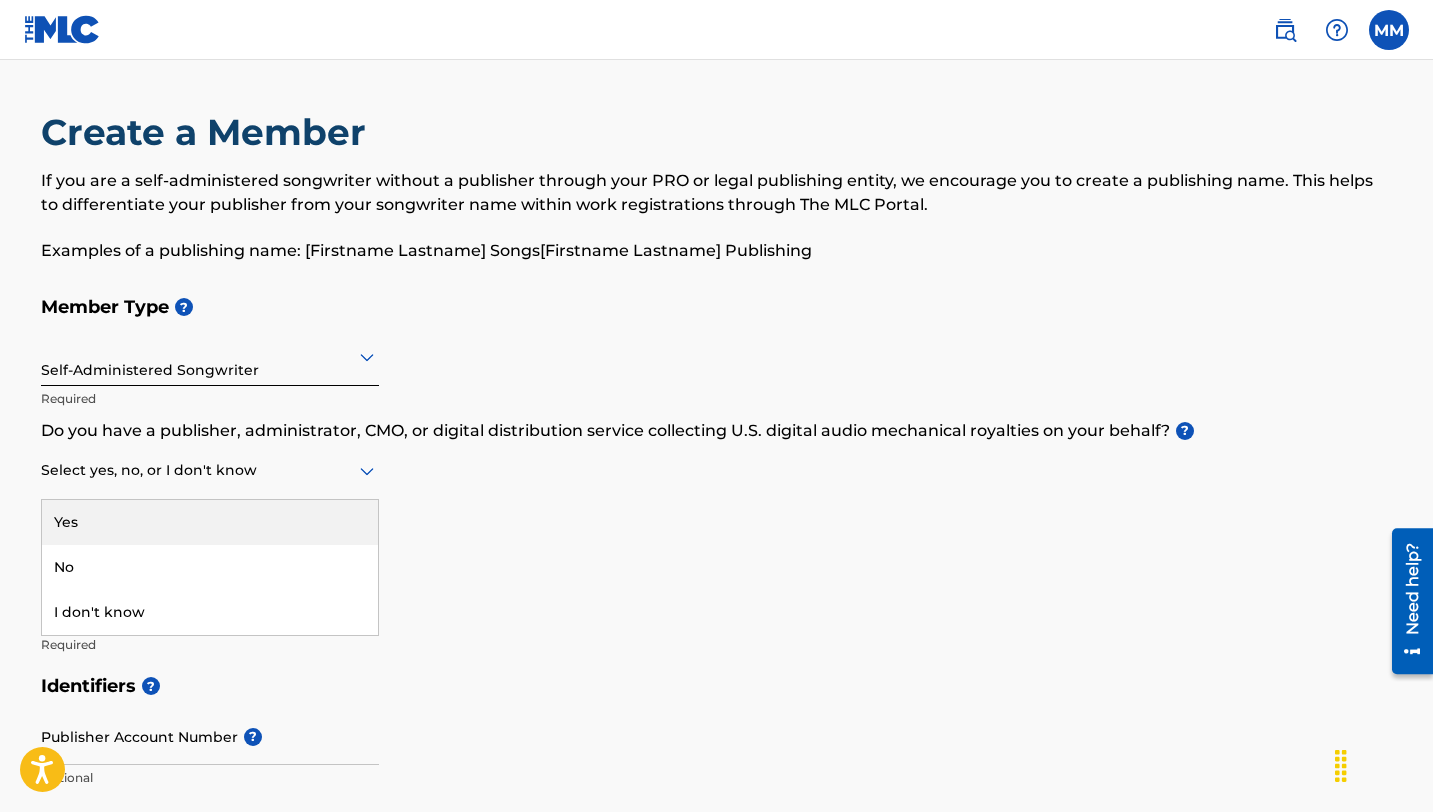 click 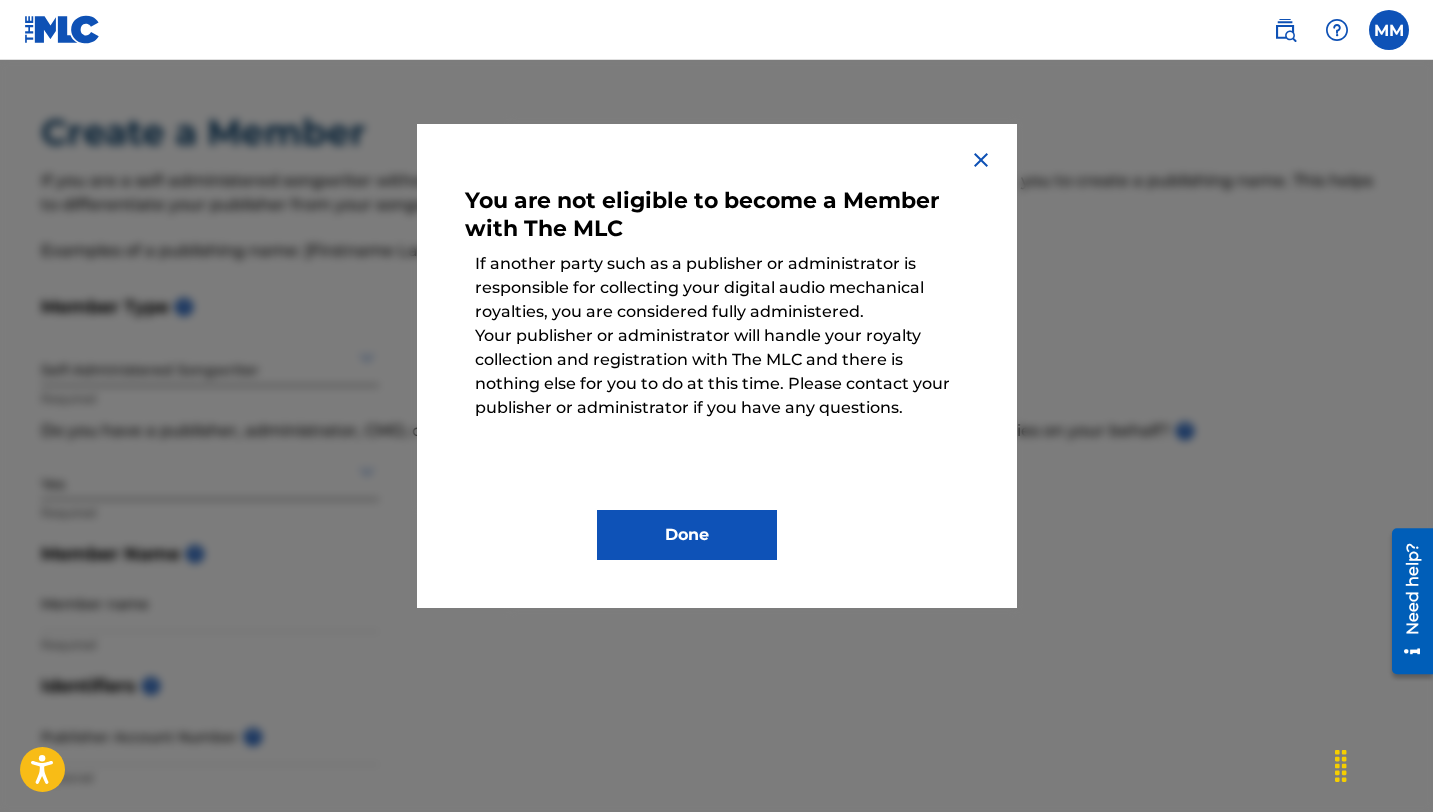 click at bounding box center (981, 160) 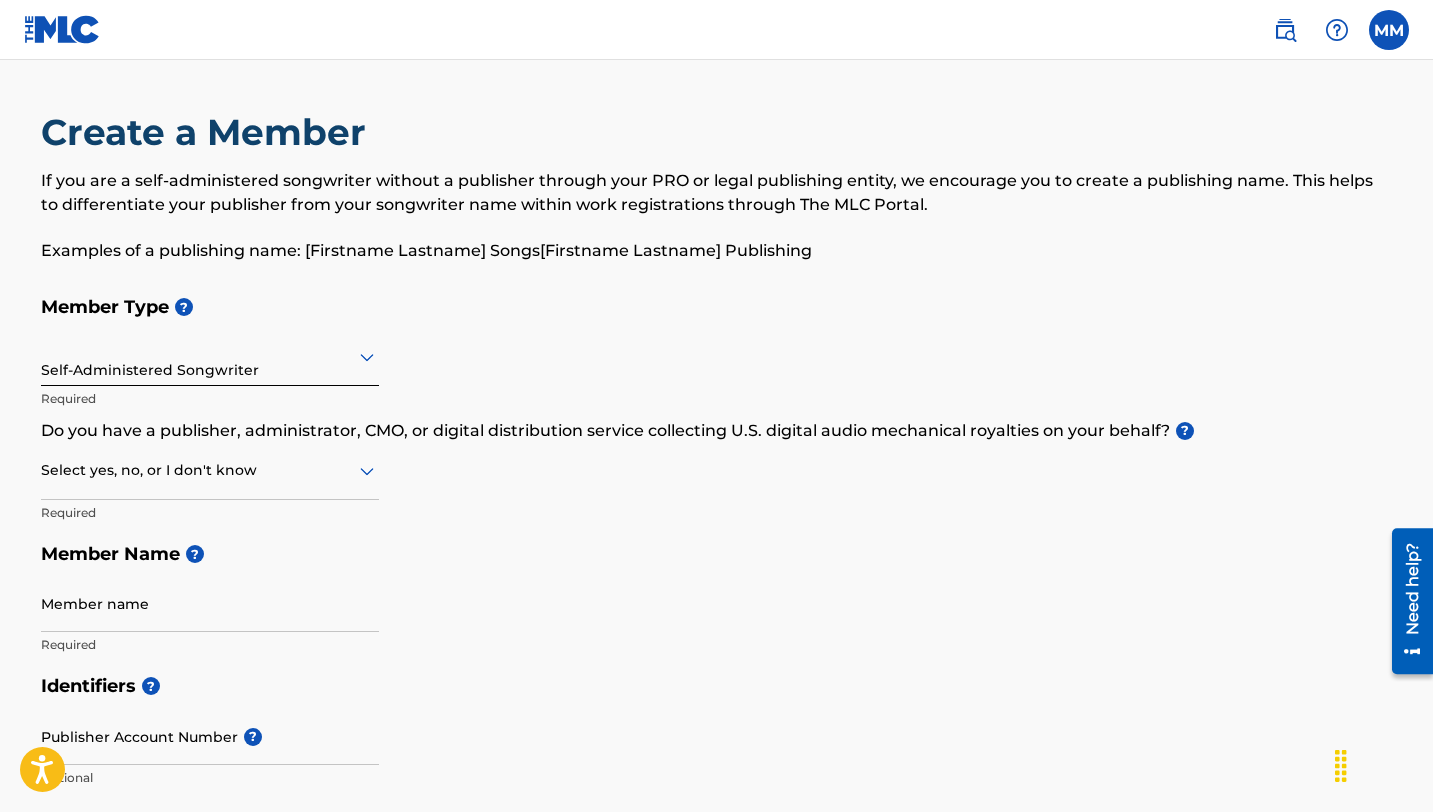 click at bounding box center (210, 470) 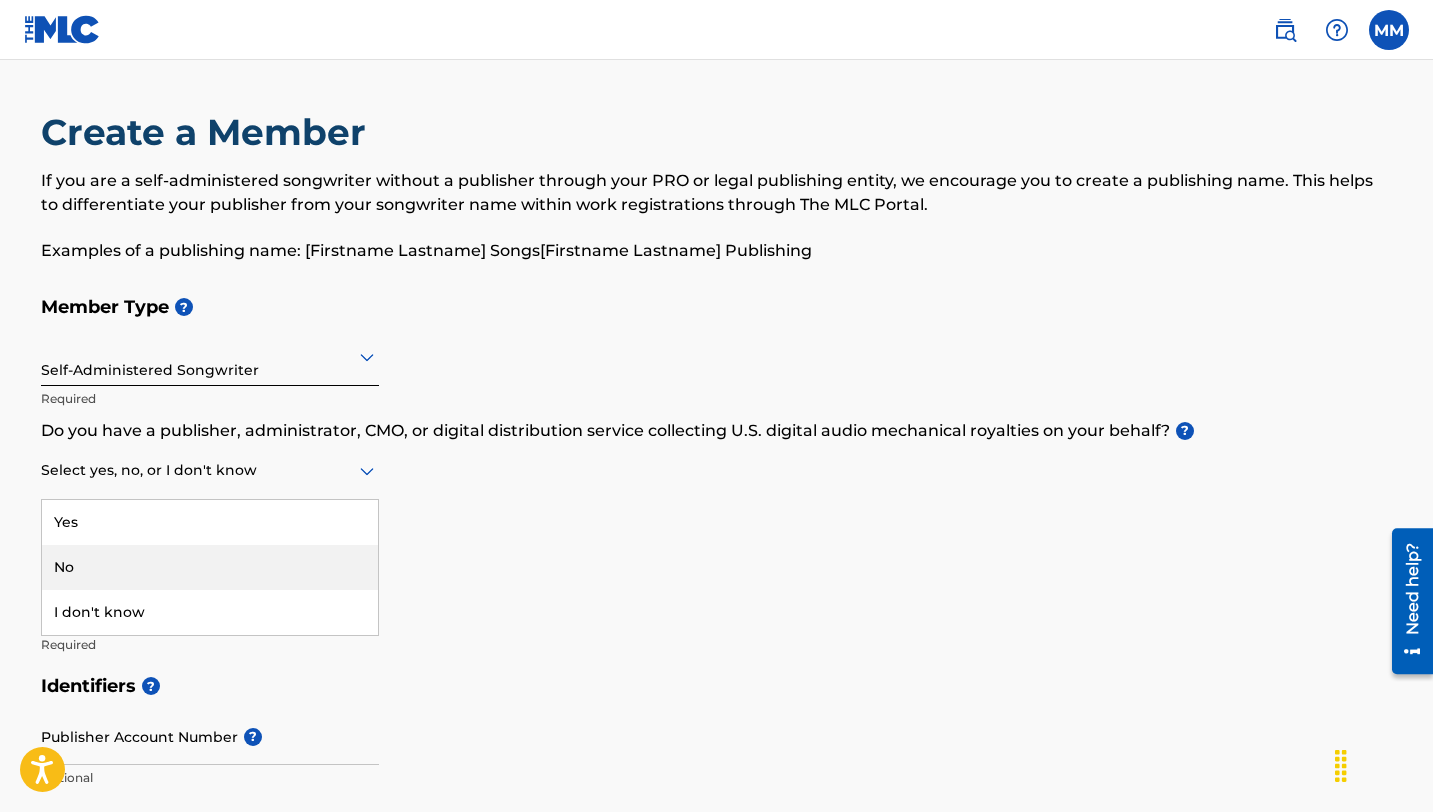 click on "No" at bounding box center [210, 567] 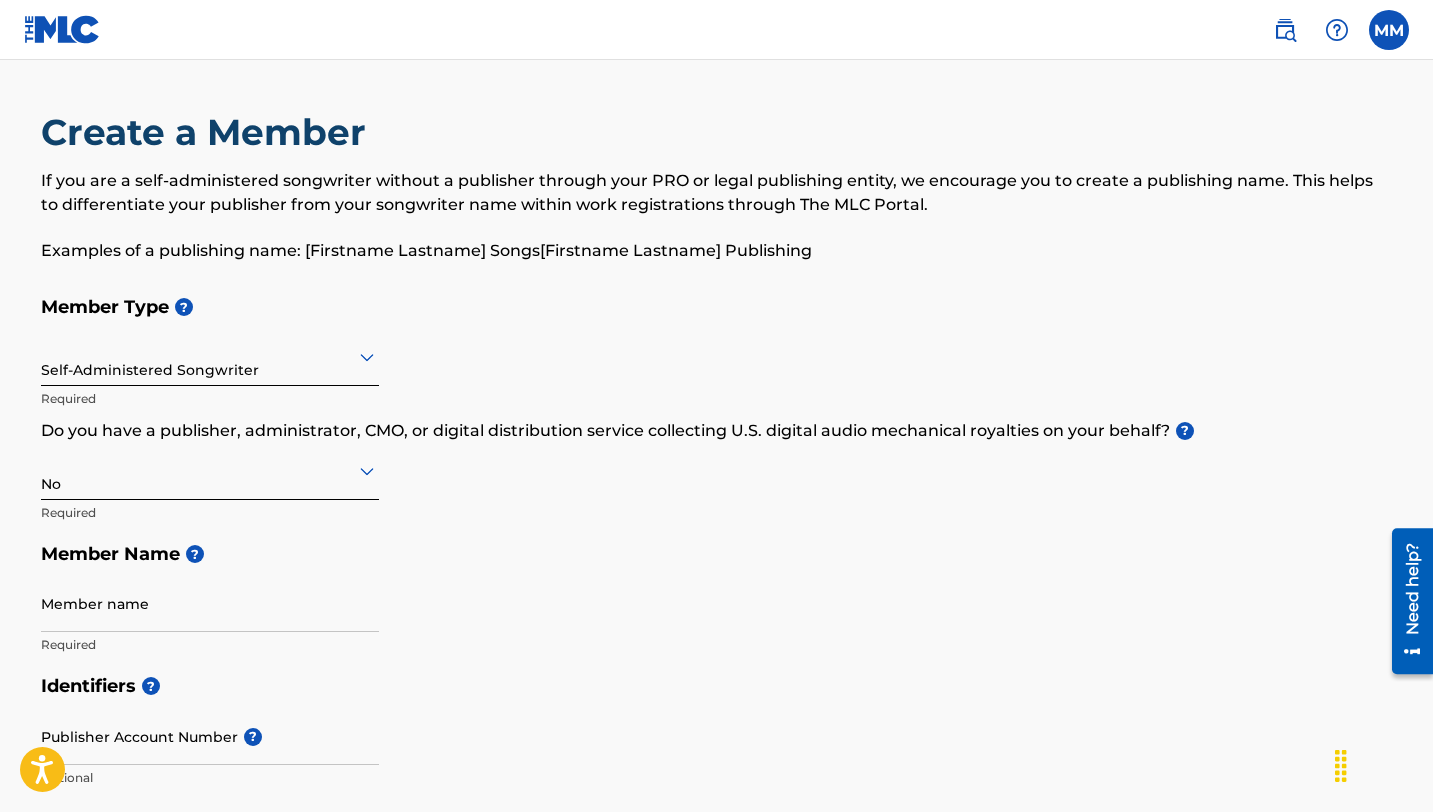 click on "Member name" at bounding box center [210, 603] 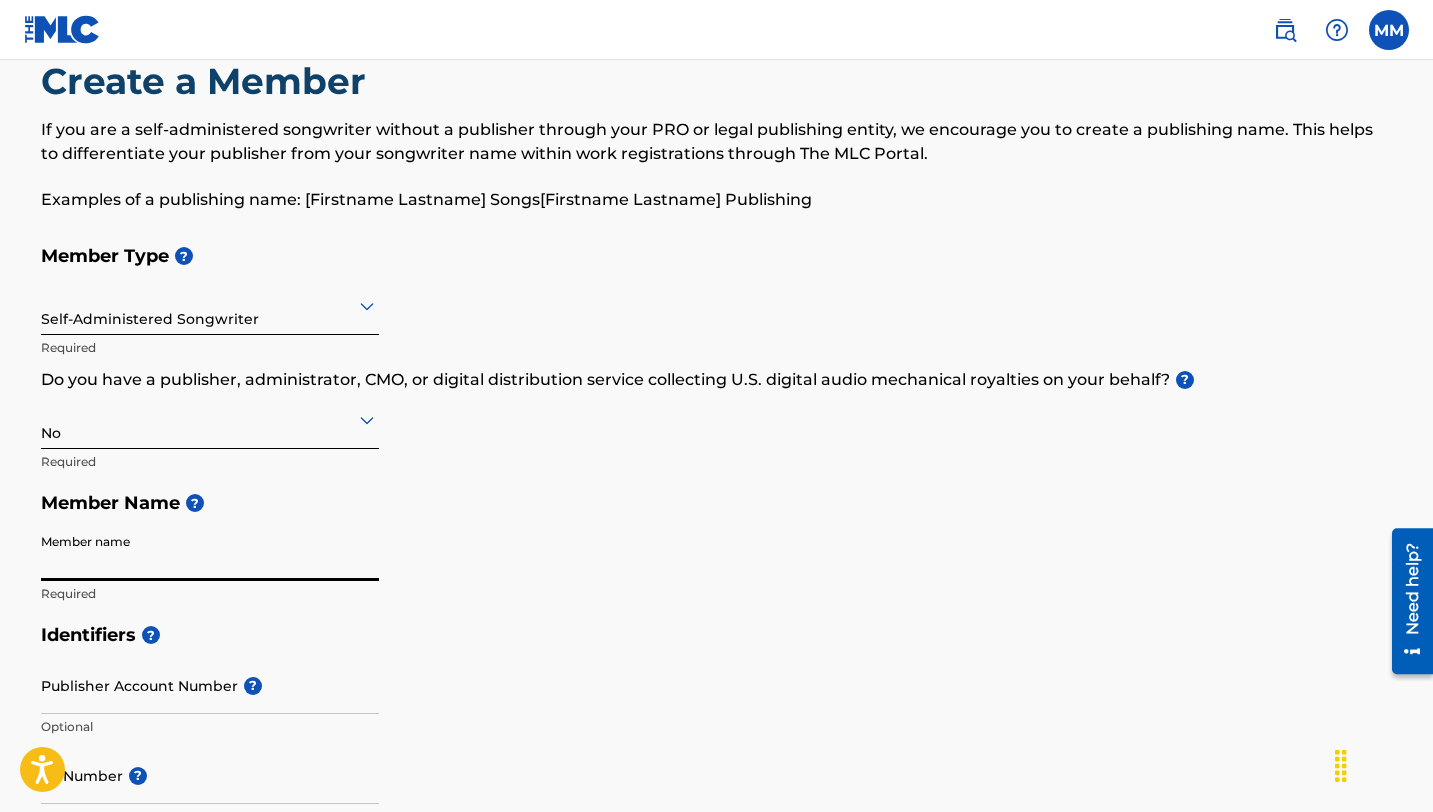 scroll, scrollTop: 54, scrollLeft: 0, axis: vertical 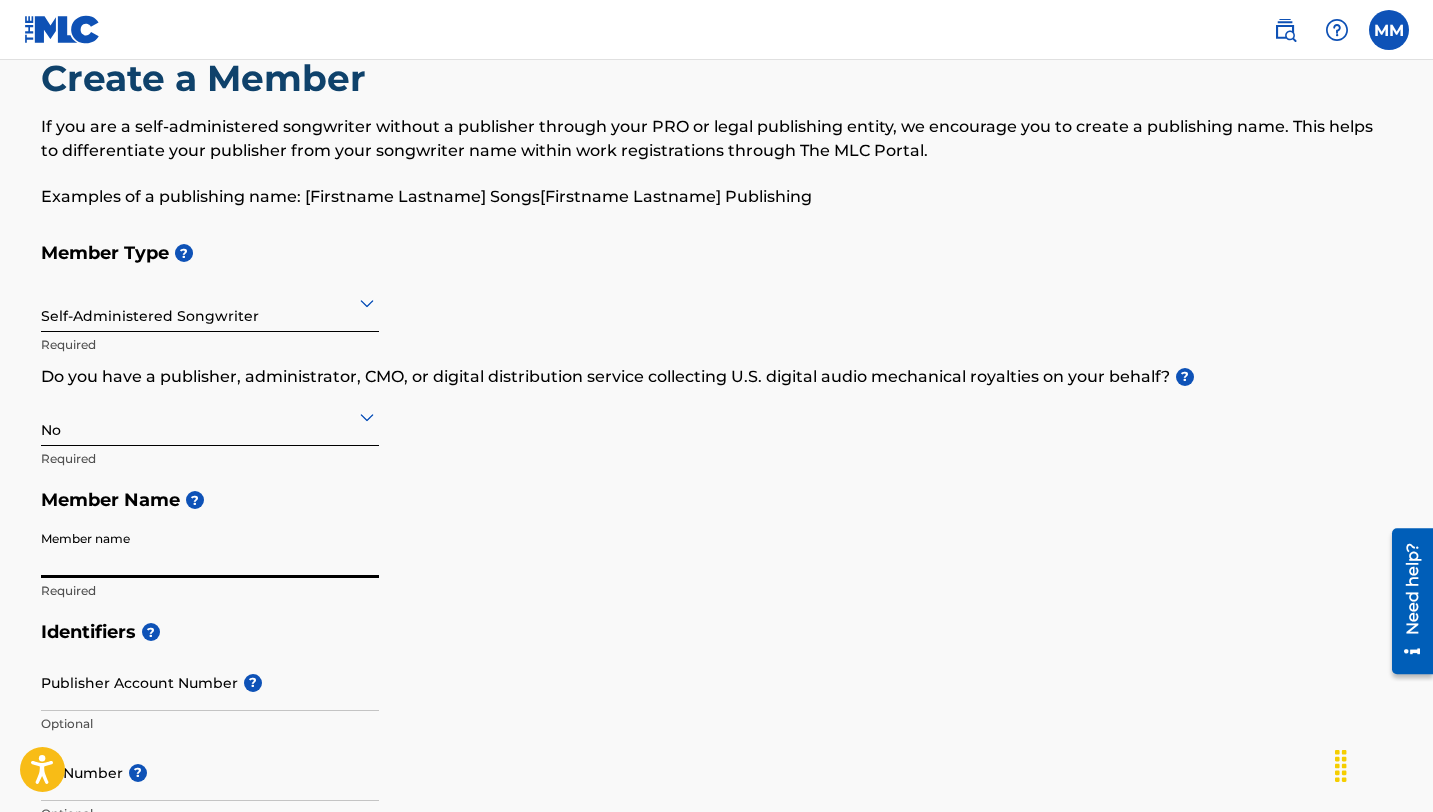 click on "Member name" at bounding box center (210, 549) 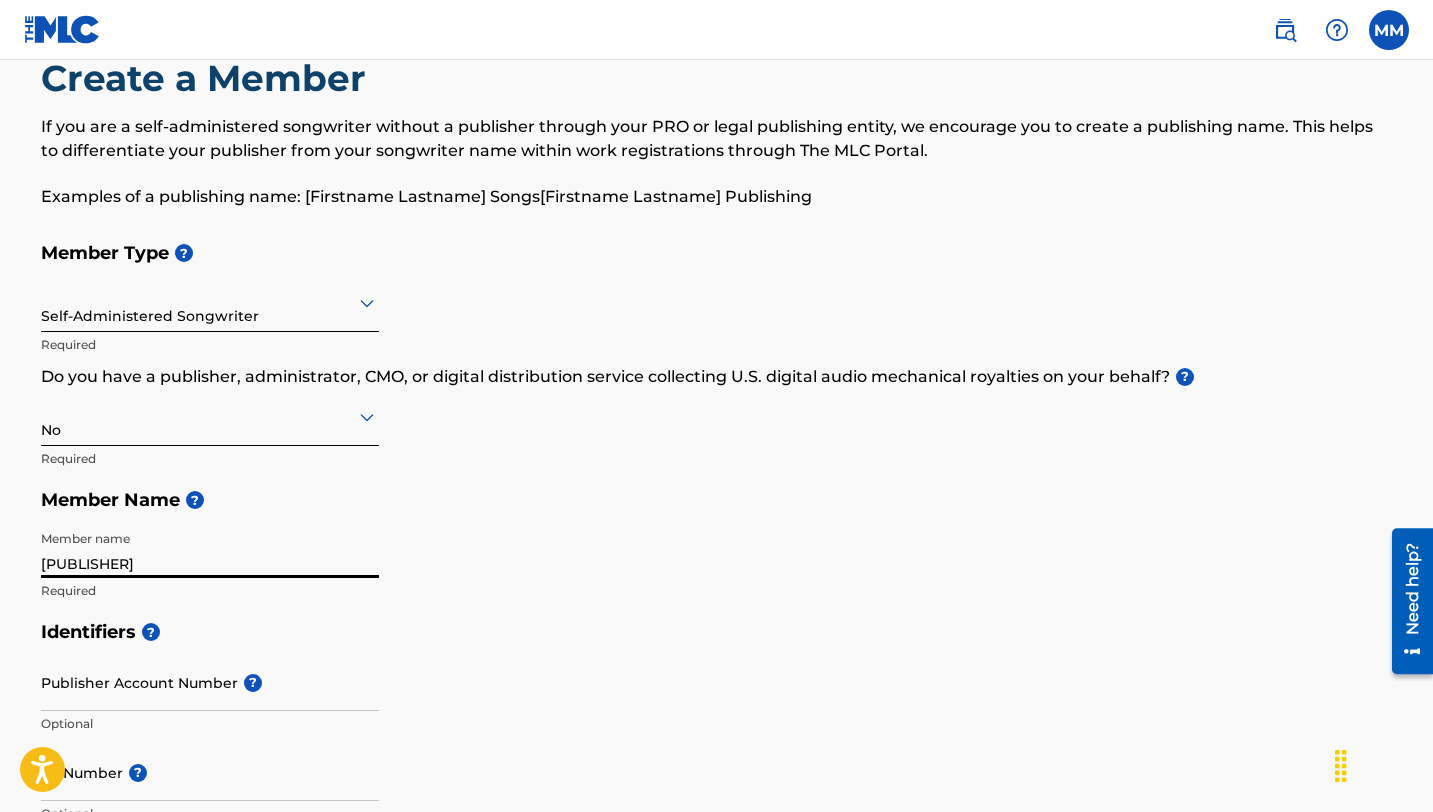 click on "[PUBLISHER]" at bounding box center (210, 549) 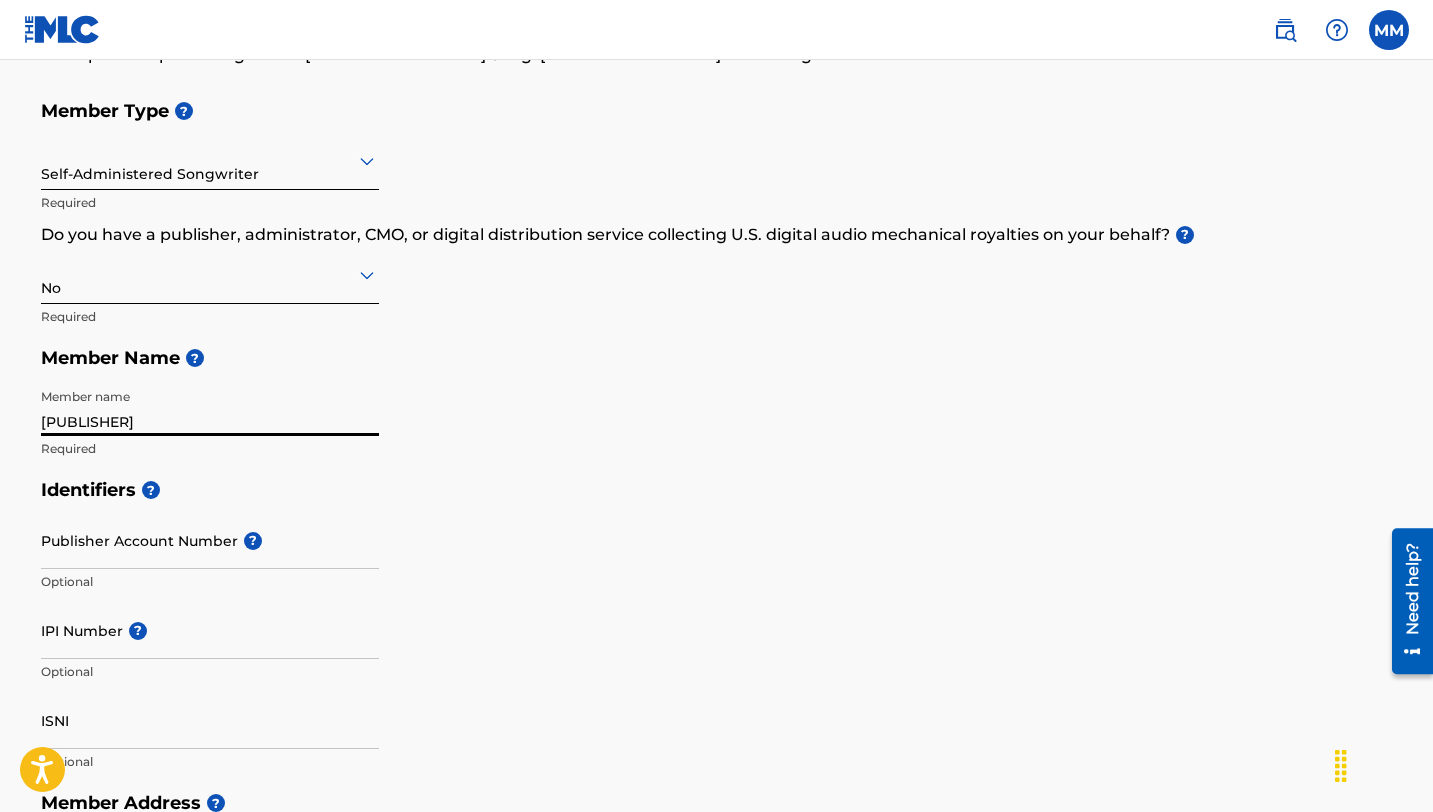 scroll, scrollTop: 326, scrollLeft: 0, axis: vertical 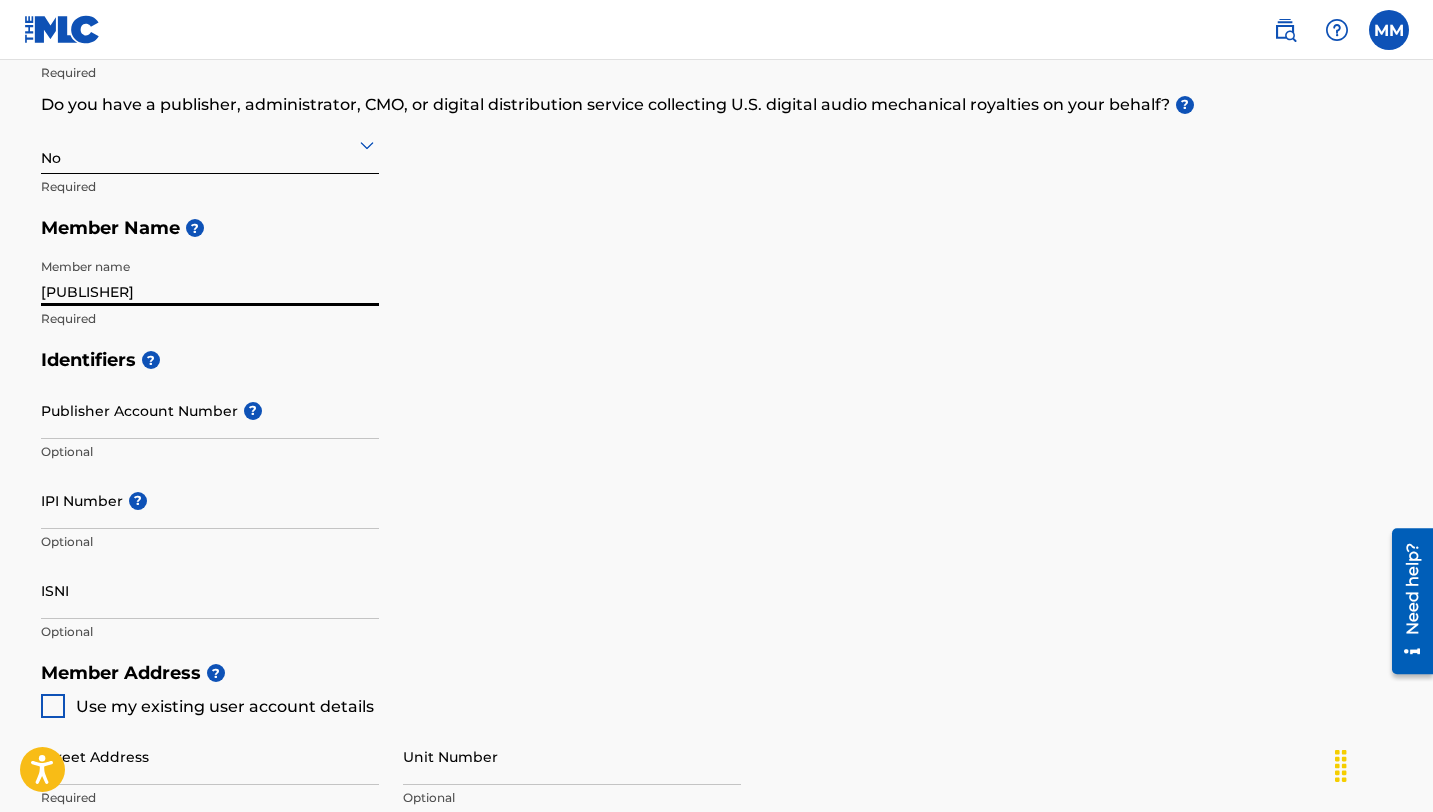 type on "[PUBLISHER]" 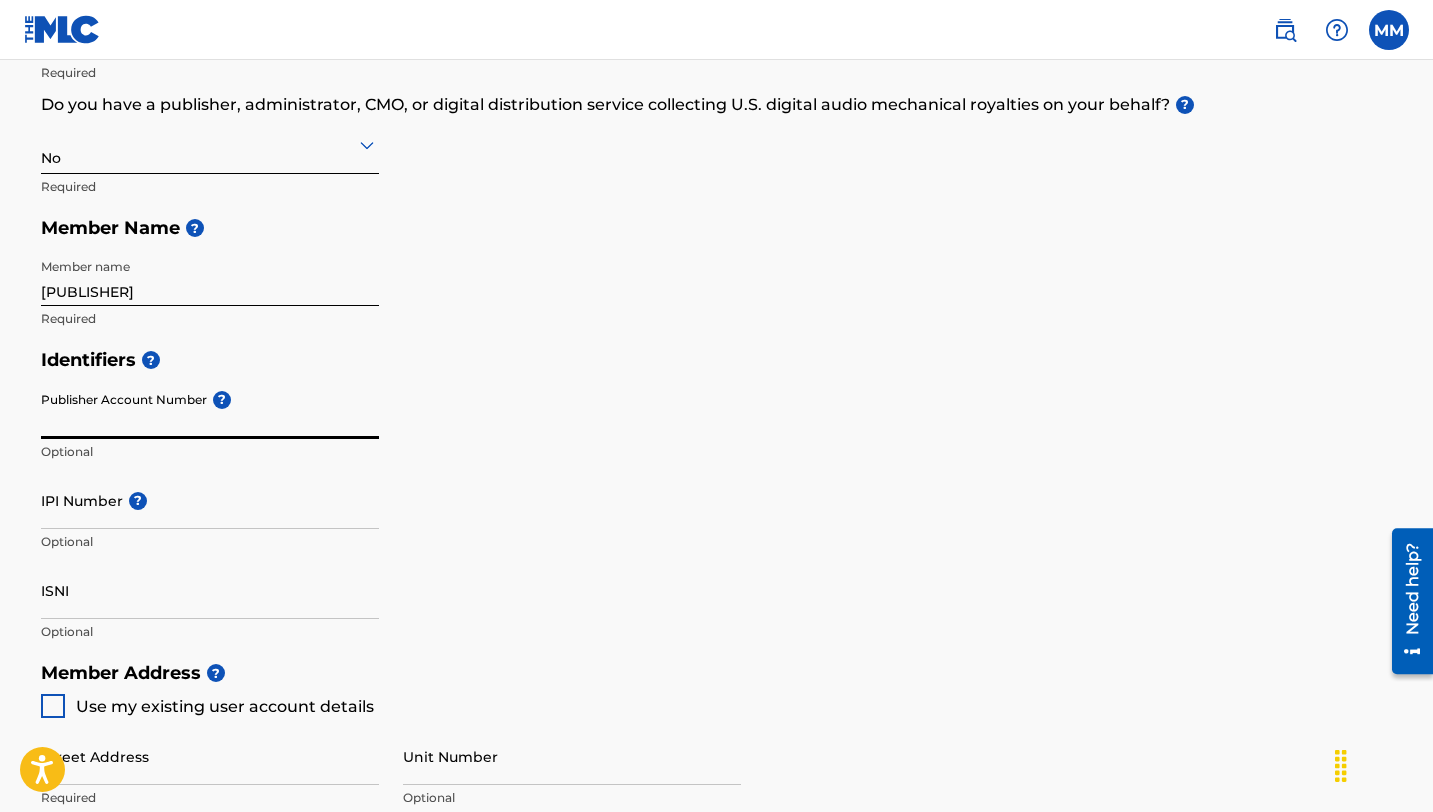 click on "Publisher Account Number ?" at bounding box center [210, 410] 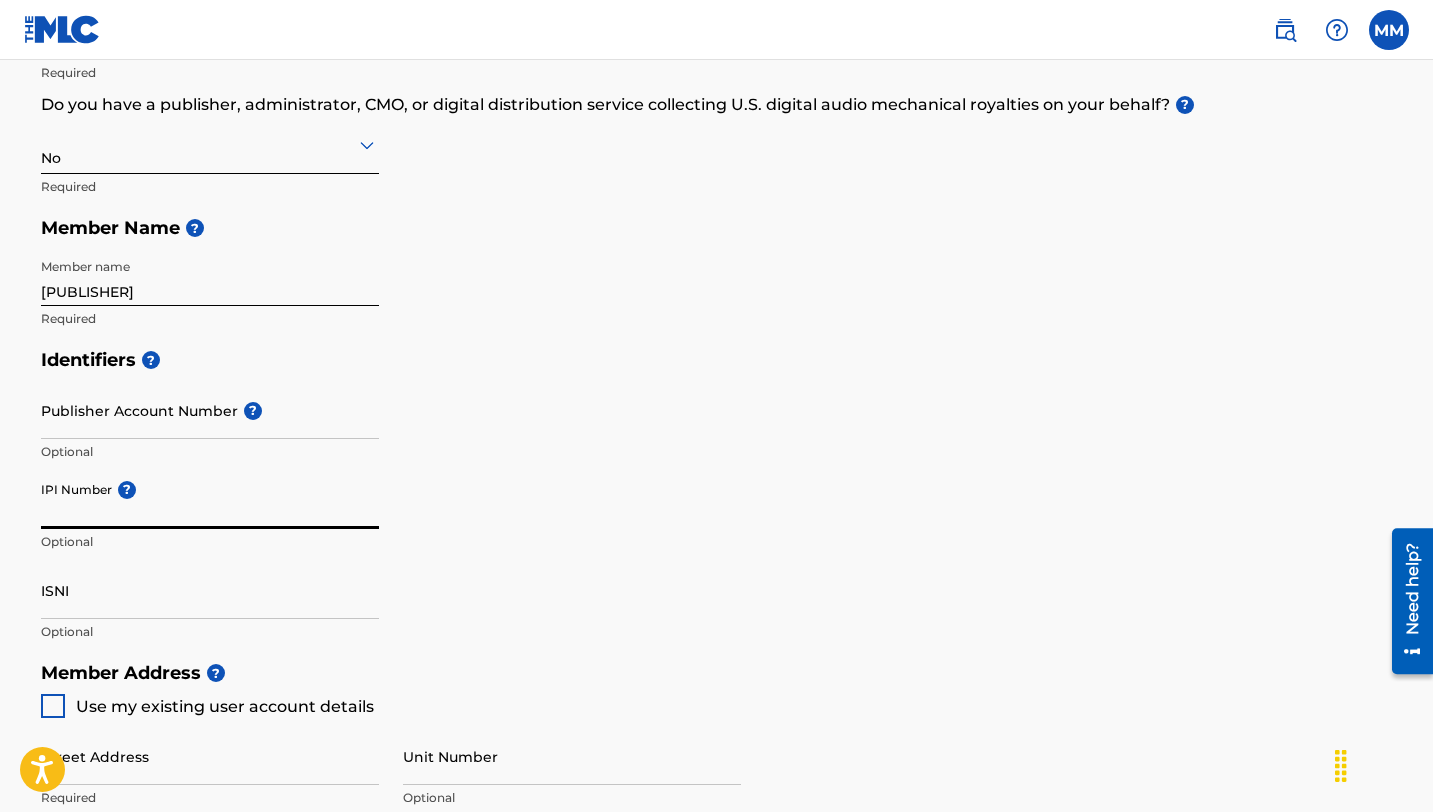 click on "IPI Number ?" at bounding box center [210, 500] 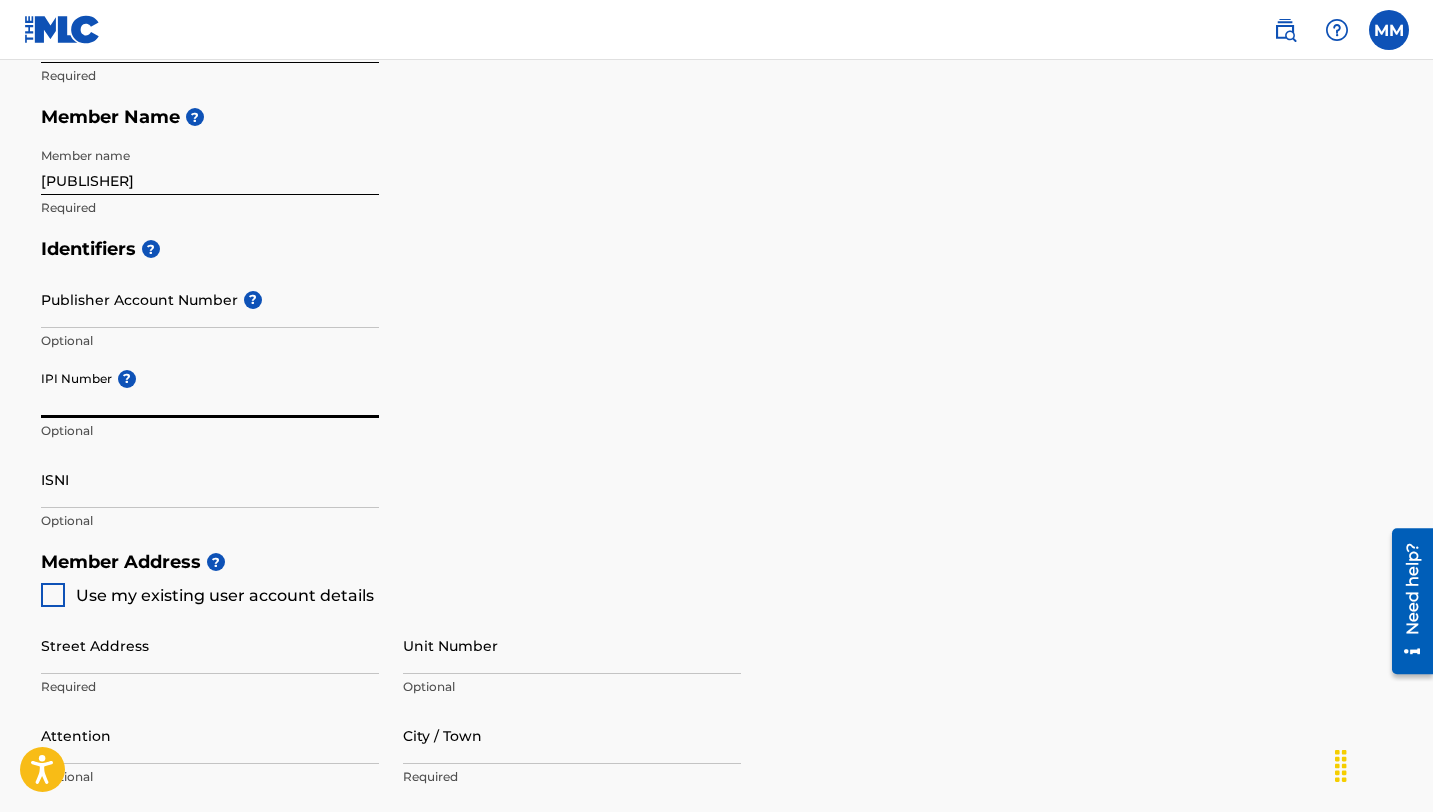 scroll, scrollTop: 426, scrollLeft: 0, axis: vertical 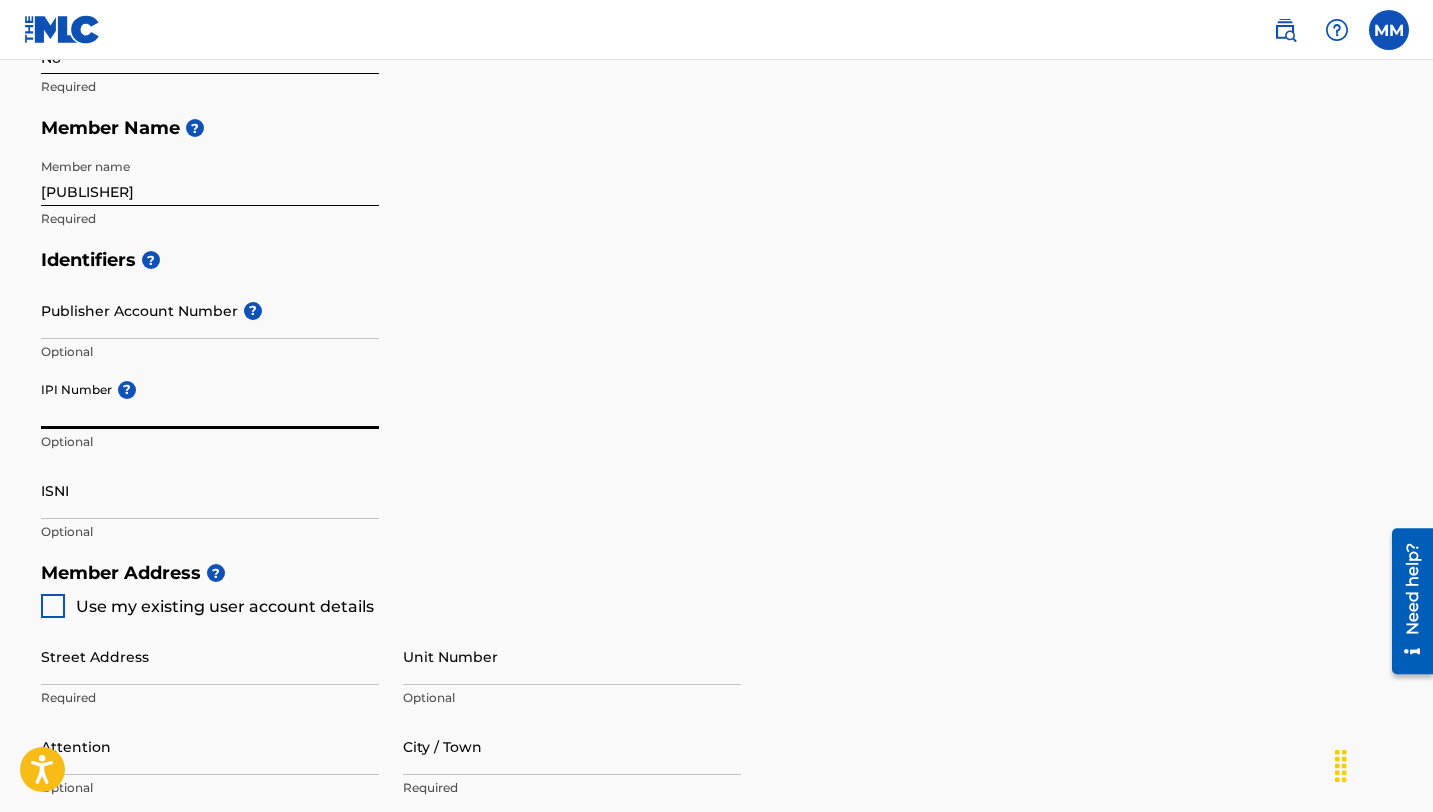 paste on "[ACCOUNT_NUMBER]" 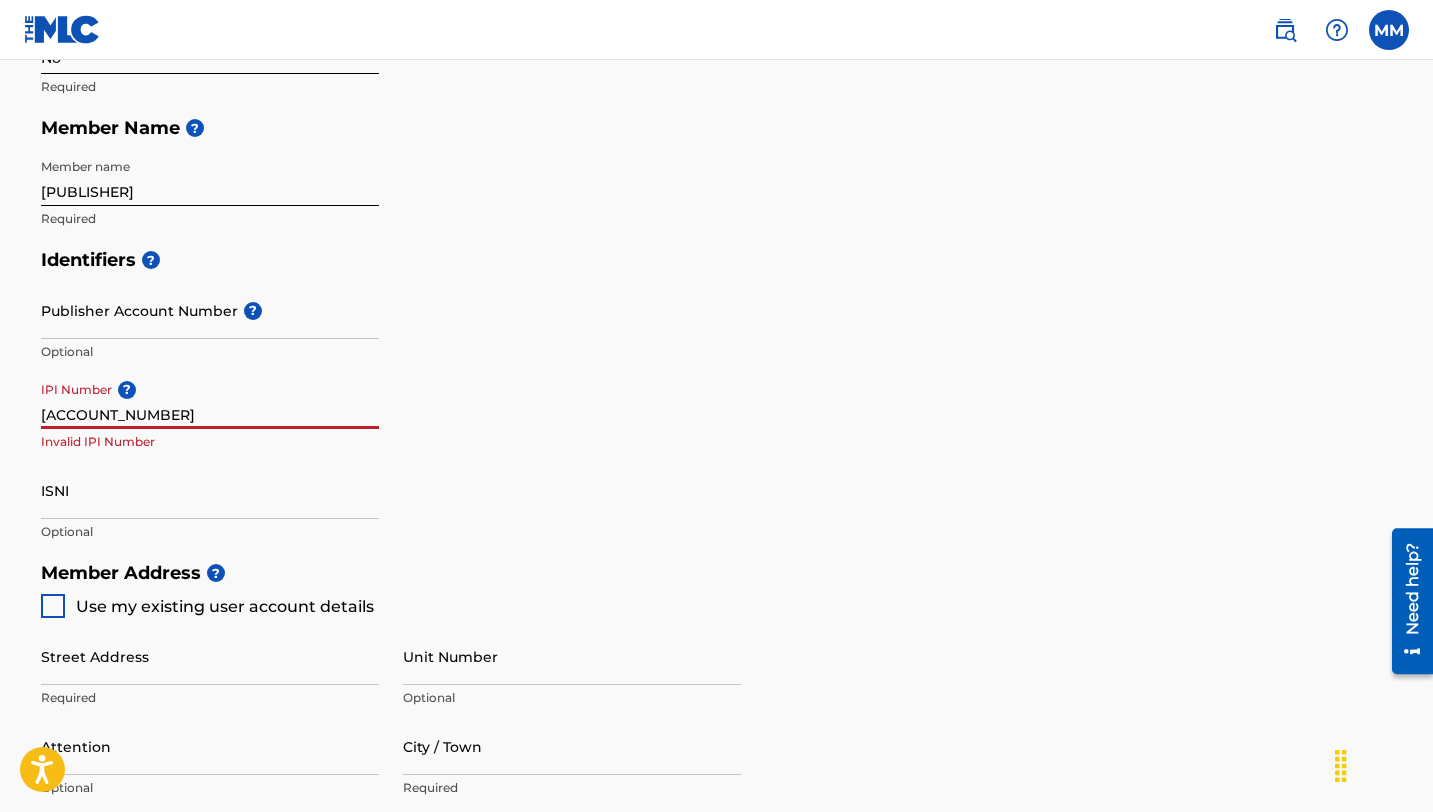 type on "[ACCOUNT_NUMBER]" 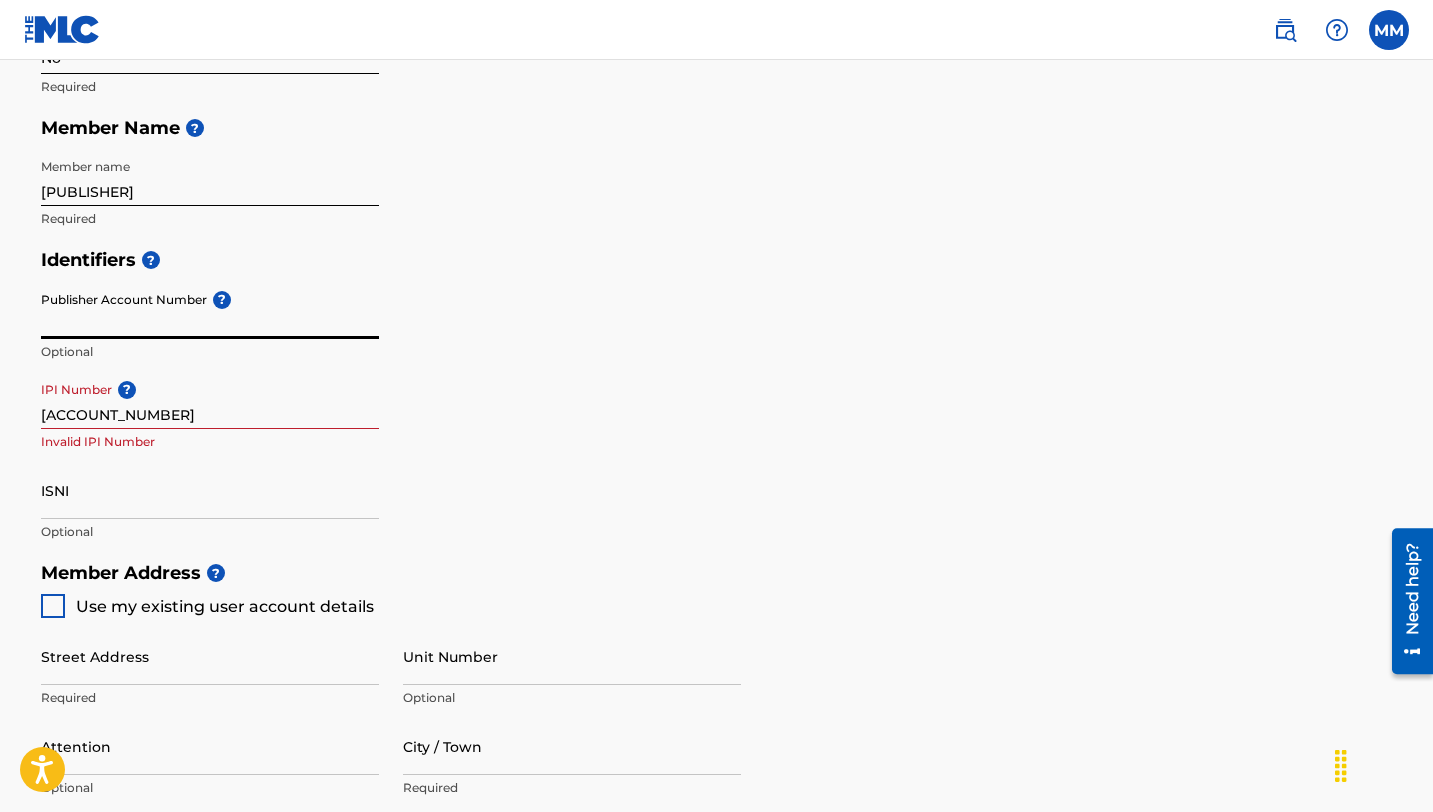 paste on "[ACCOUNT_NUMBER]" 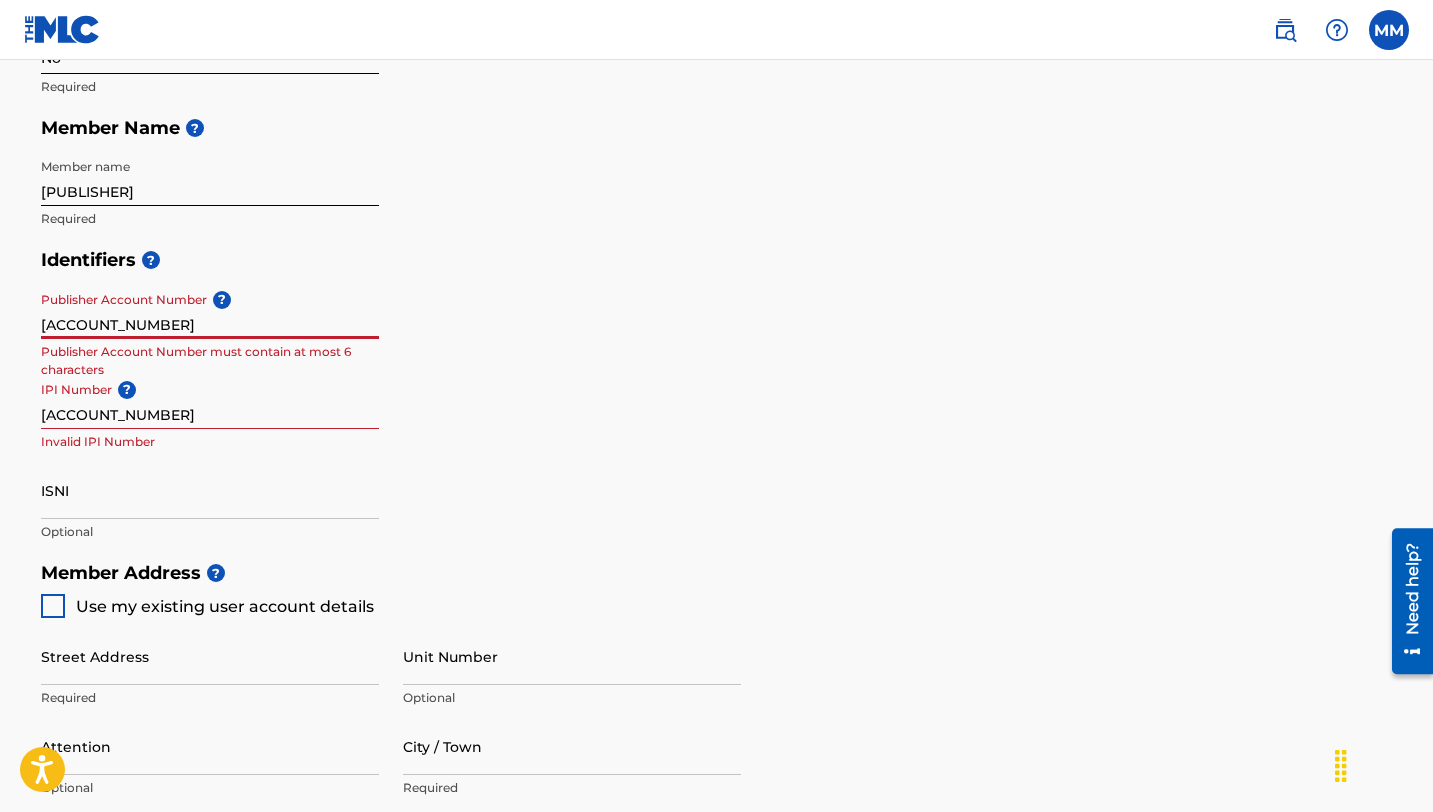 drag, startPoint x: 117, startPoint y: 320, endPoint x: 25, endPoint y: 322, distance: 92.021736 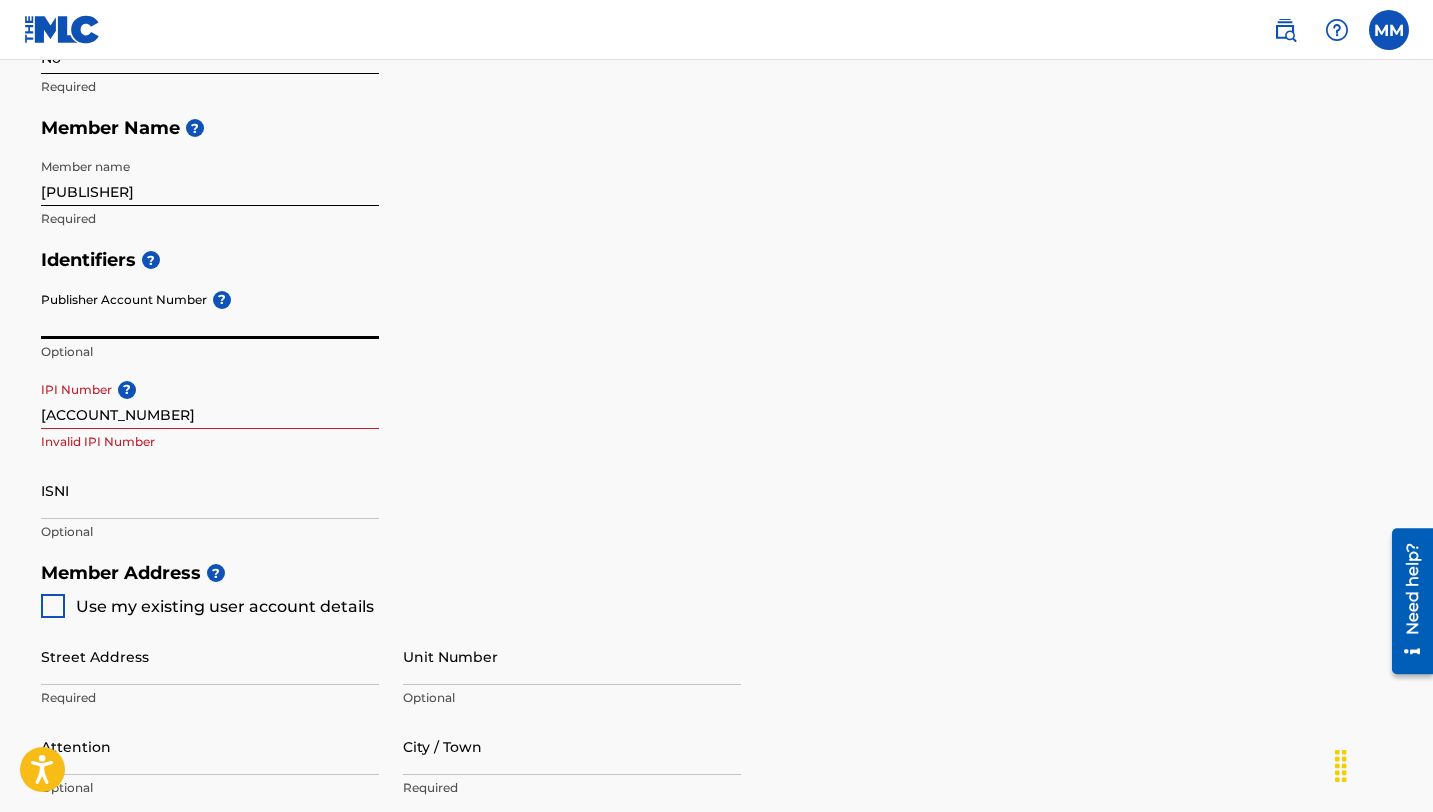 click on "[ACCOUNT_NUMBER]" at bounding box center [210, 400] 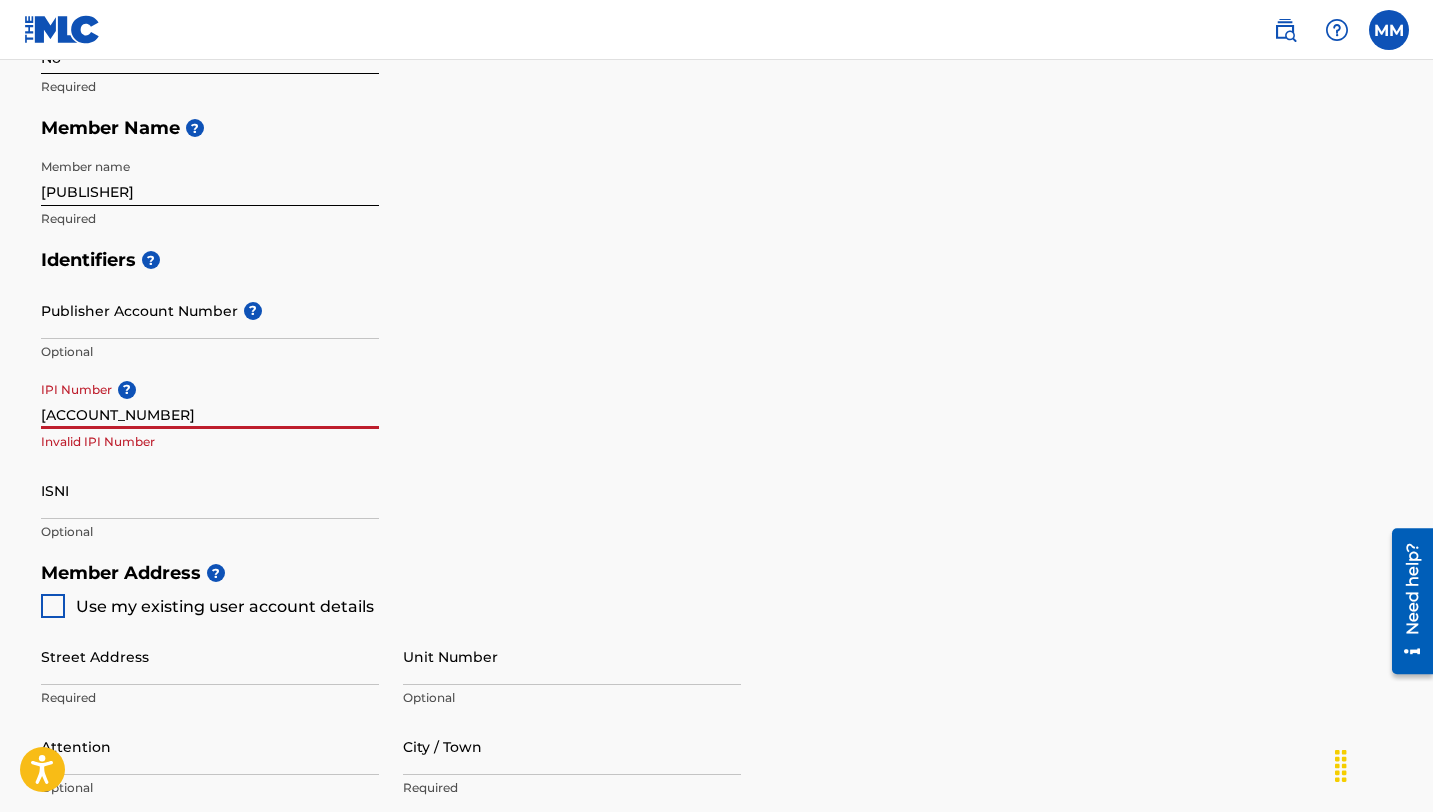 drag, startPoint x: 123, startPoint y: 423, endPoint x: 25, endPoint y: 415, distance: 98.32599 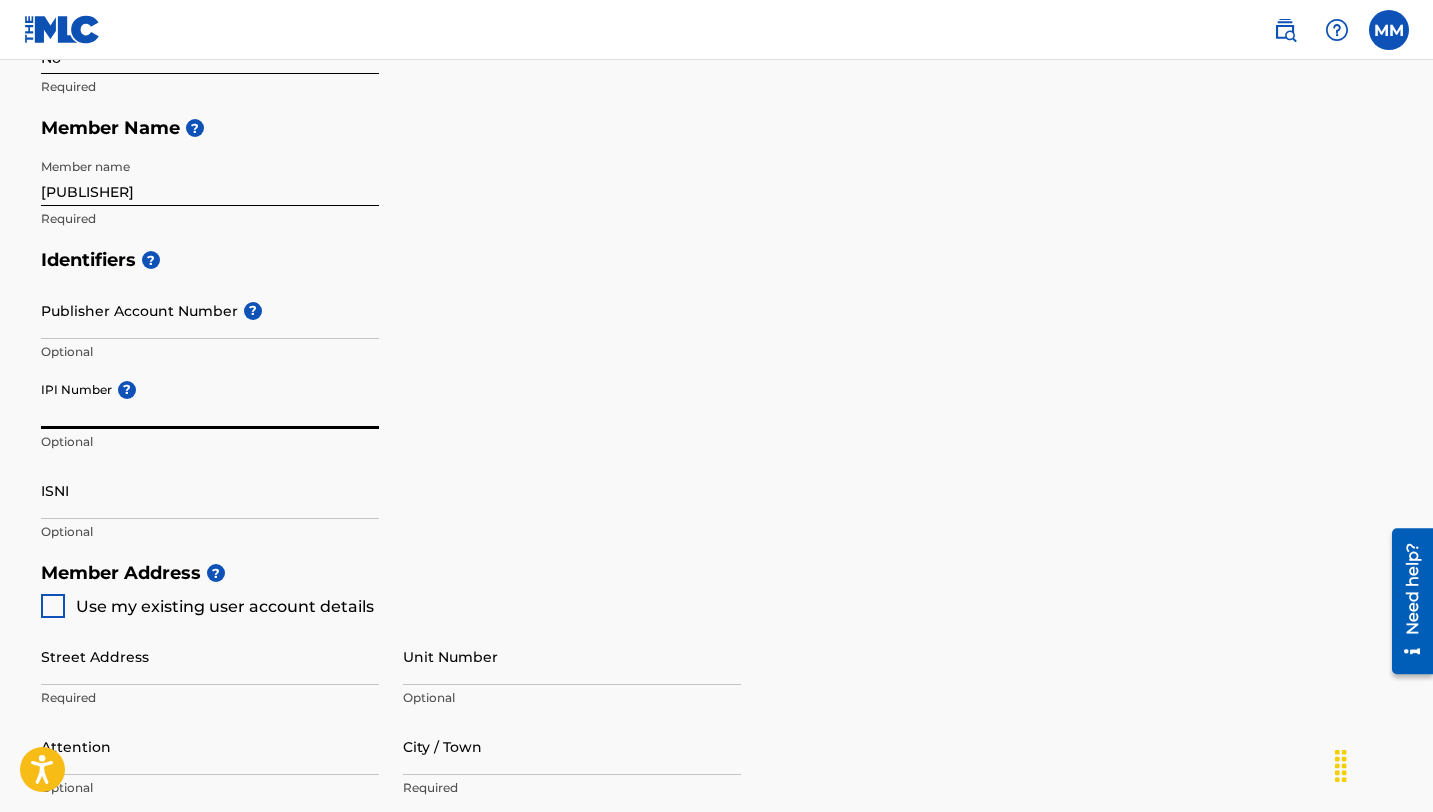 type 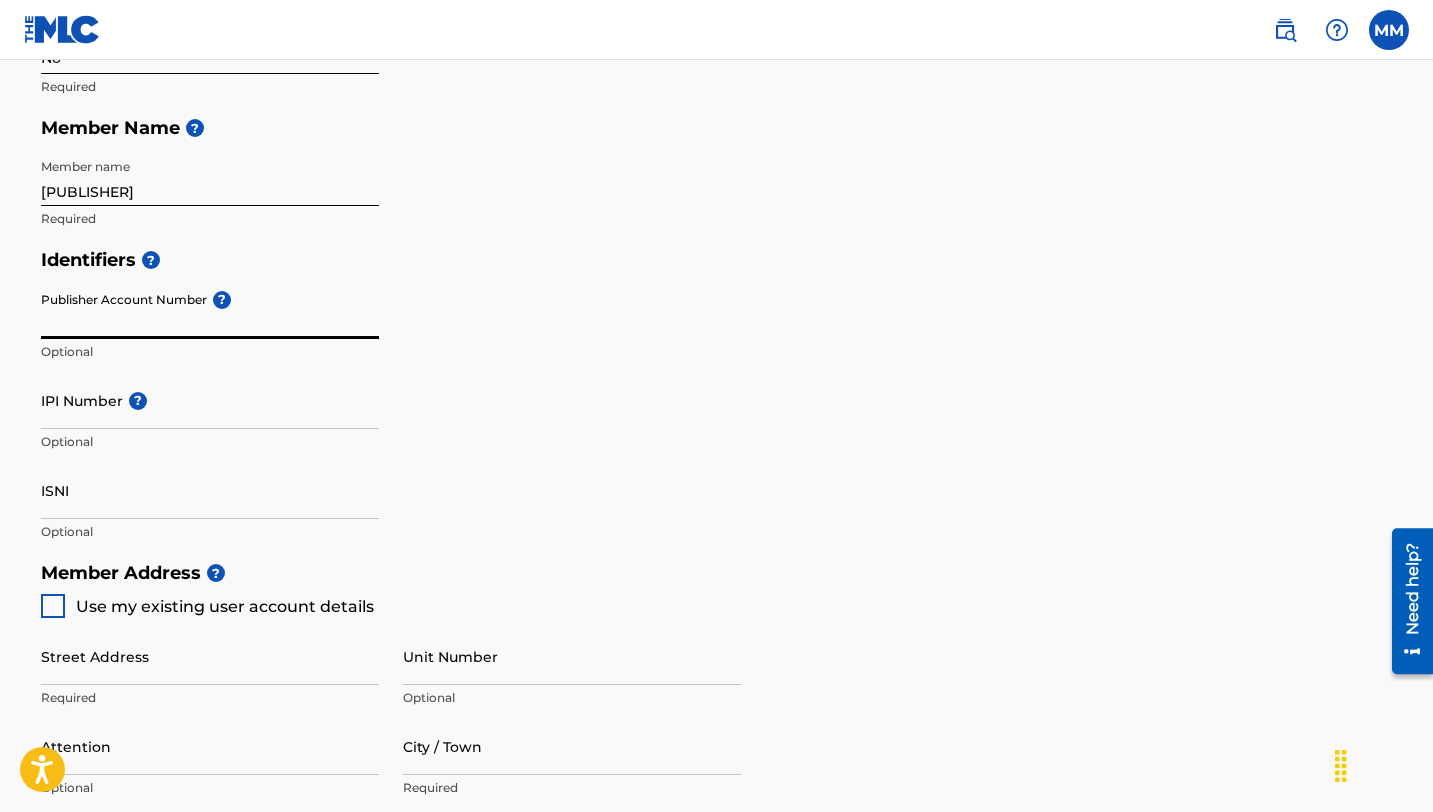 click on "Publisher Account Number ?" at bounding box center (210, 310) 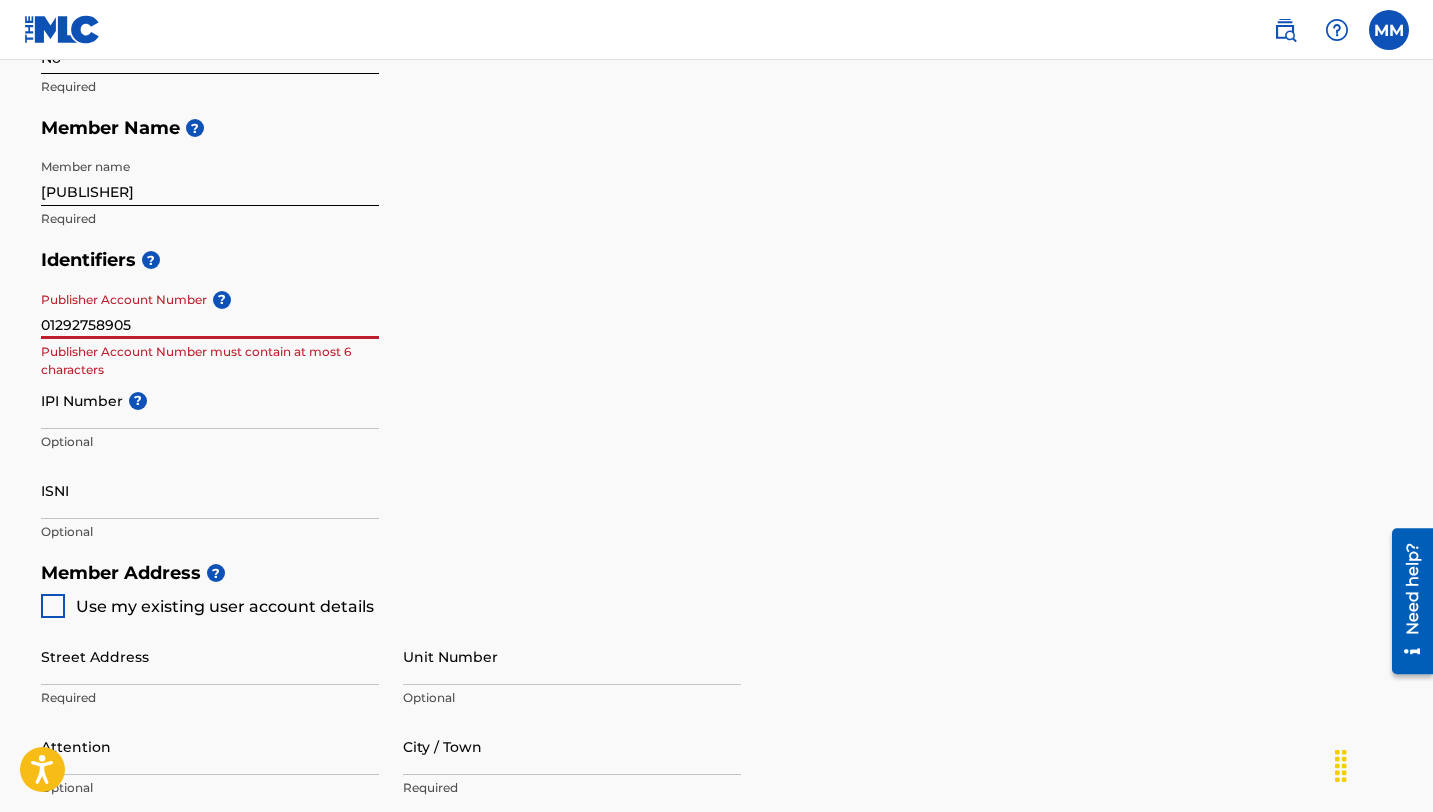 drag, startPoint x: 137, startPoint y: 330, endPoint x: 0, endPoint y: 329, distance: 137.00365 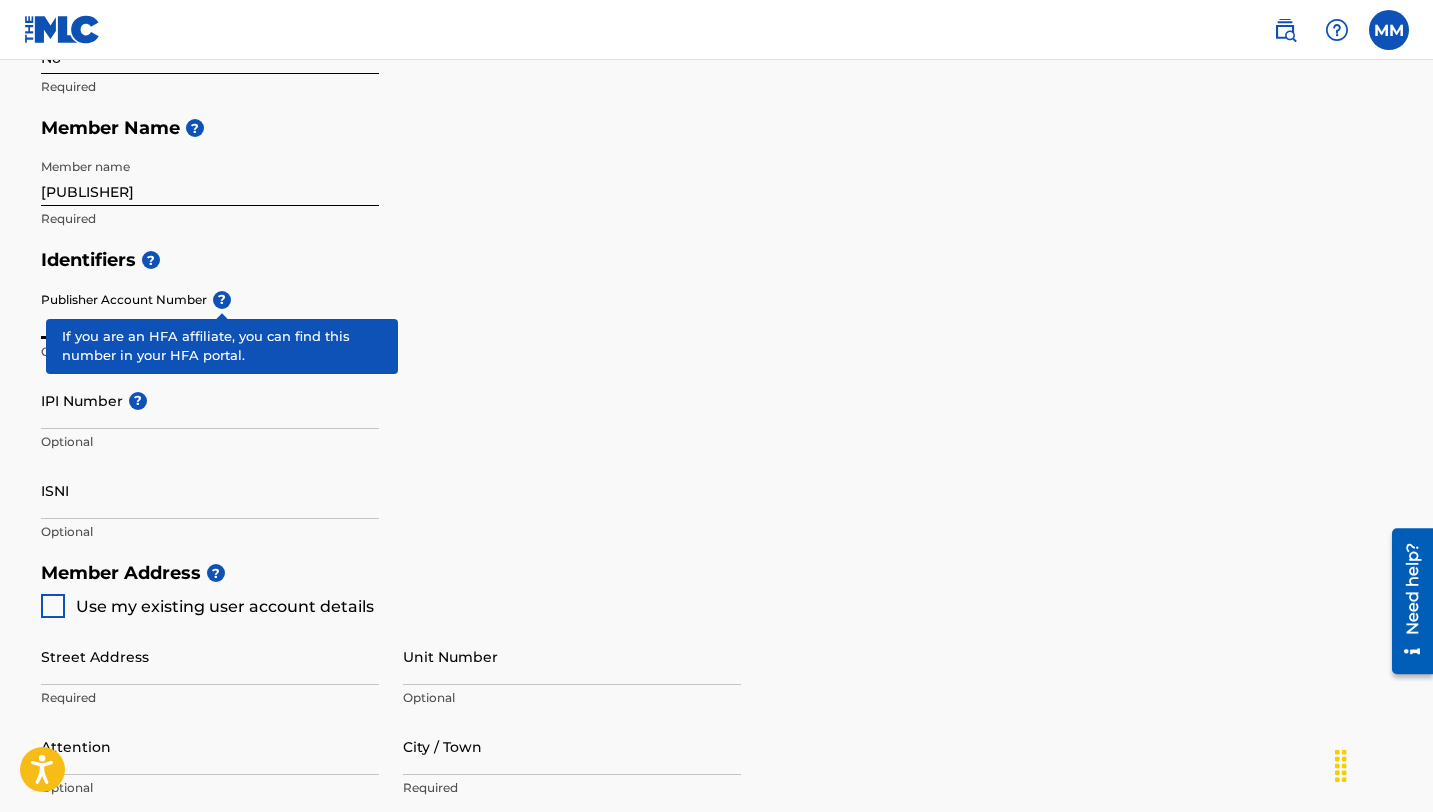 click on "Publisher Account Number ? Optional" at bounding box center [210, 327] 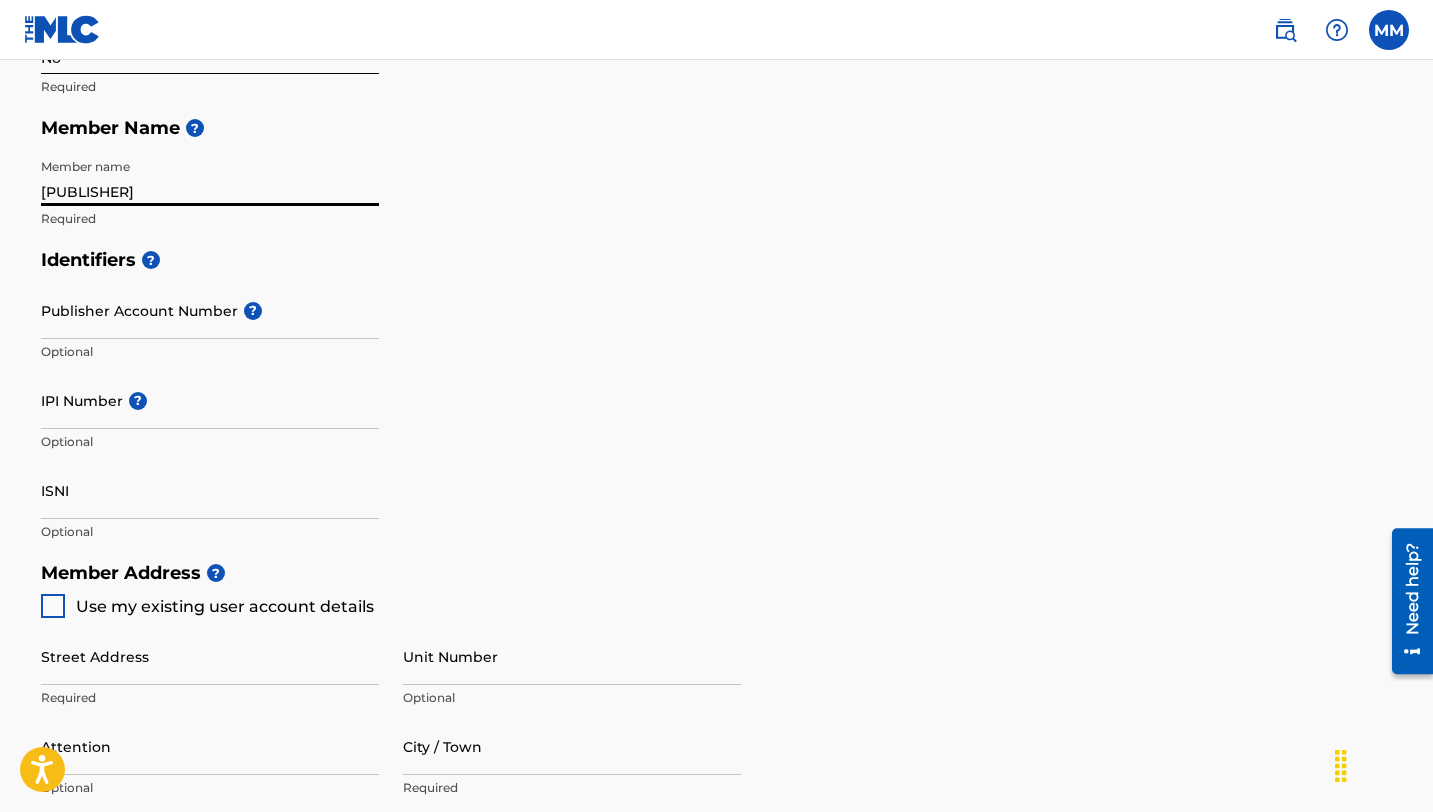 drag, startPoint x: 183, startPoint y: 196, endPoint x: 39, endPoint y: 194, distance: 144.01389 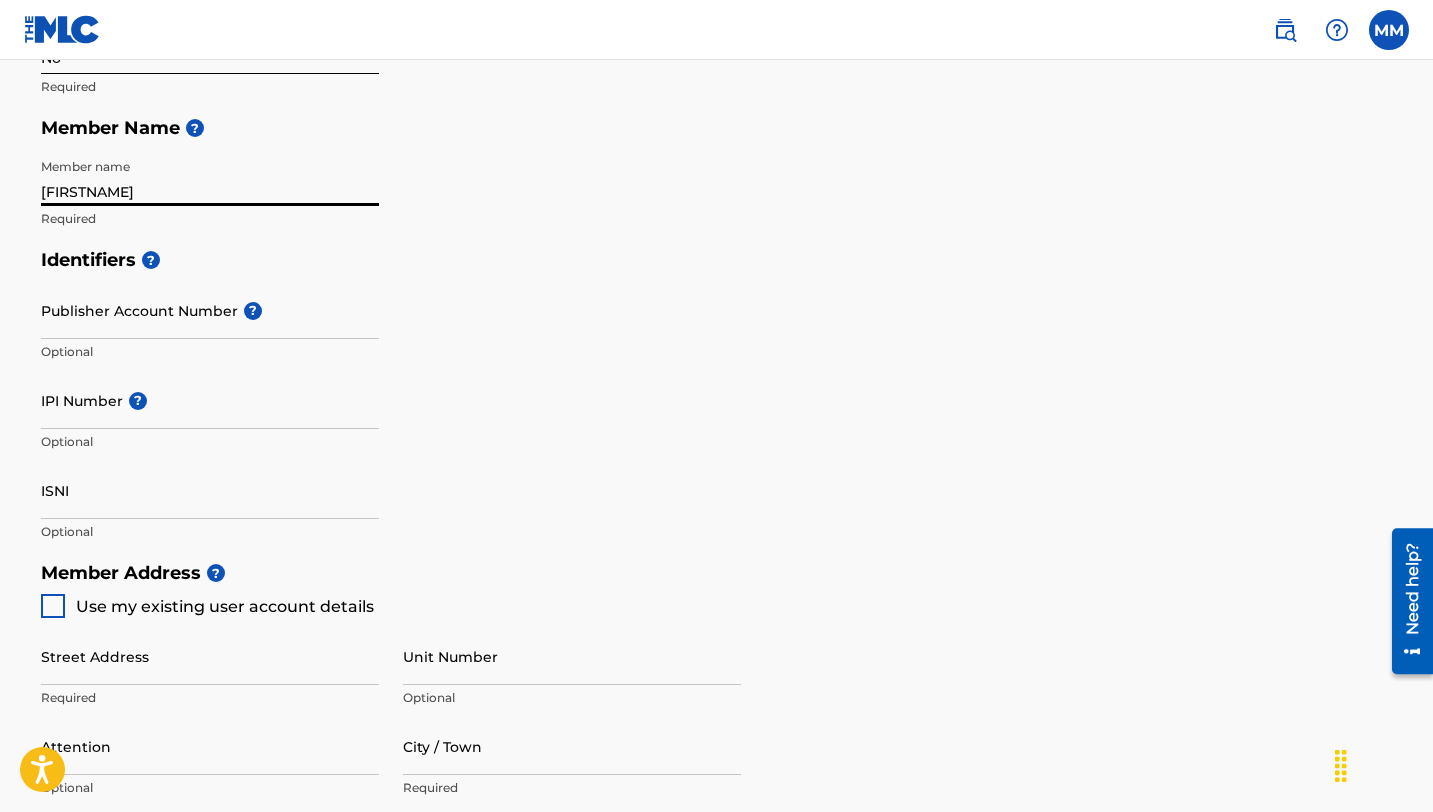 type on "[FIRSTNAME] [LASTNAME]" 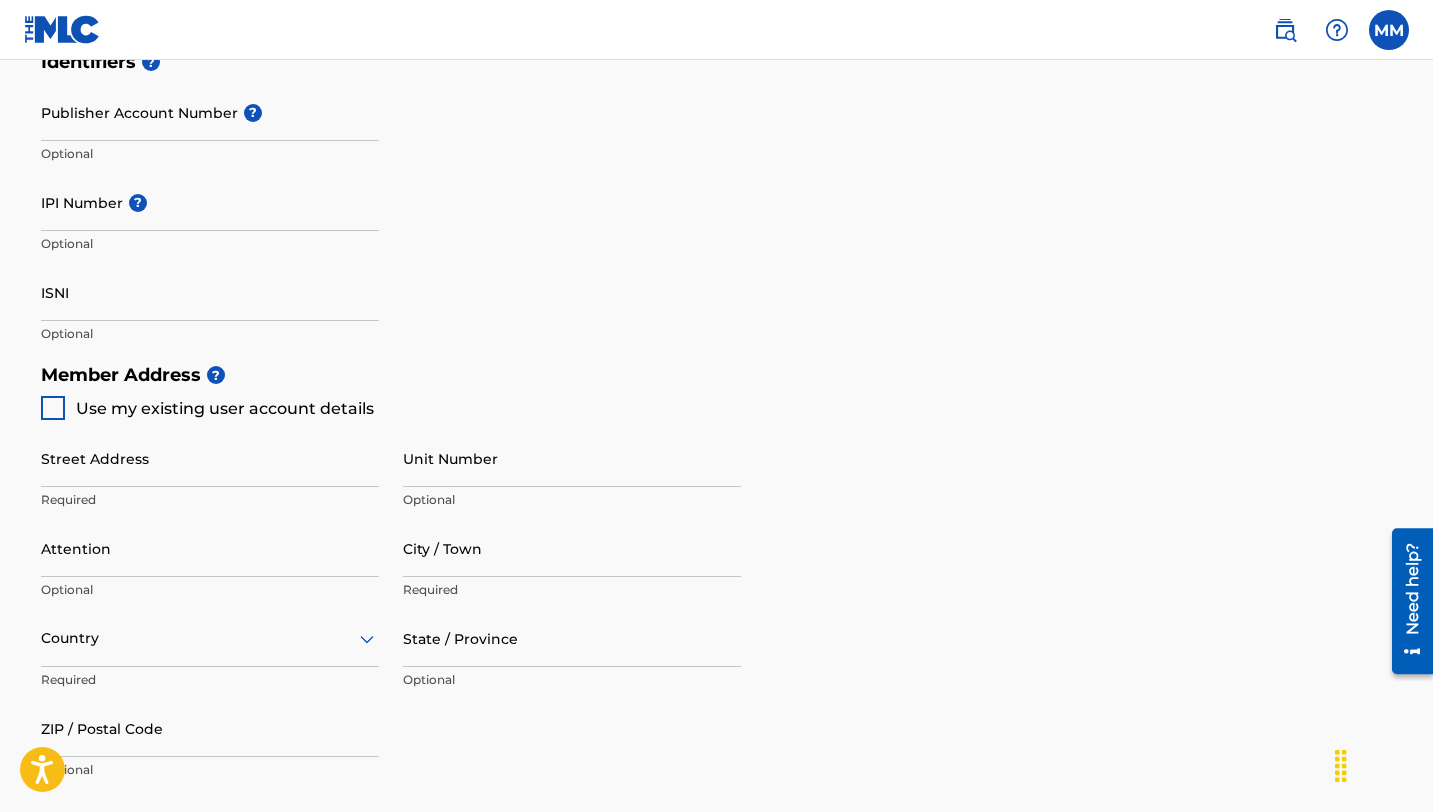 scroll, scrollTop: 626, scrollLeft: 0, axis: vertical 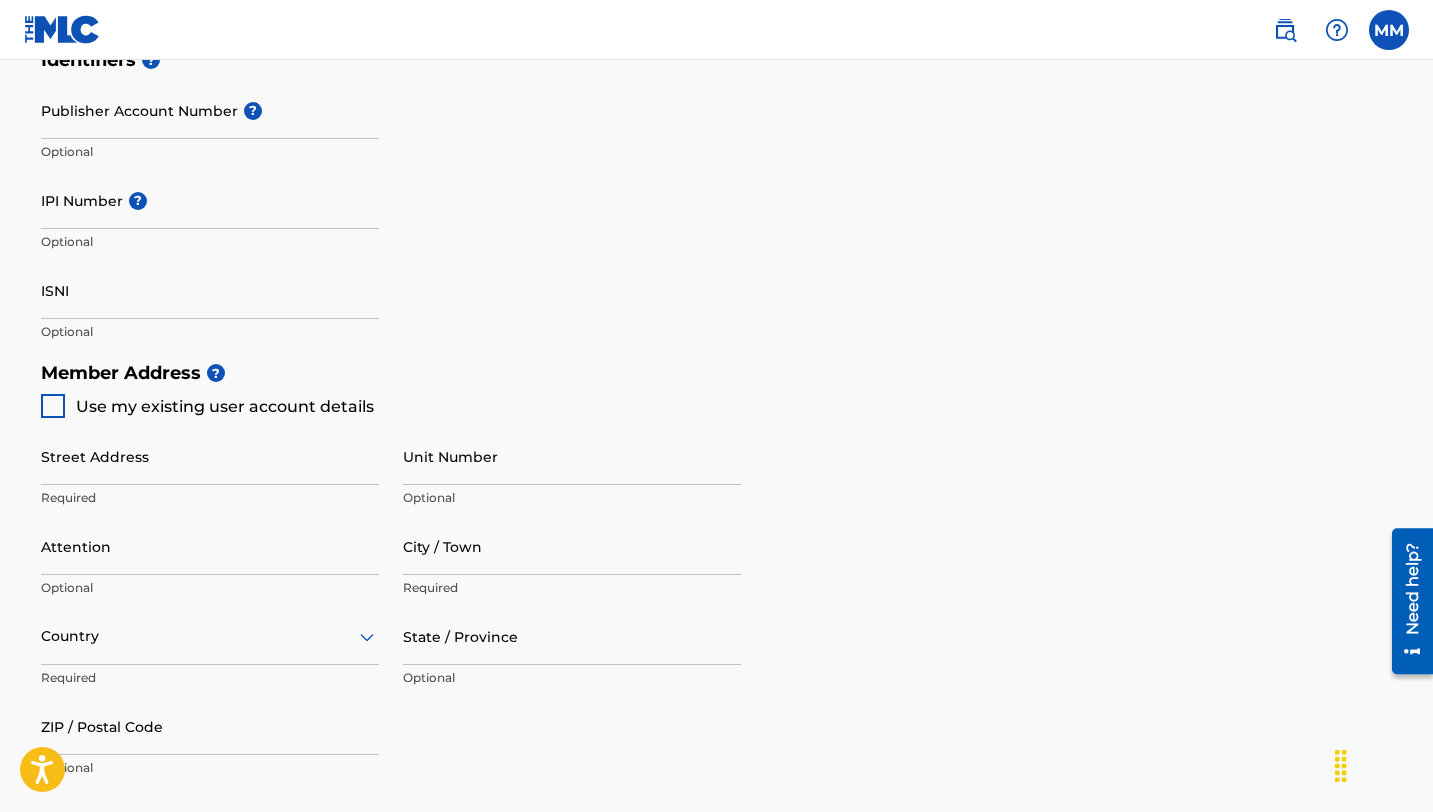 click at bounding box center (53, 406) 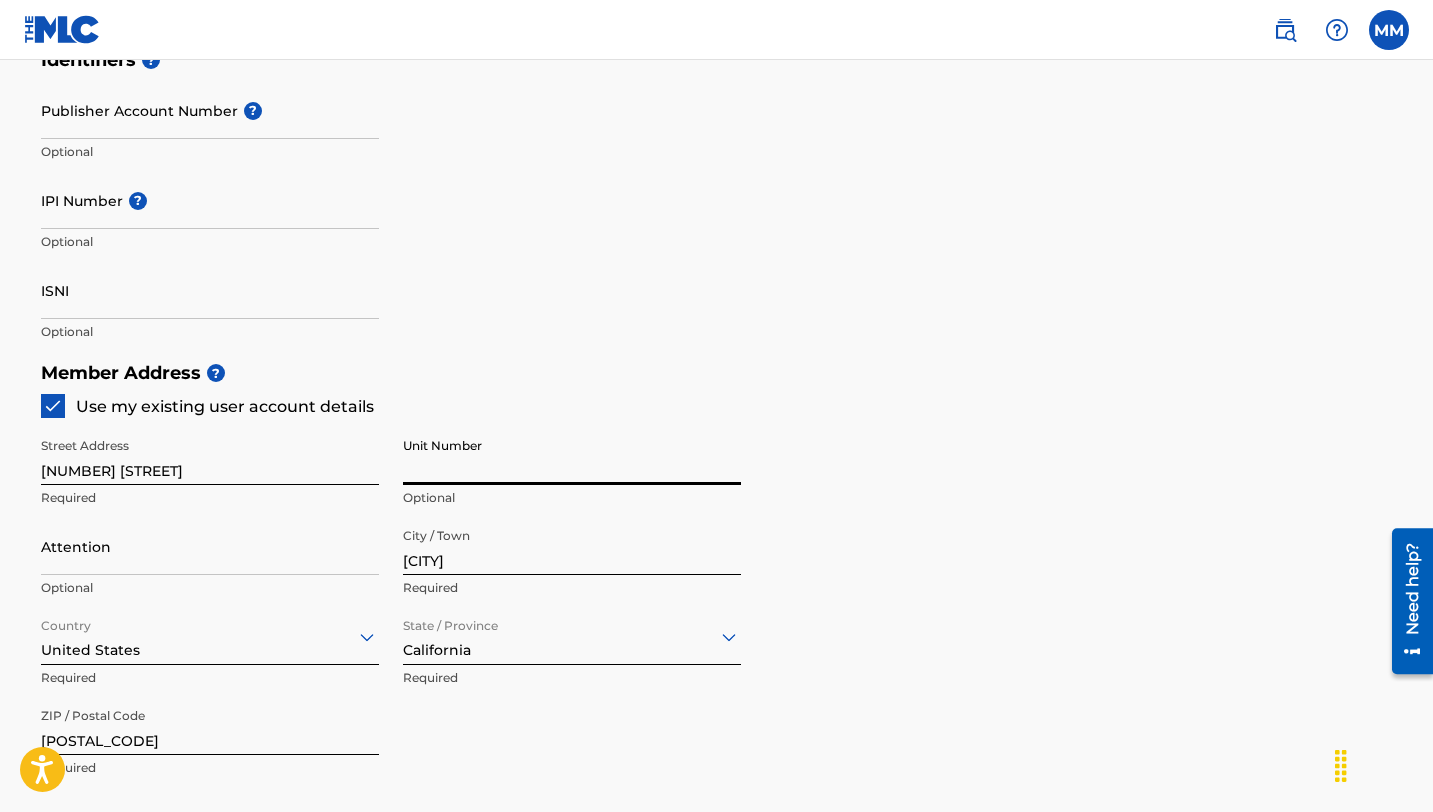 click on "Unit Number" at bounding box center (572, 456) 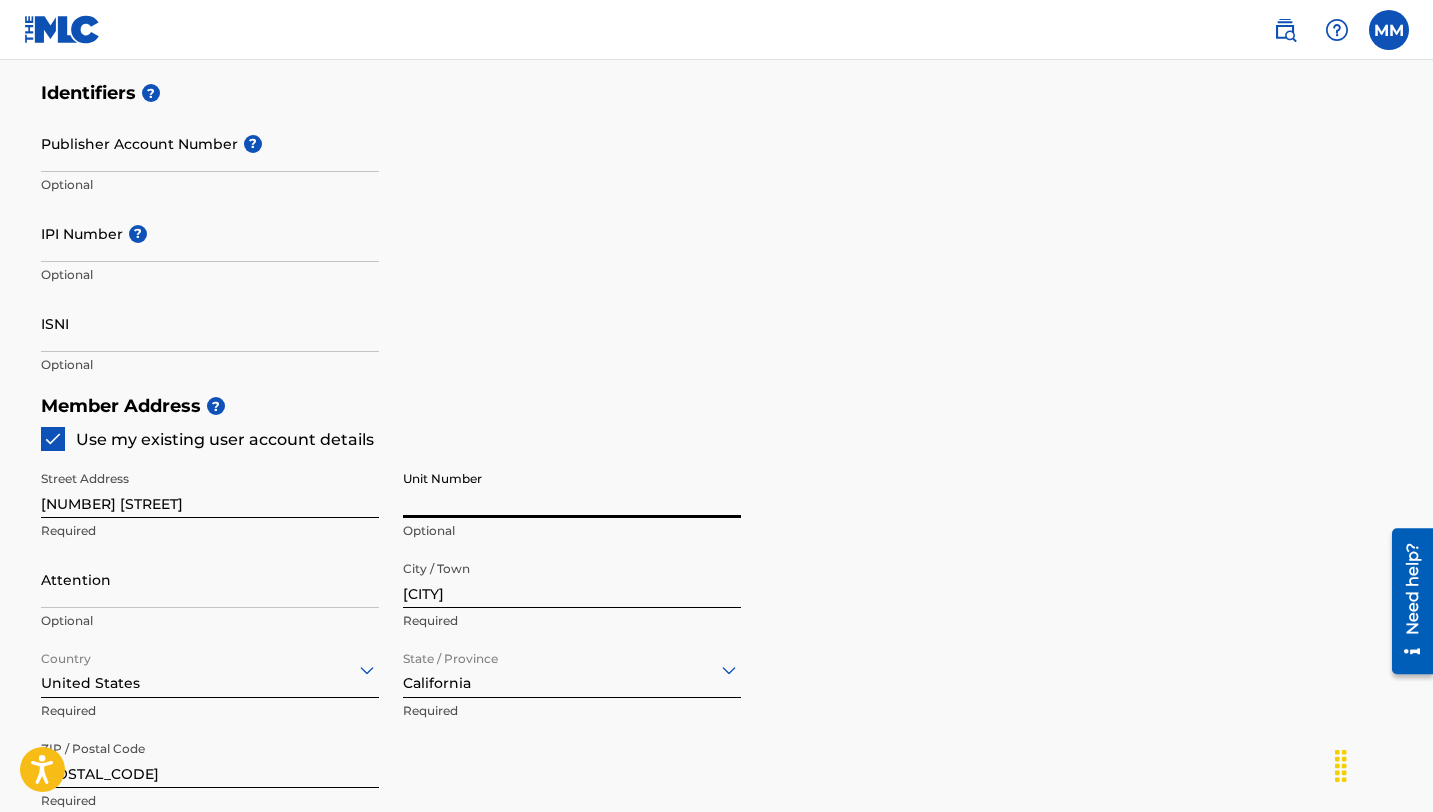 scroll, scrollTop: 594, scrollLeft: 0, axis: vertical 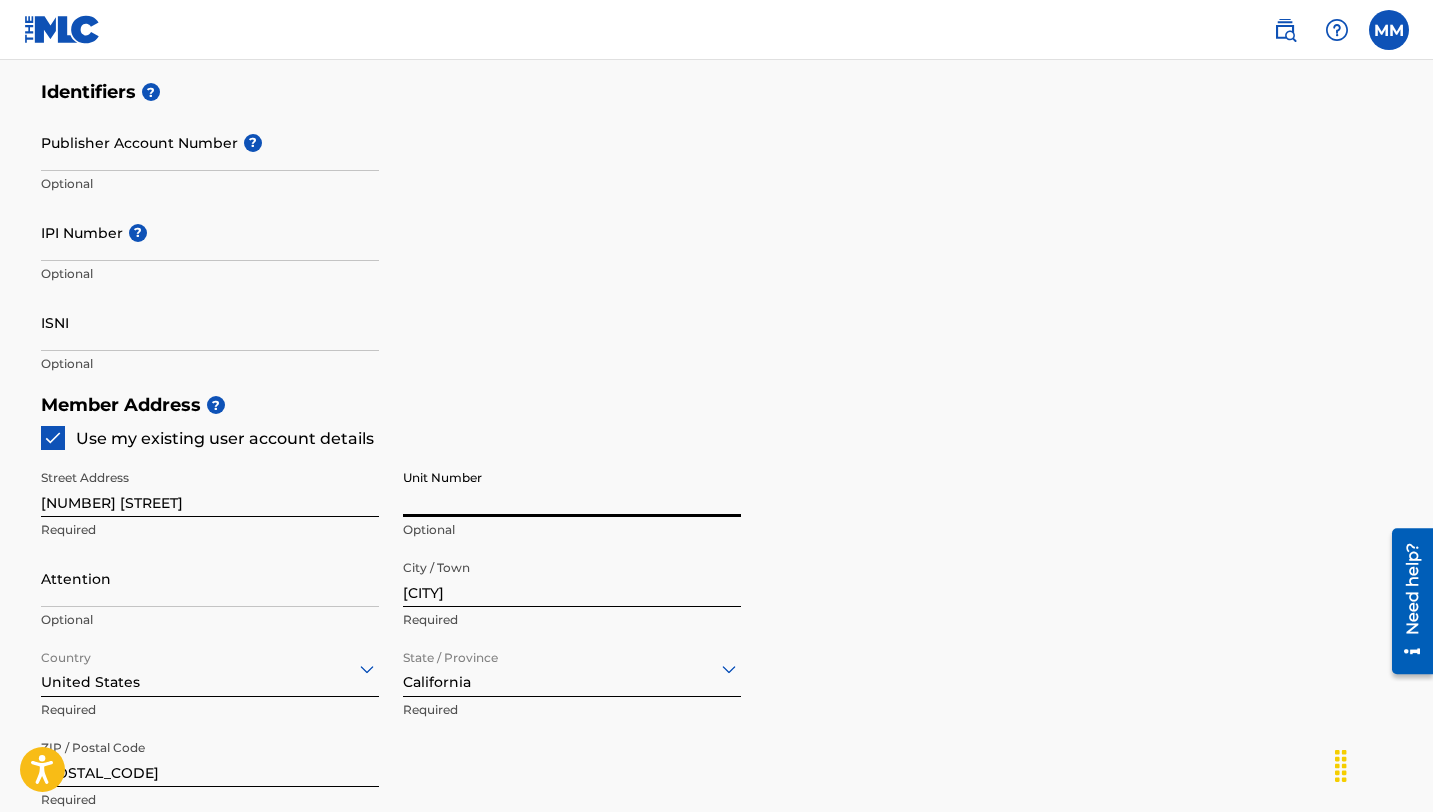 click on "IPI Number ?" at bounding box center (210, 232) 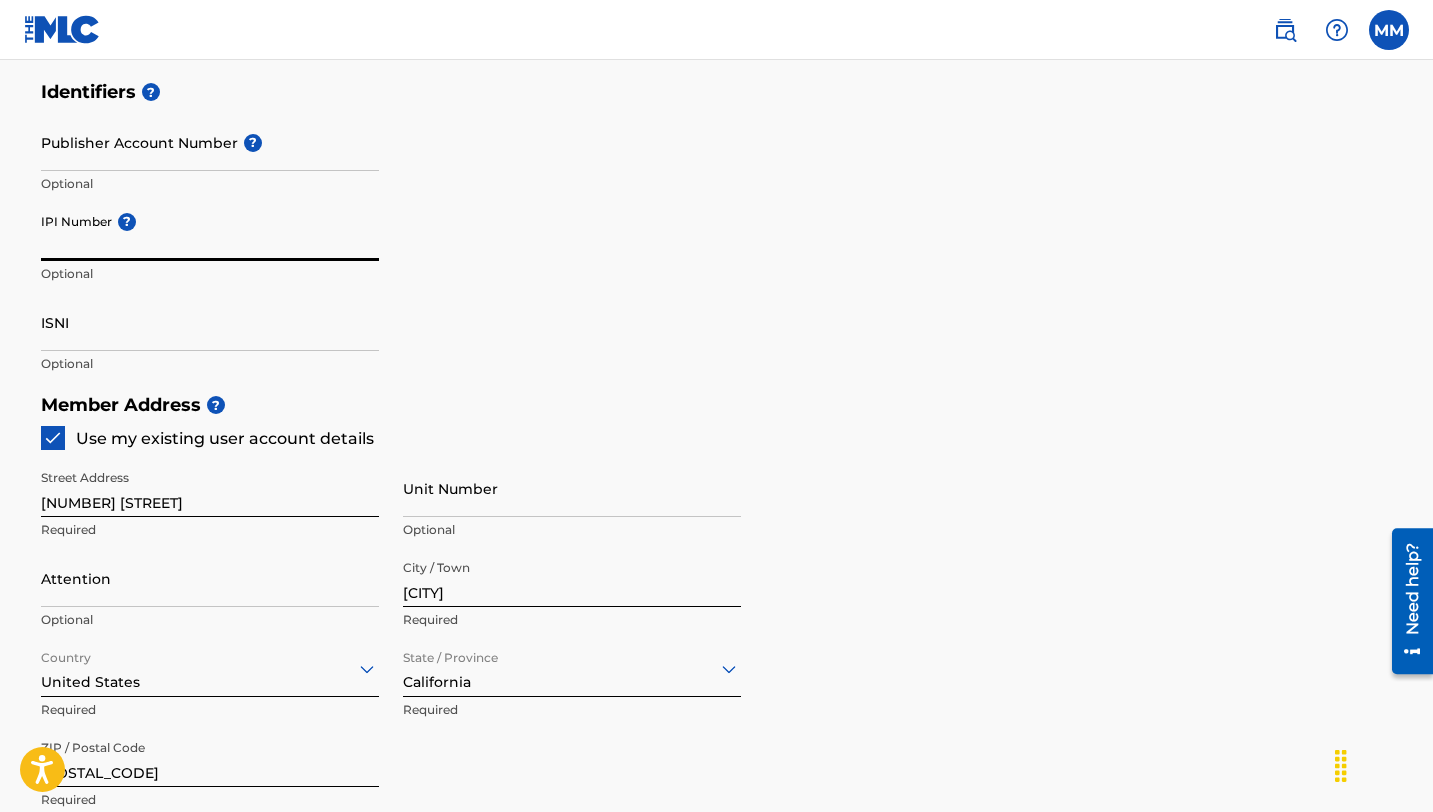 type on "m" 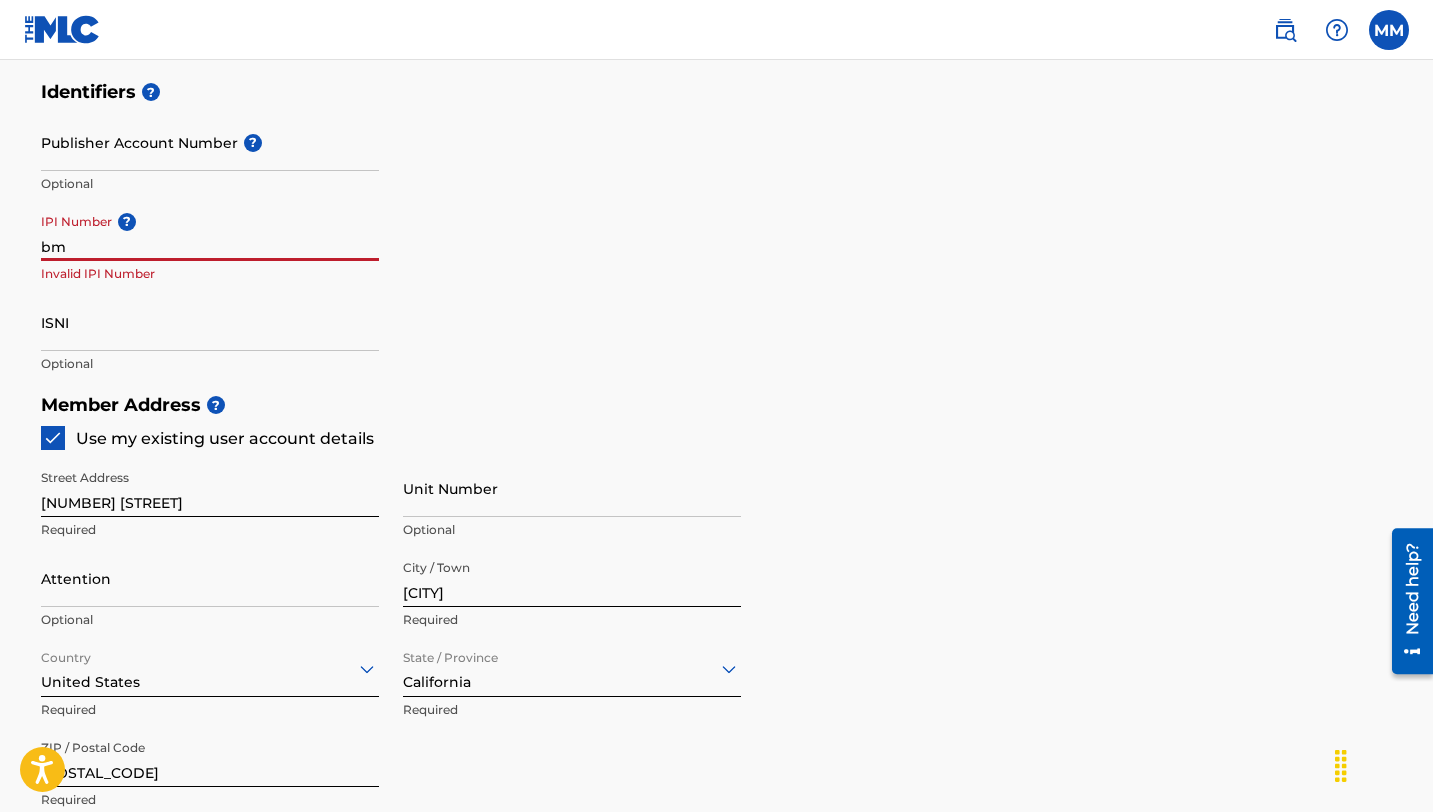 type on "b" 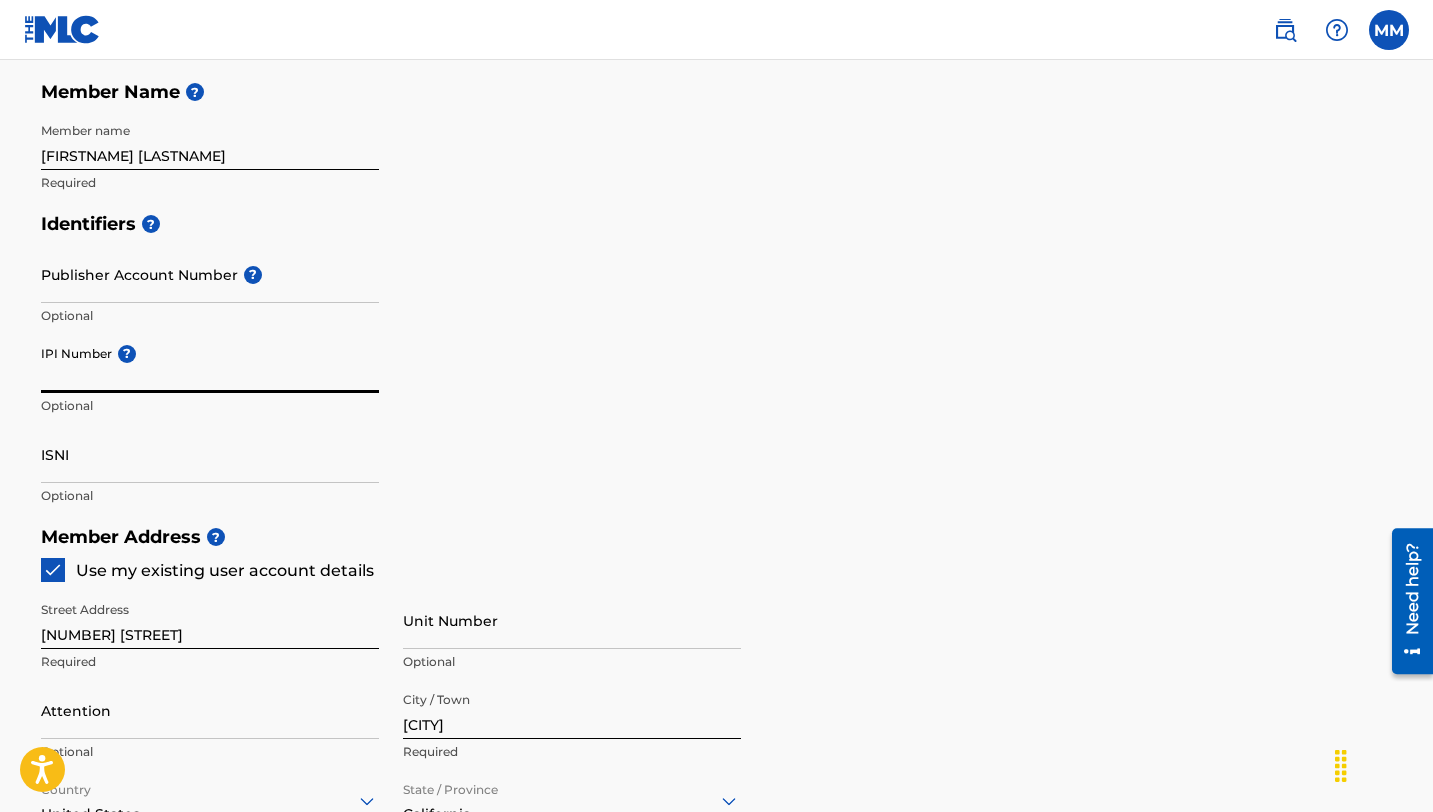 scroll, scrollTop: 461, scrollLeft: 0, axis: vertical 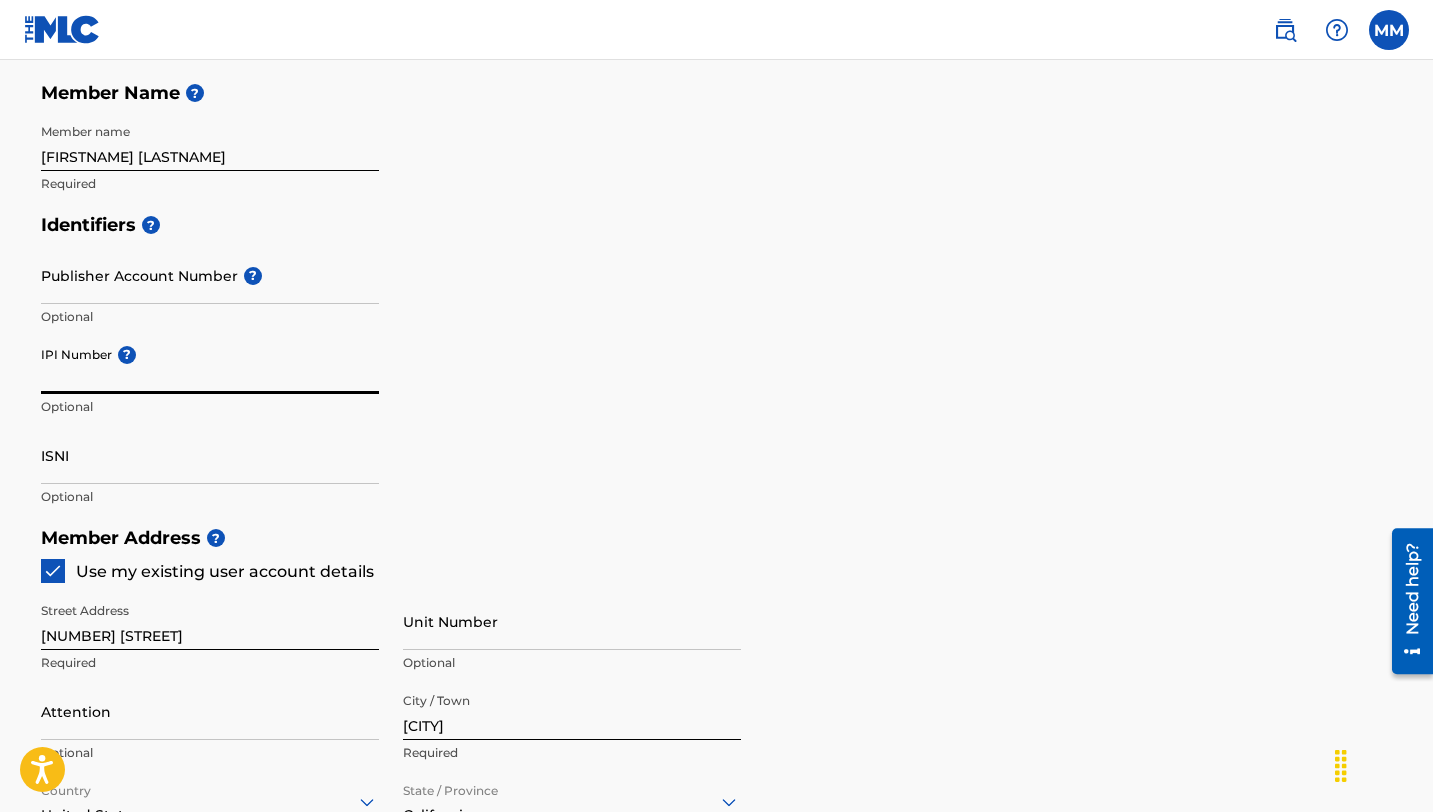 click on "Publisher Account Number ?" at bounding box center (210, 275) 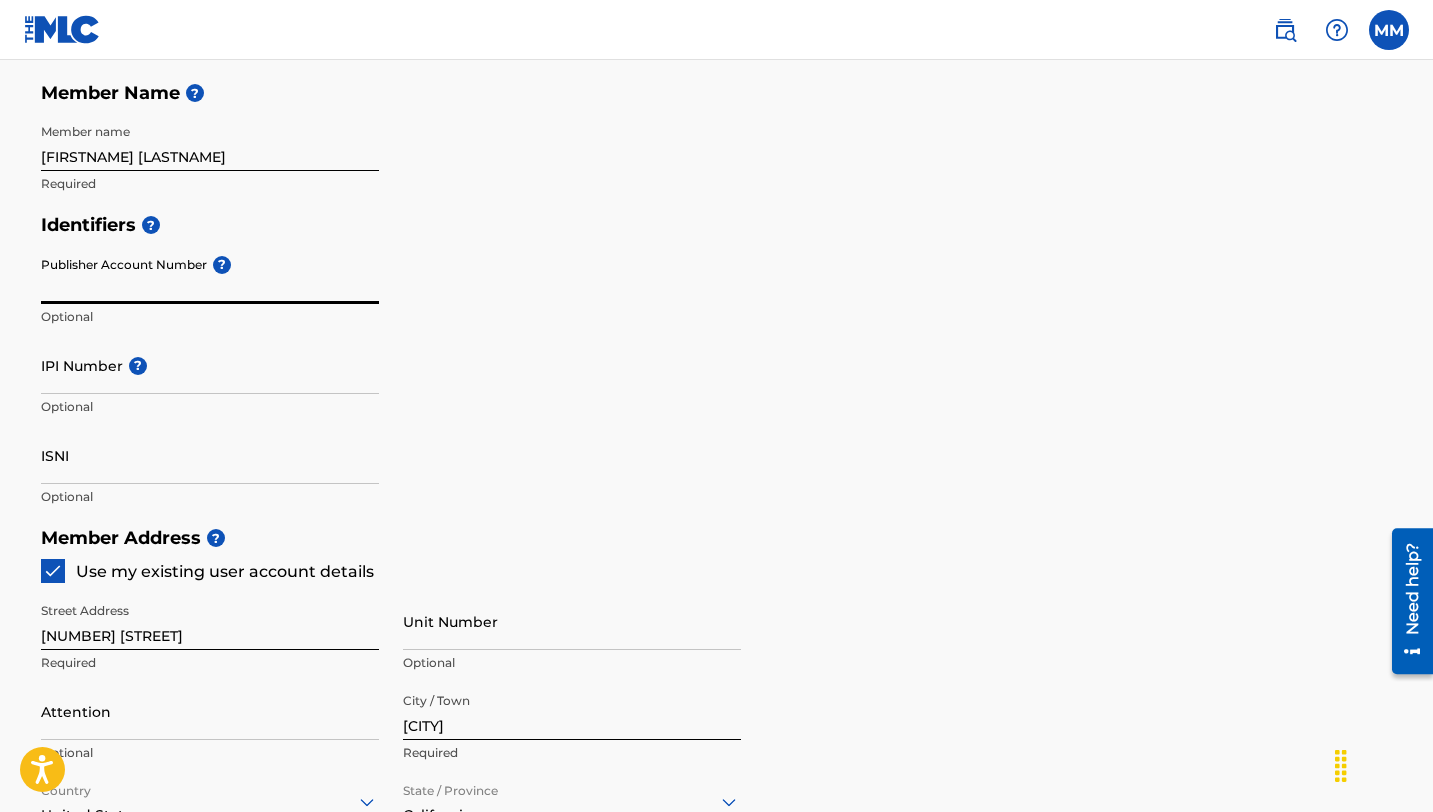 click on "IPI Number ?" at bounding box center (210, 365) 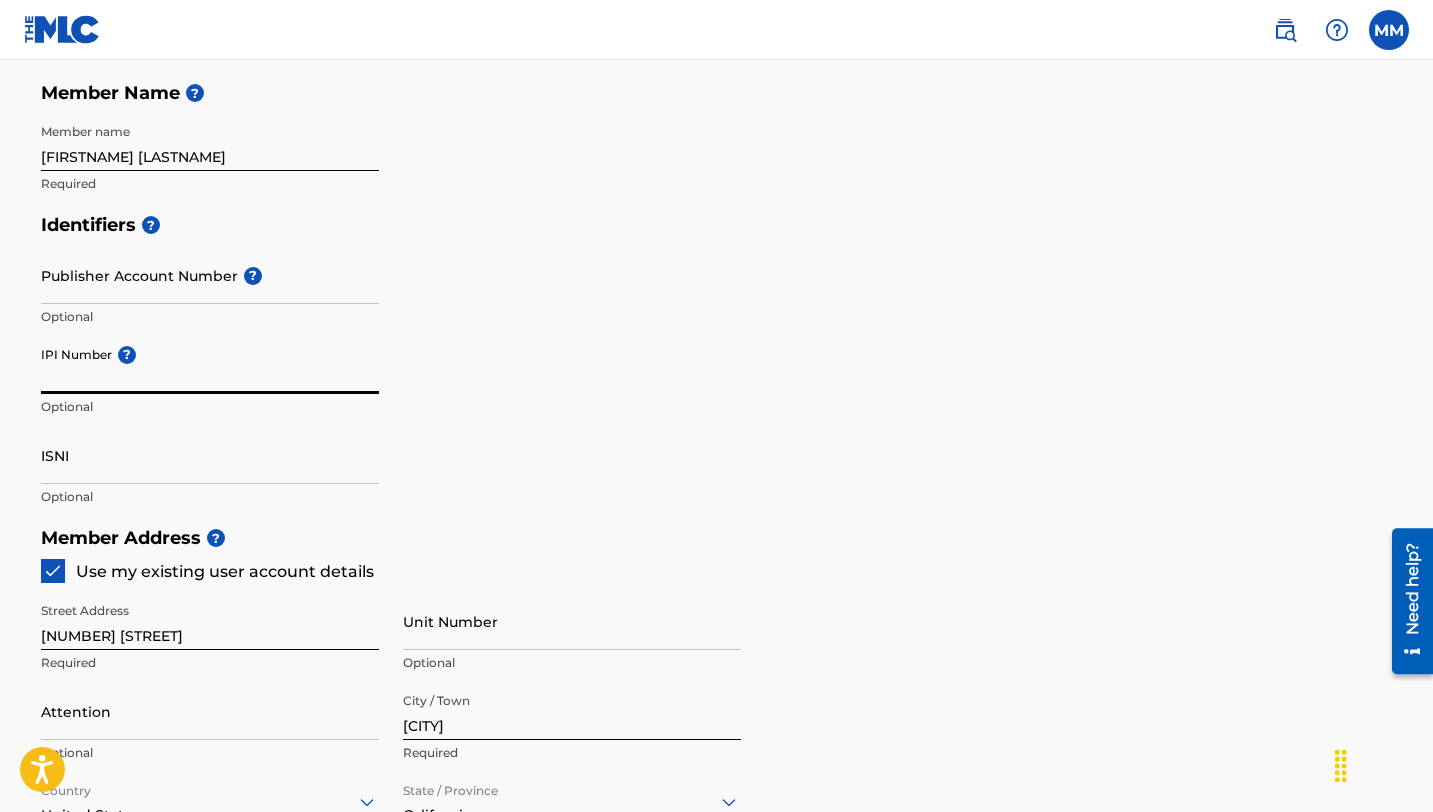 click on "IPI Number ?" at bounding box center [210, 365] 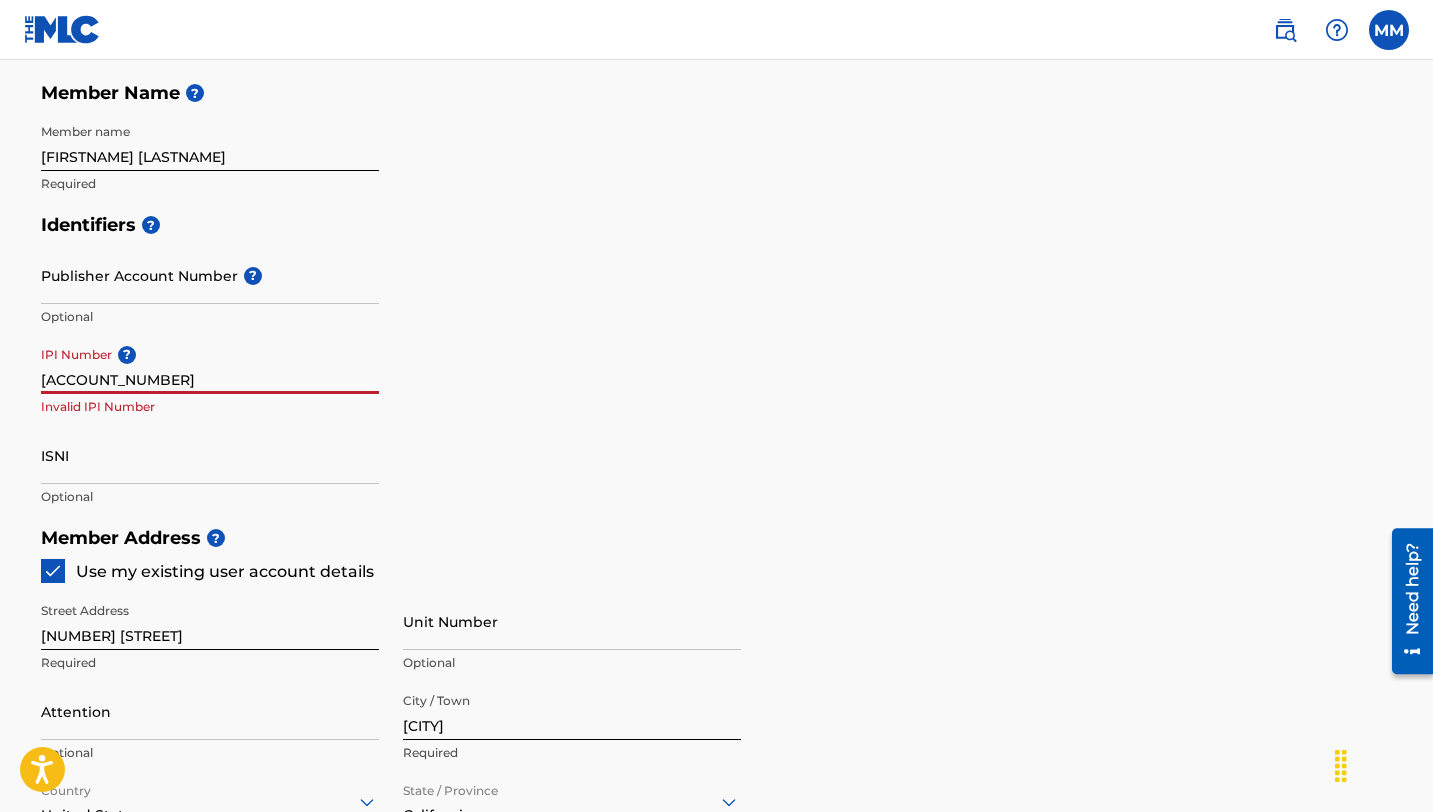 type on "[ACCOUNT_NUMBER]" 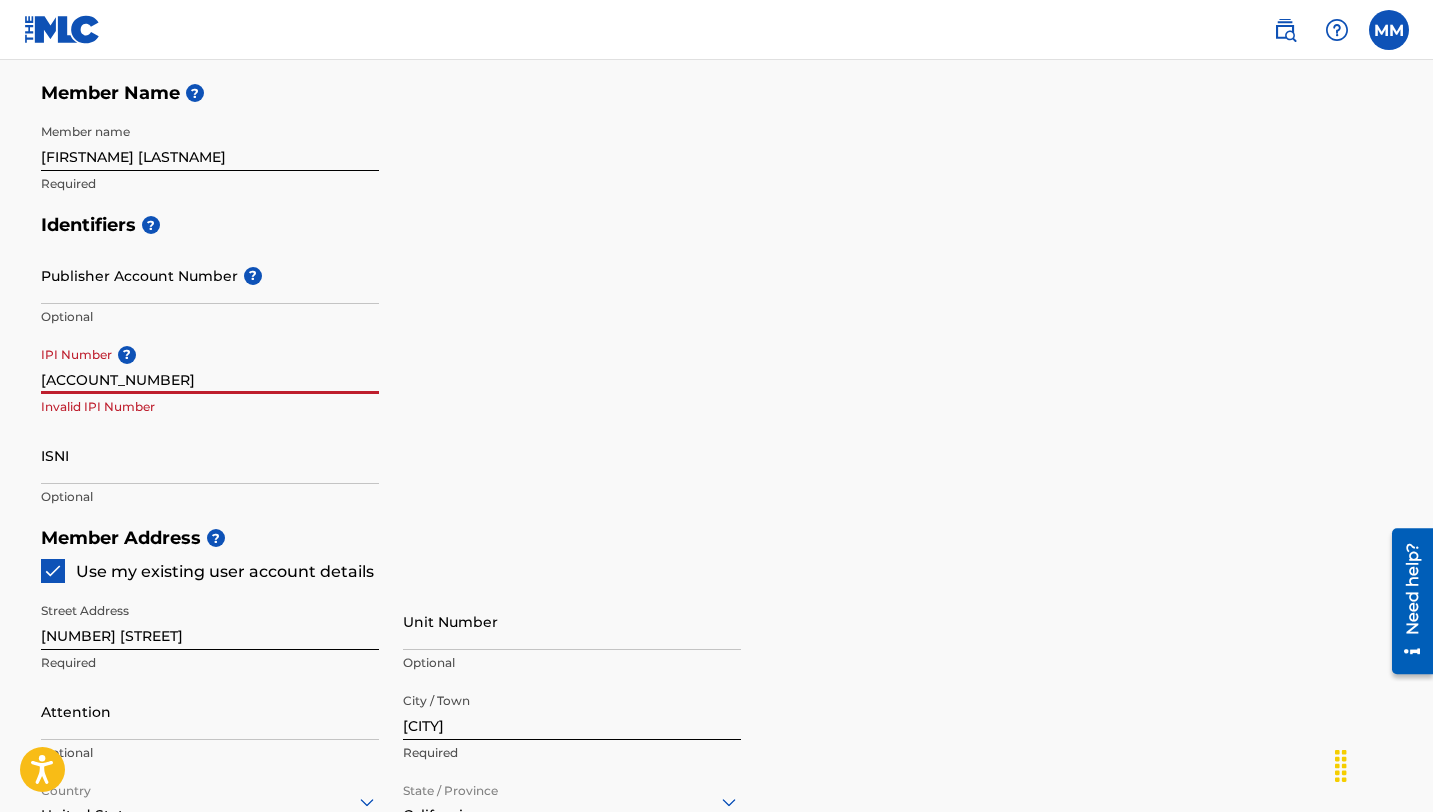 drag, startPoint x: 115, startPoint y: 381, endPoint x: 37, endPoint y: 377, distance: 78.10249 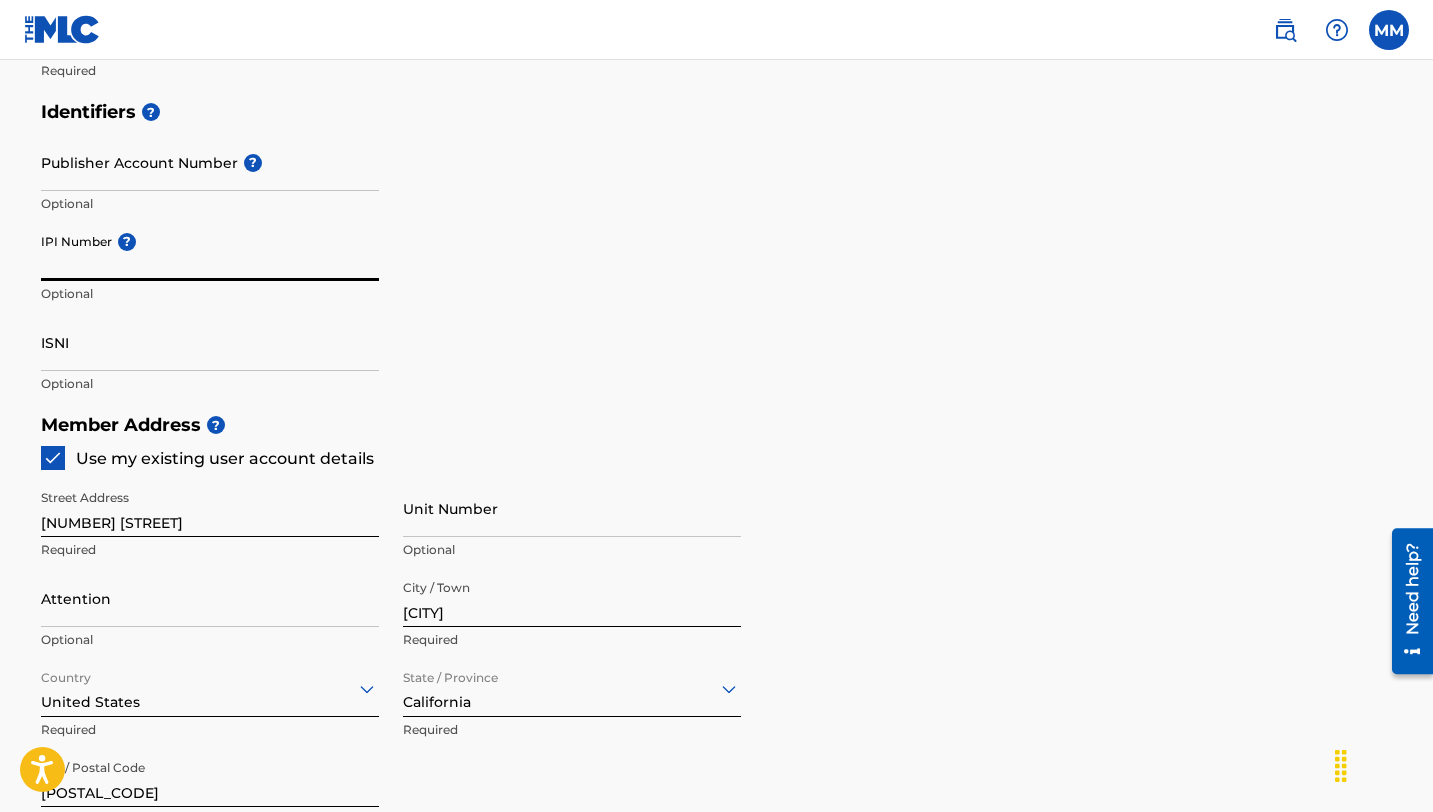 scroll, scrollTop: 1139, scrollLeft: 0, axis: vertical 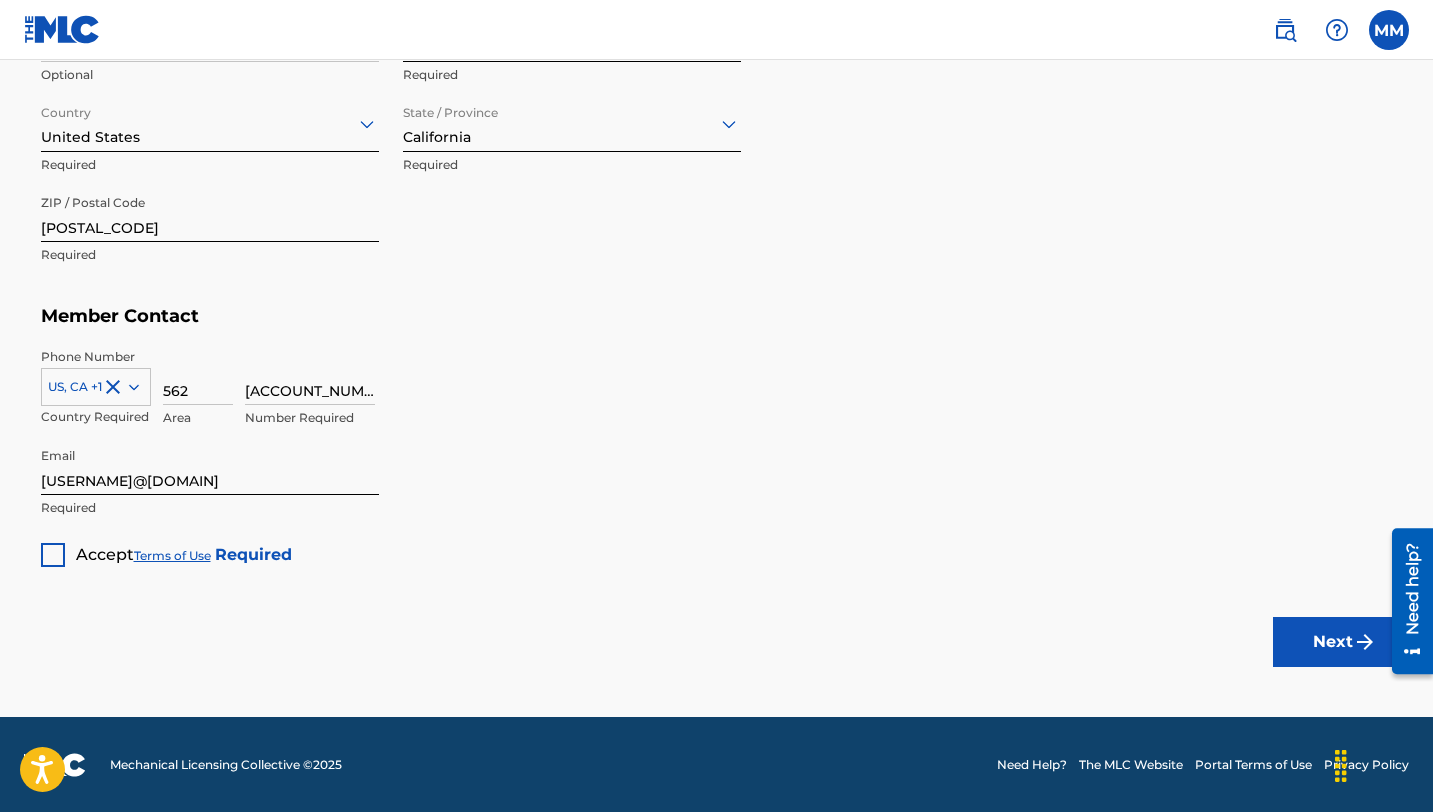 click on "Next" at bounding box center [1333, 642] 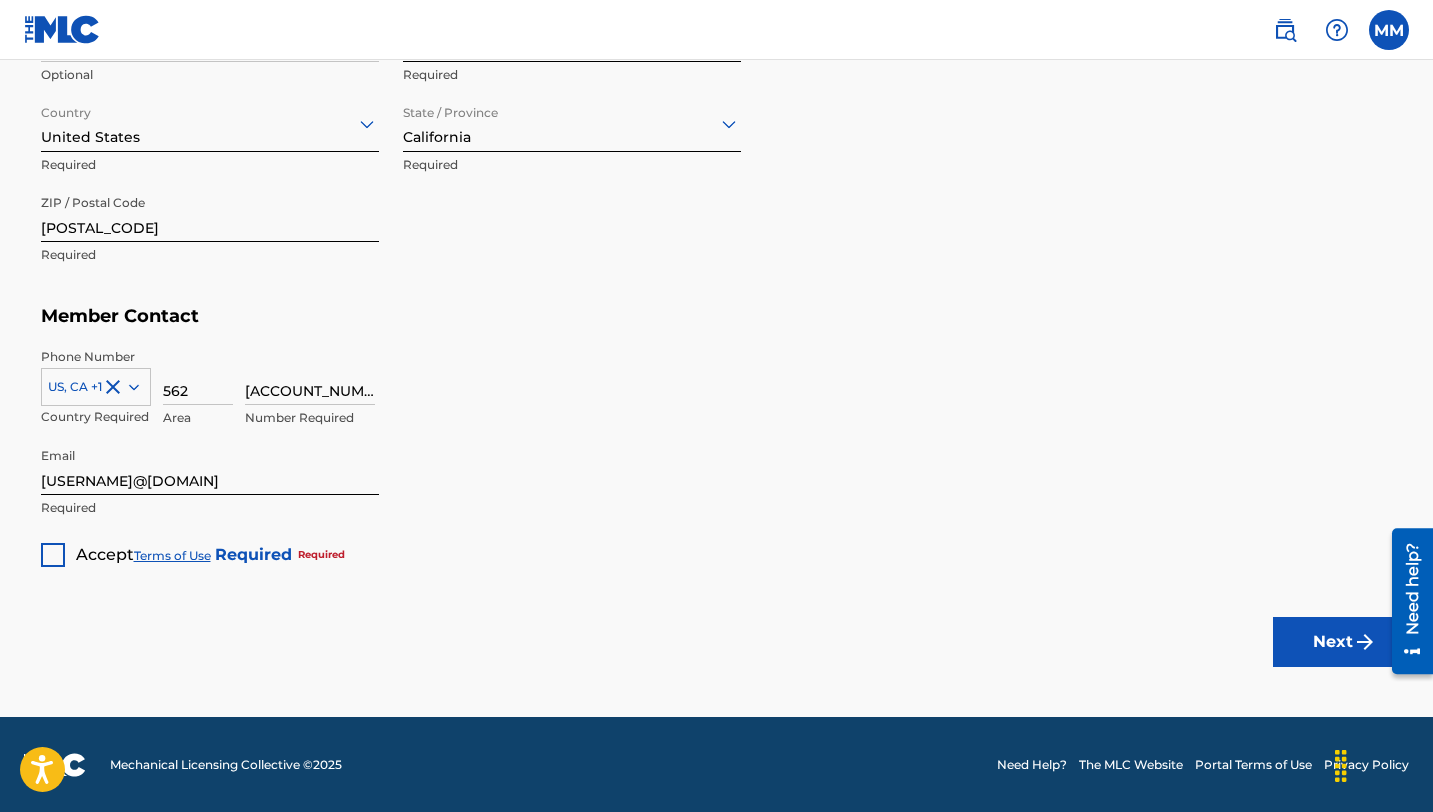 click at bounding box center [53, 555] 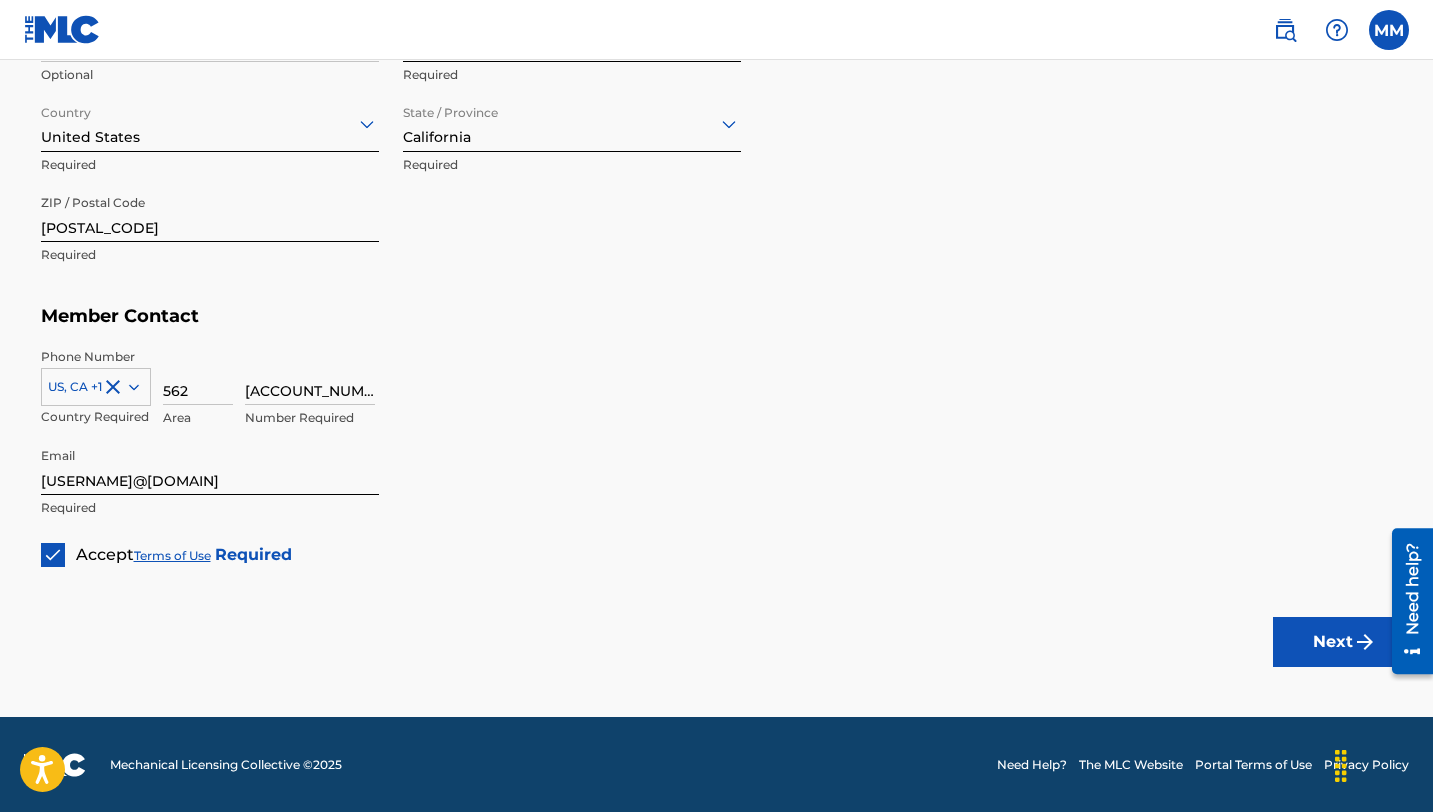 scroll, scrollTop: 1139, scrollLeft: 0, axis: vertical 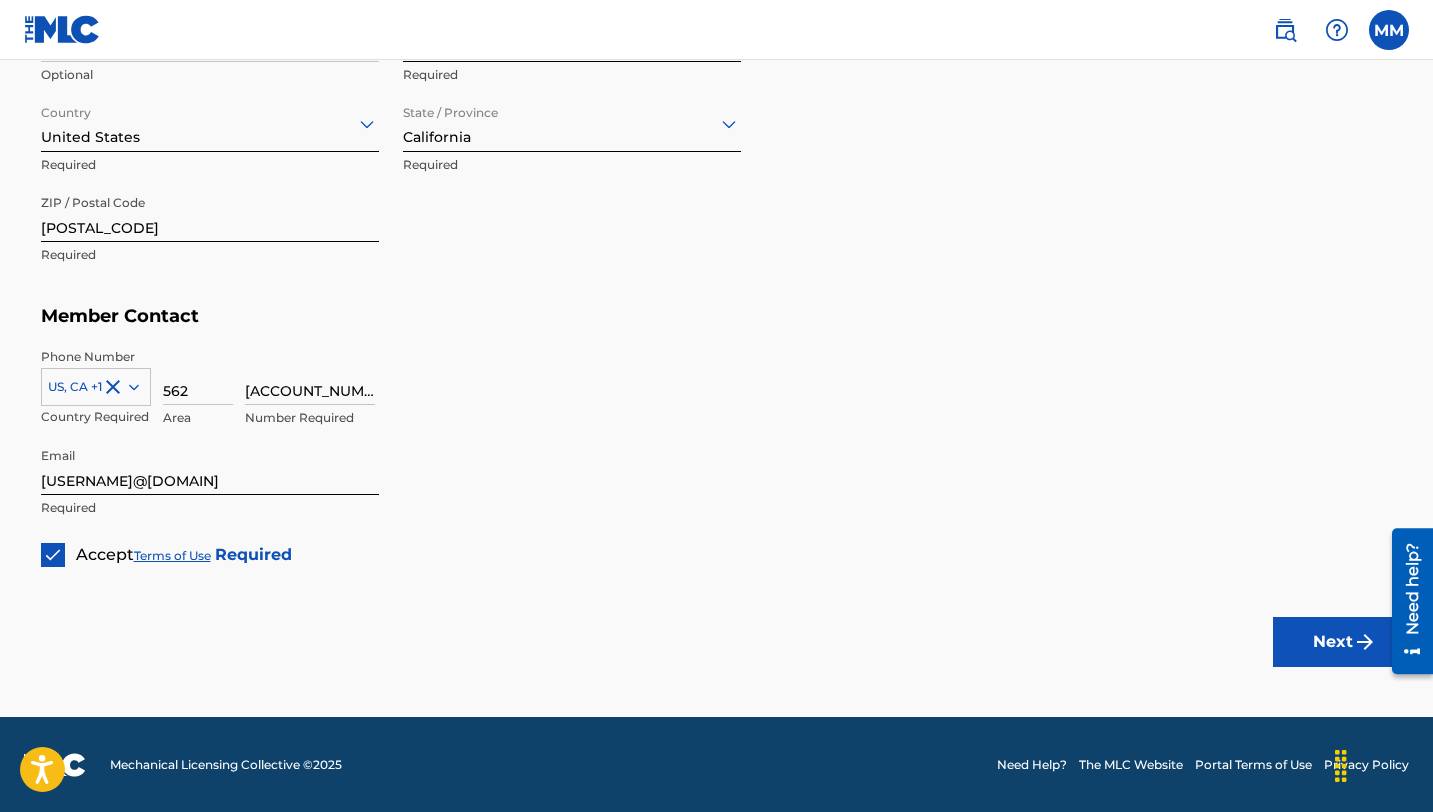 click on "Next" at bounding box center [1333, 642] 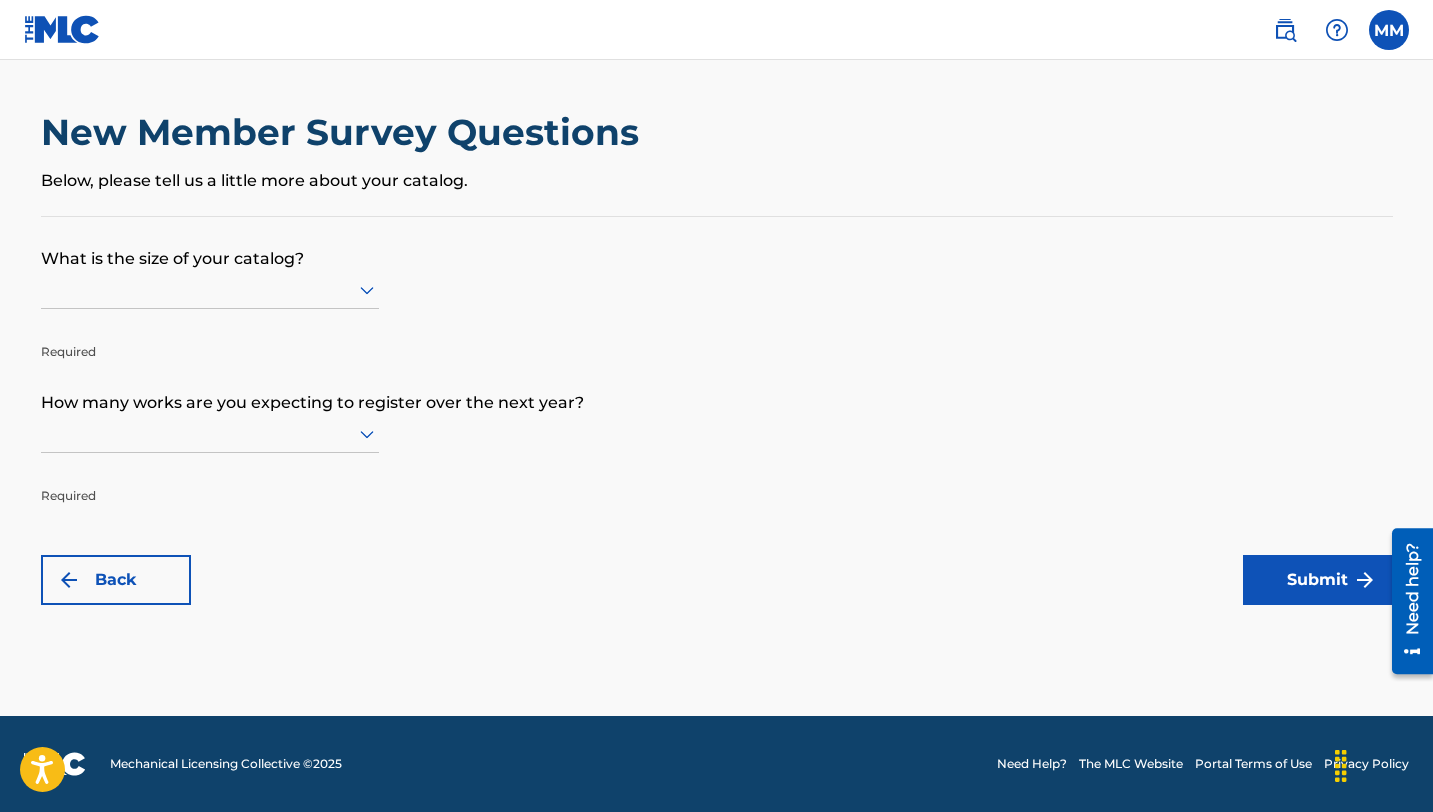 click at bounding box center (62, 29) 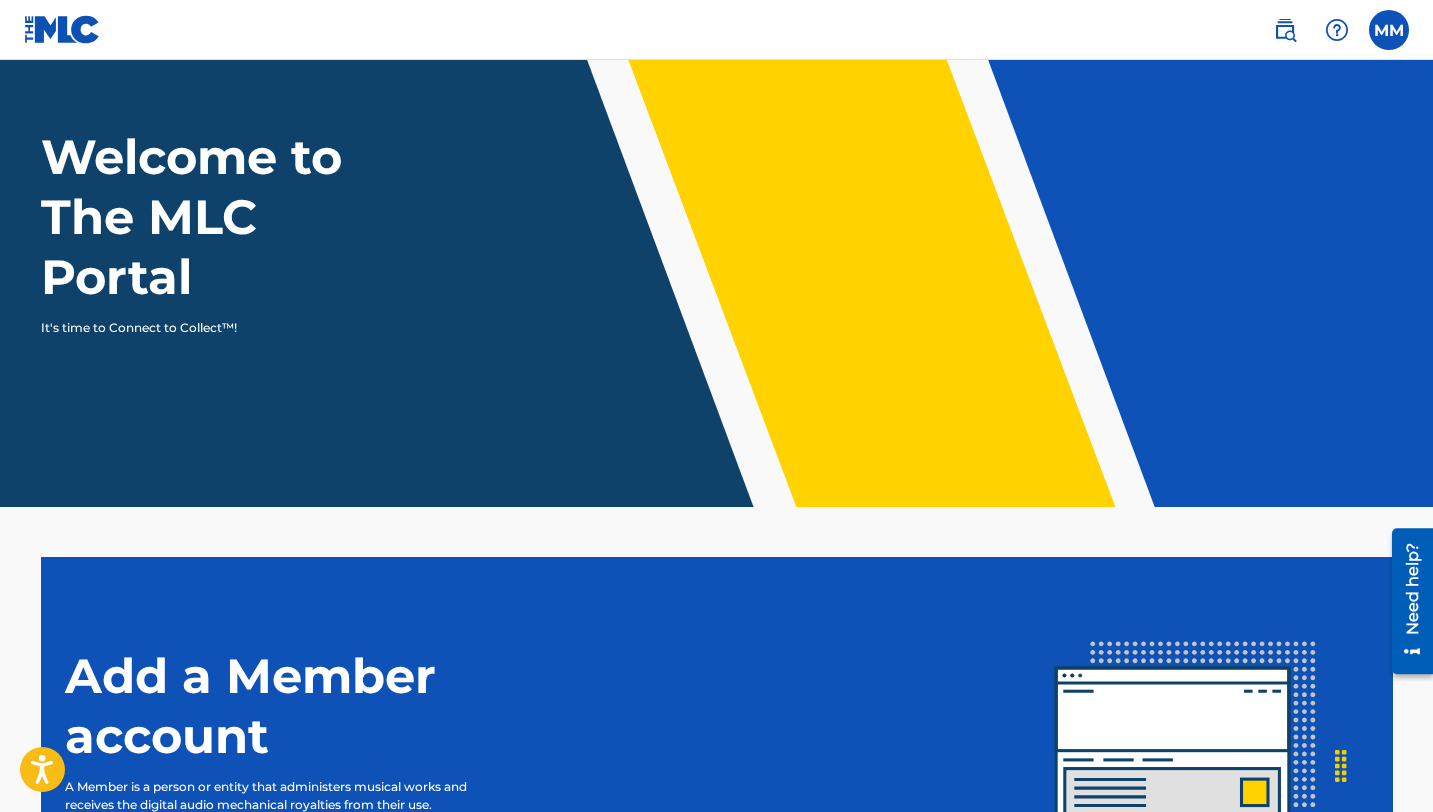 scroll, scrollTop: 0, scrollLeft: 0, axis: both 